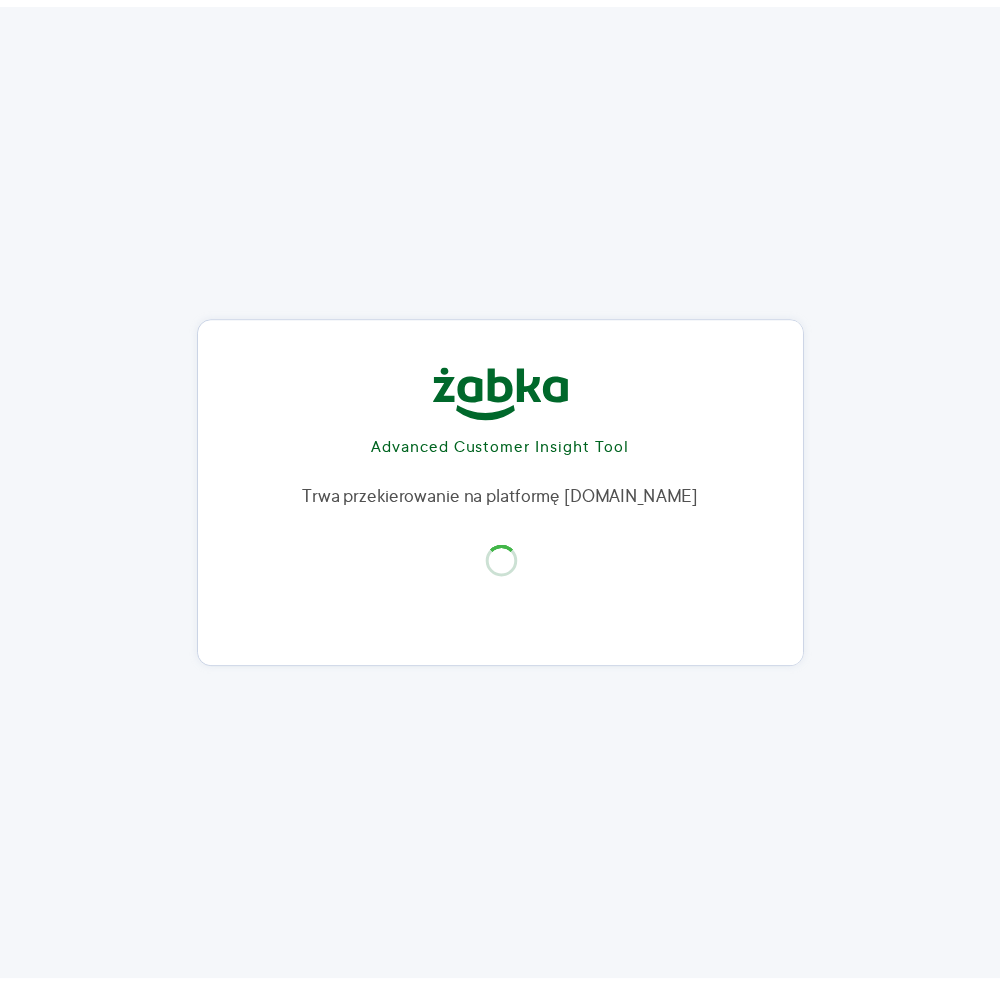 scroll, scrollTop: 0, scrollLeft: 0, axis: both 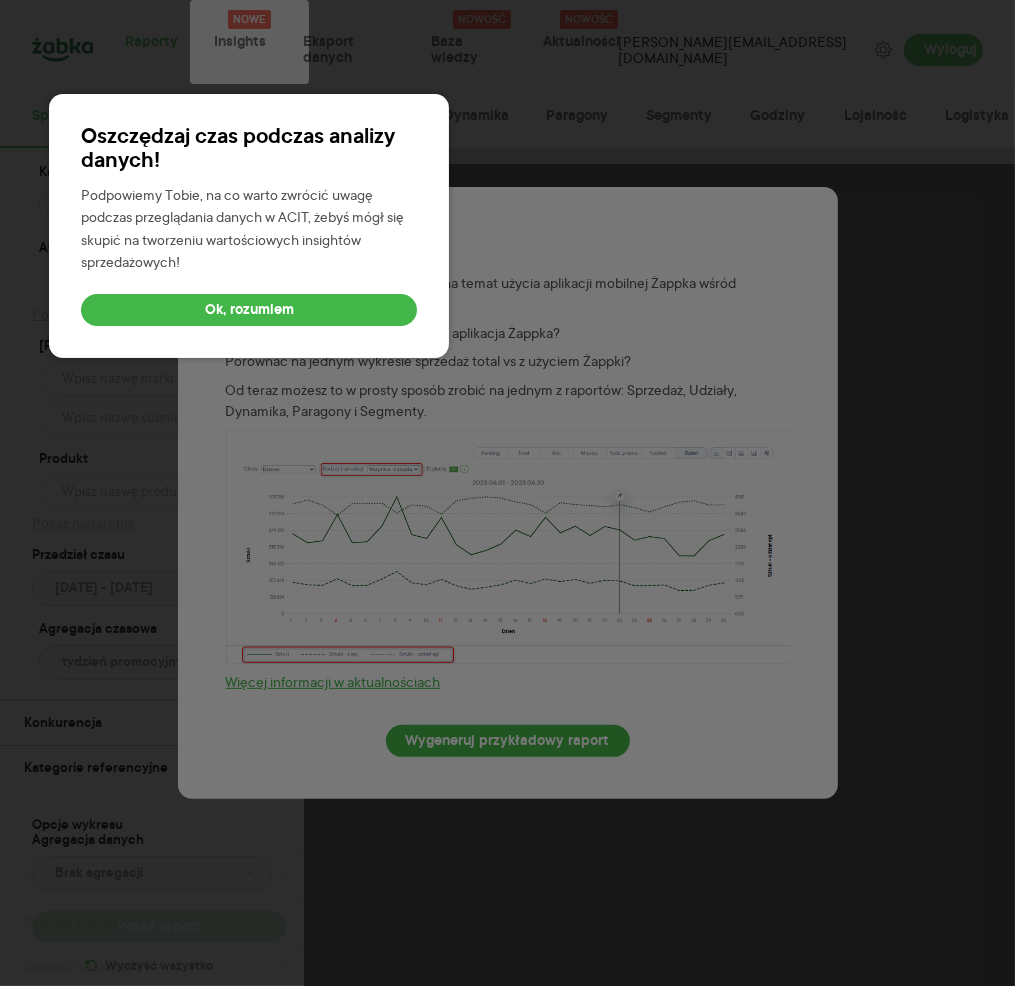 click on "Ok, rozumiem" at bounding box center (249, 310) 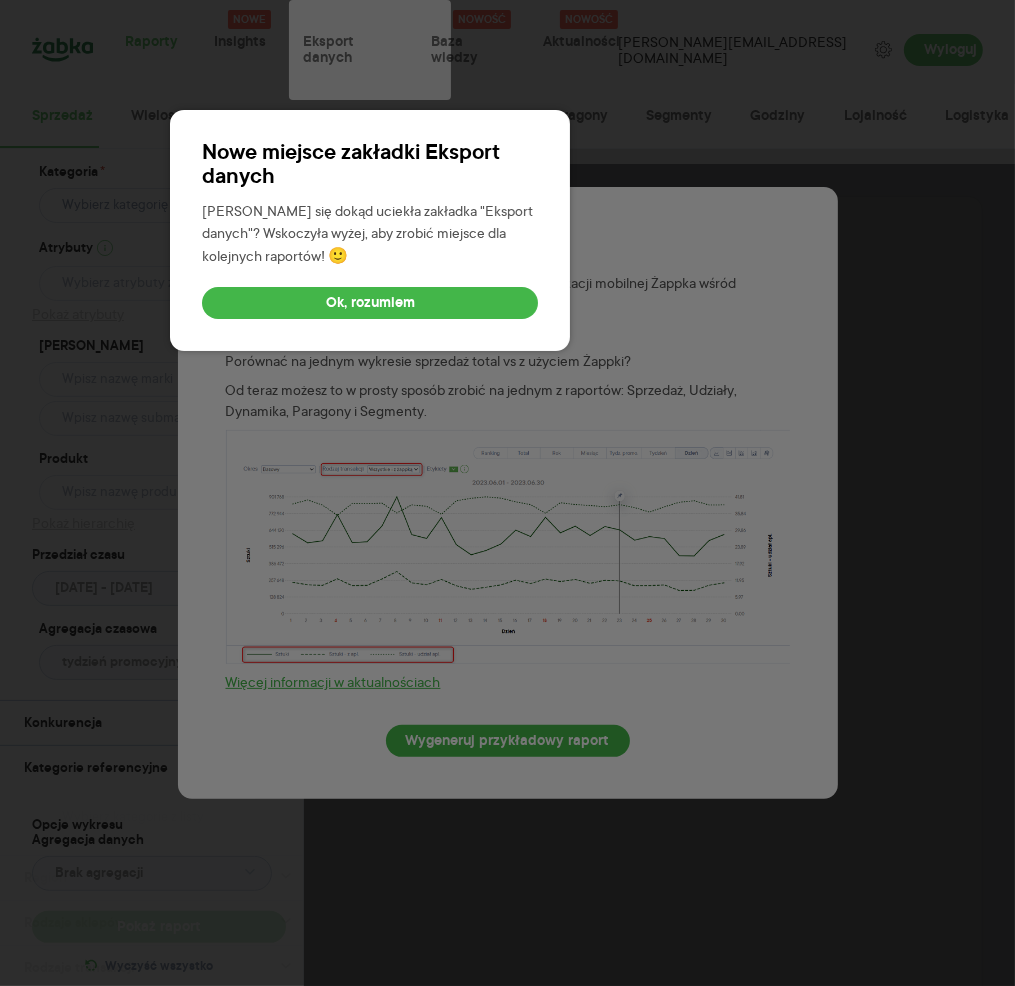 click on "Ok, rozumiem" at bounding box center [370, 303] 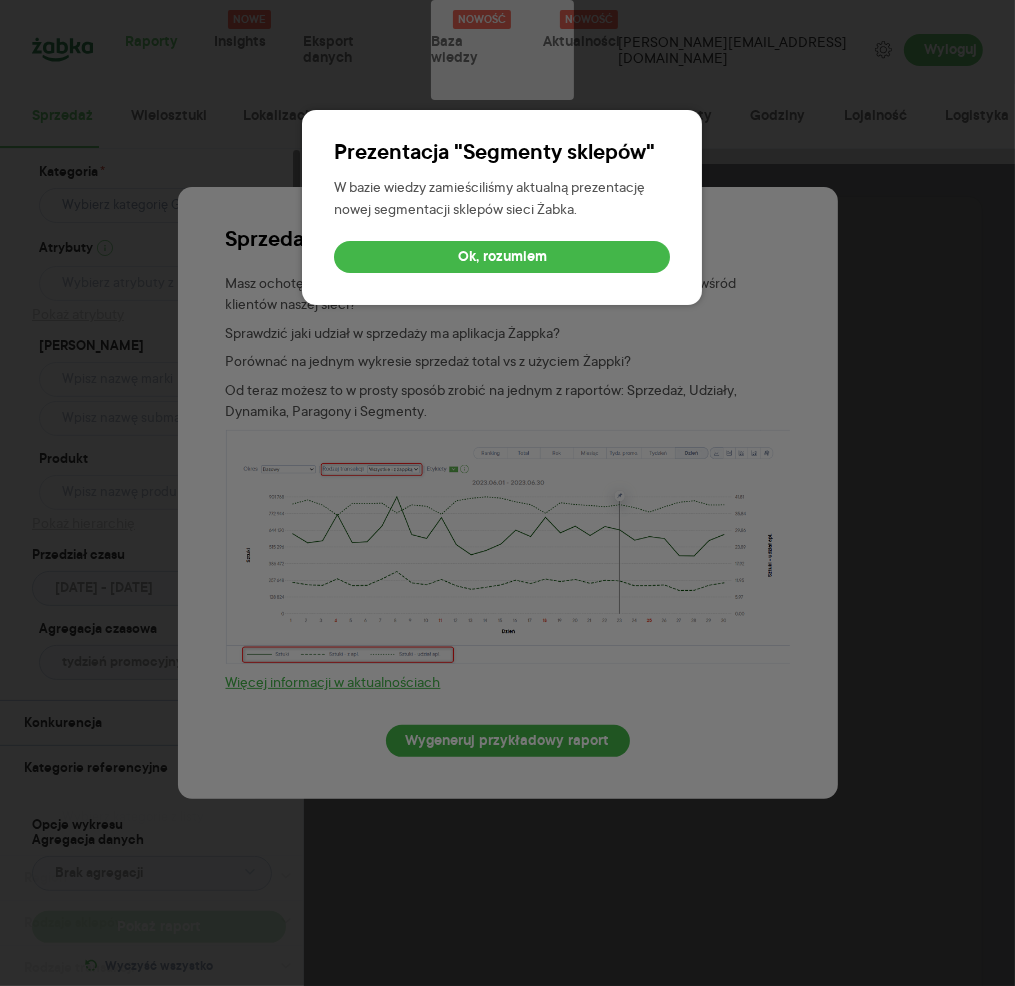 click on "Ok, rozumiem" at bounding box center [502, 257] 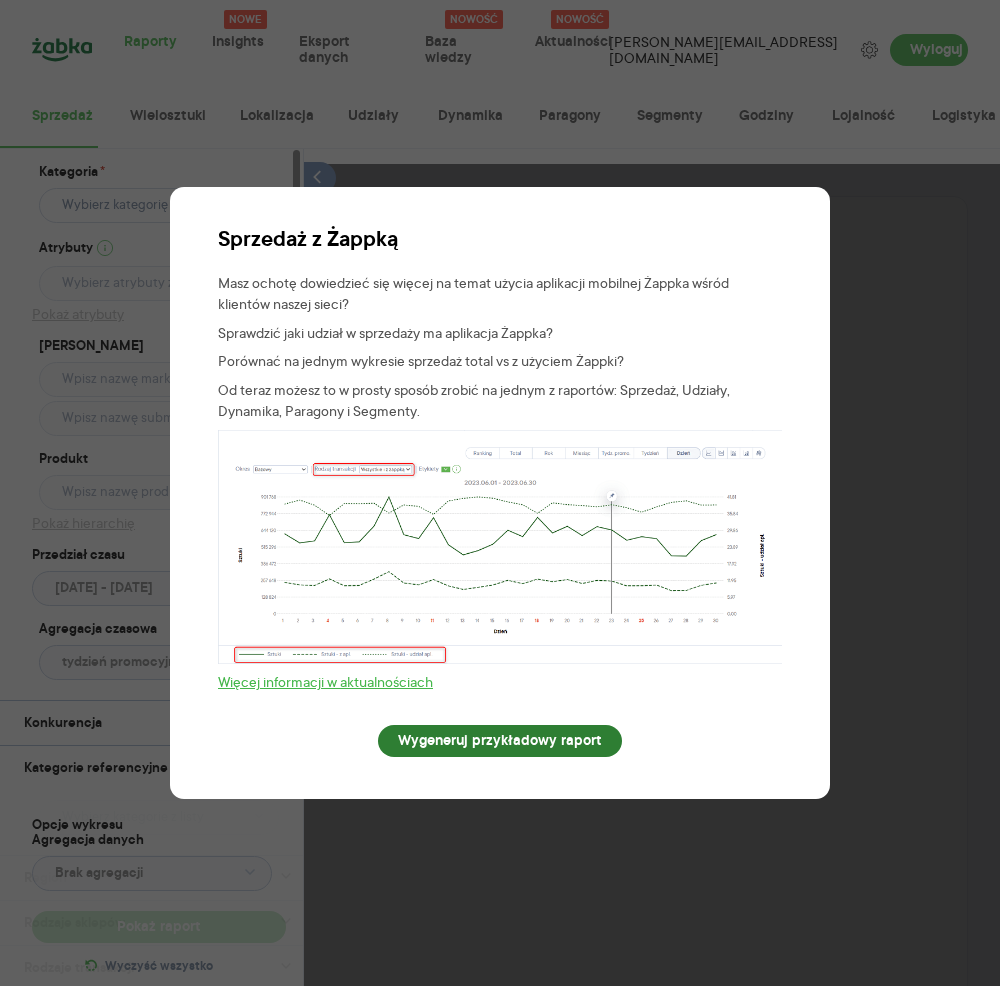 click on "Wygeneruj przykładowy raport" at bounding box center (500, 741) 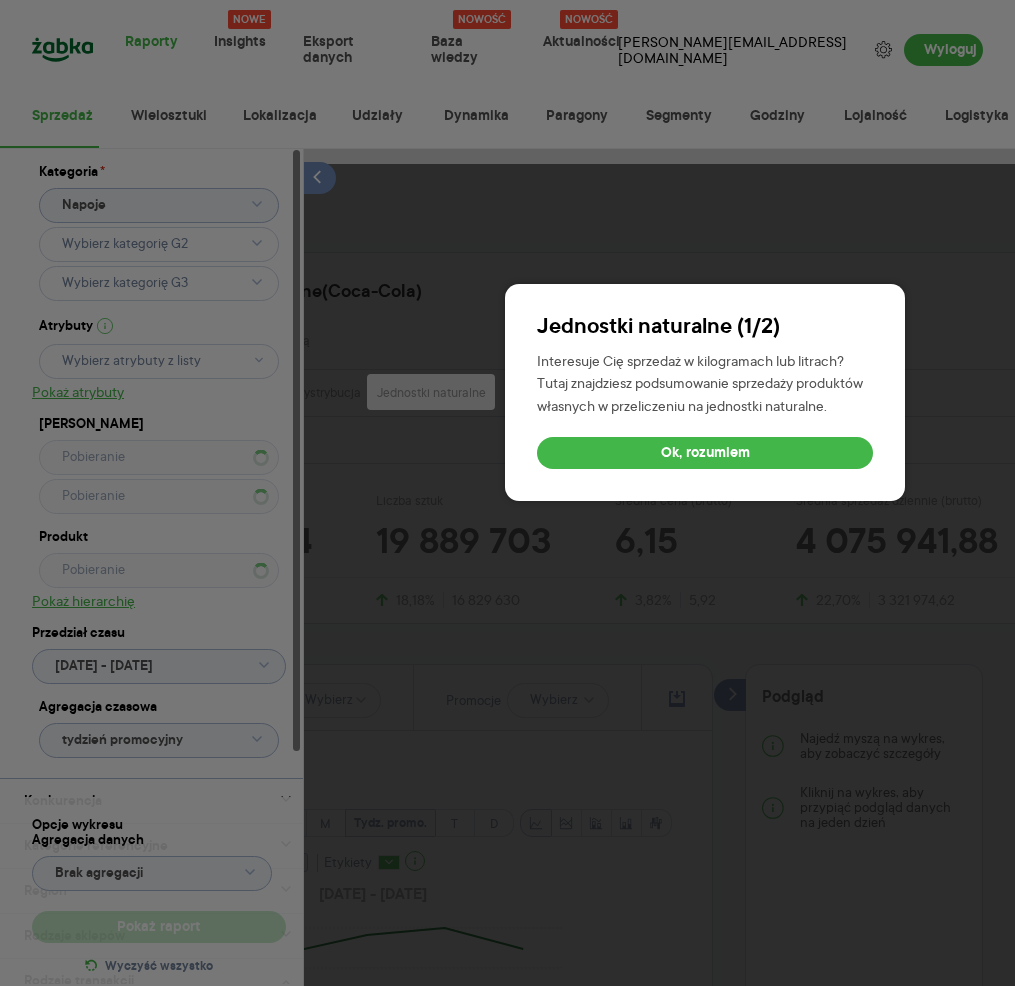 scroll, scrollTop: 0, scrollLeft: 0, axis: both 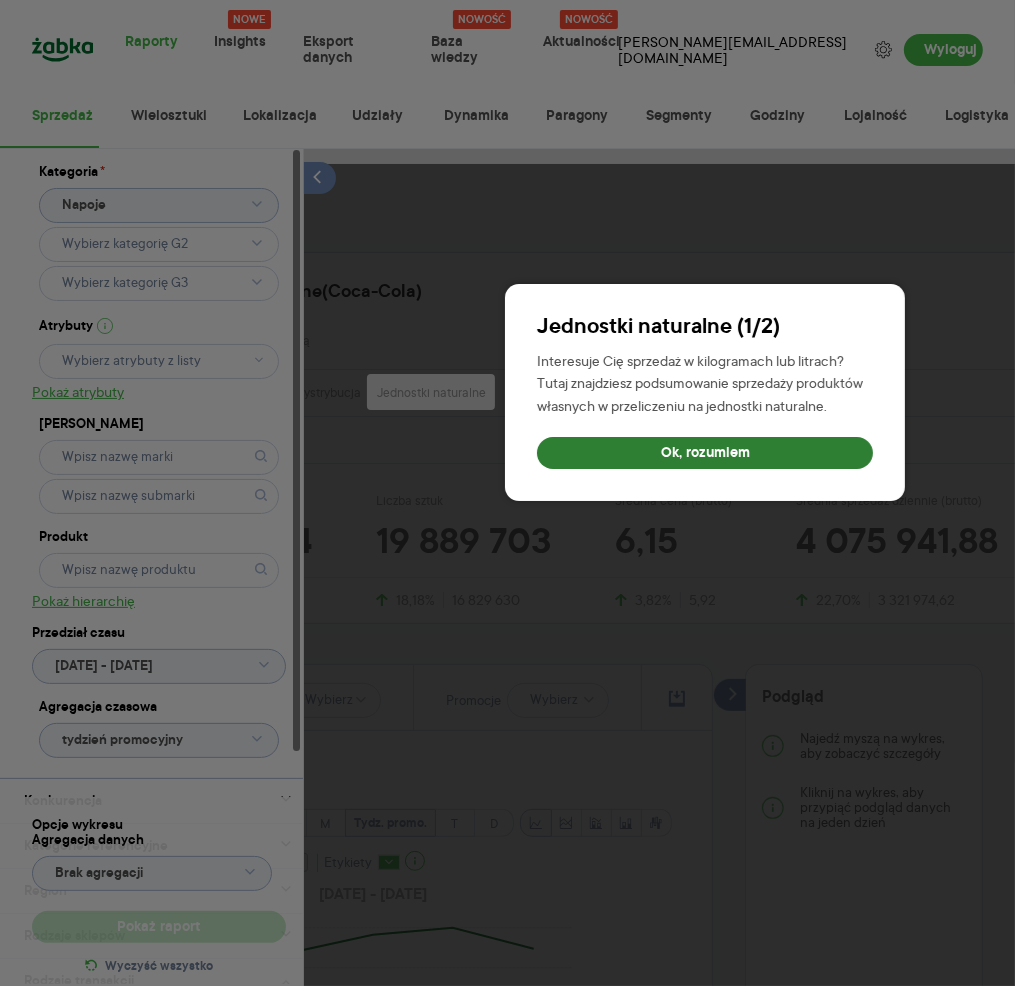 click on "Ok, rozumiem" at bounding box center (705, 453) 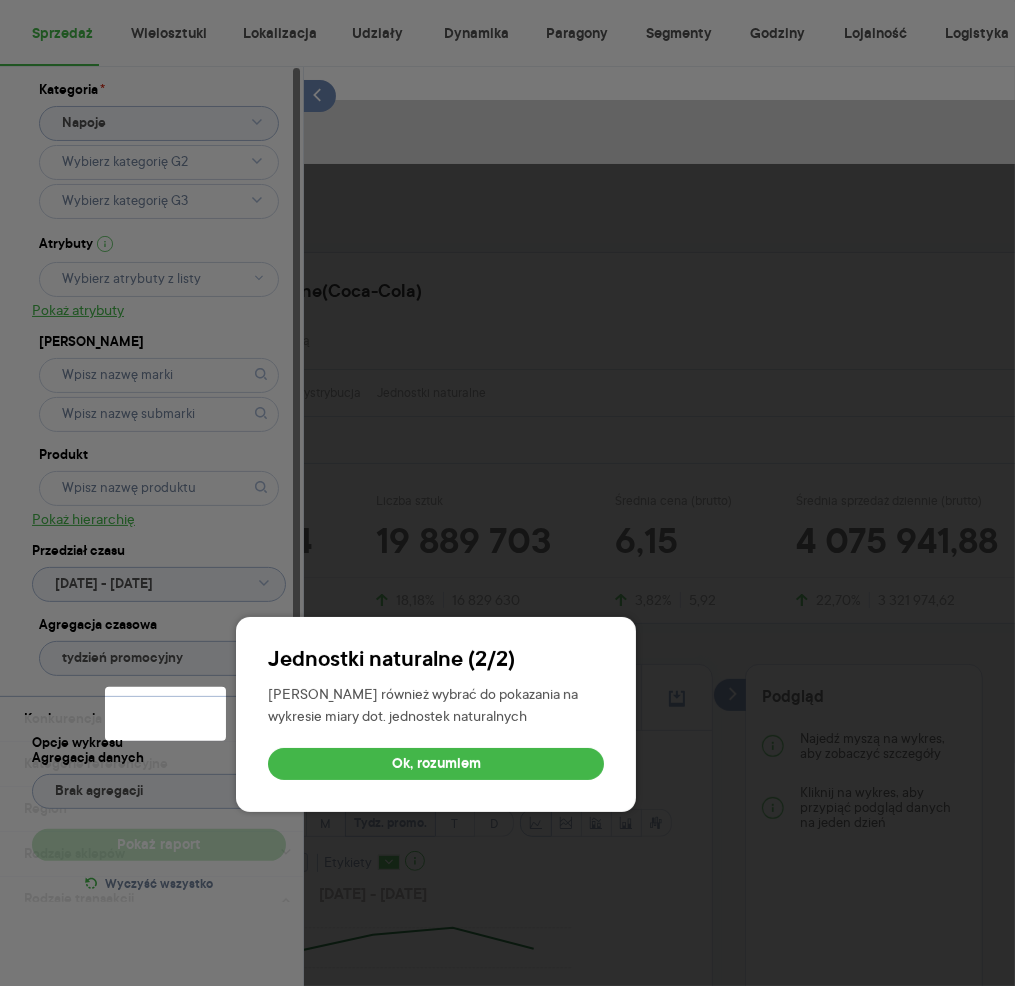 scroll, scrollTop: 81, scrollLeft: 0, axis: vertical 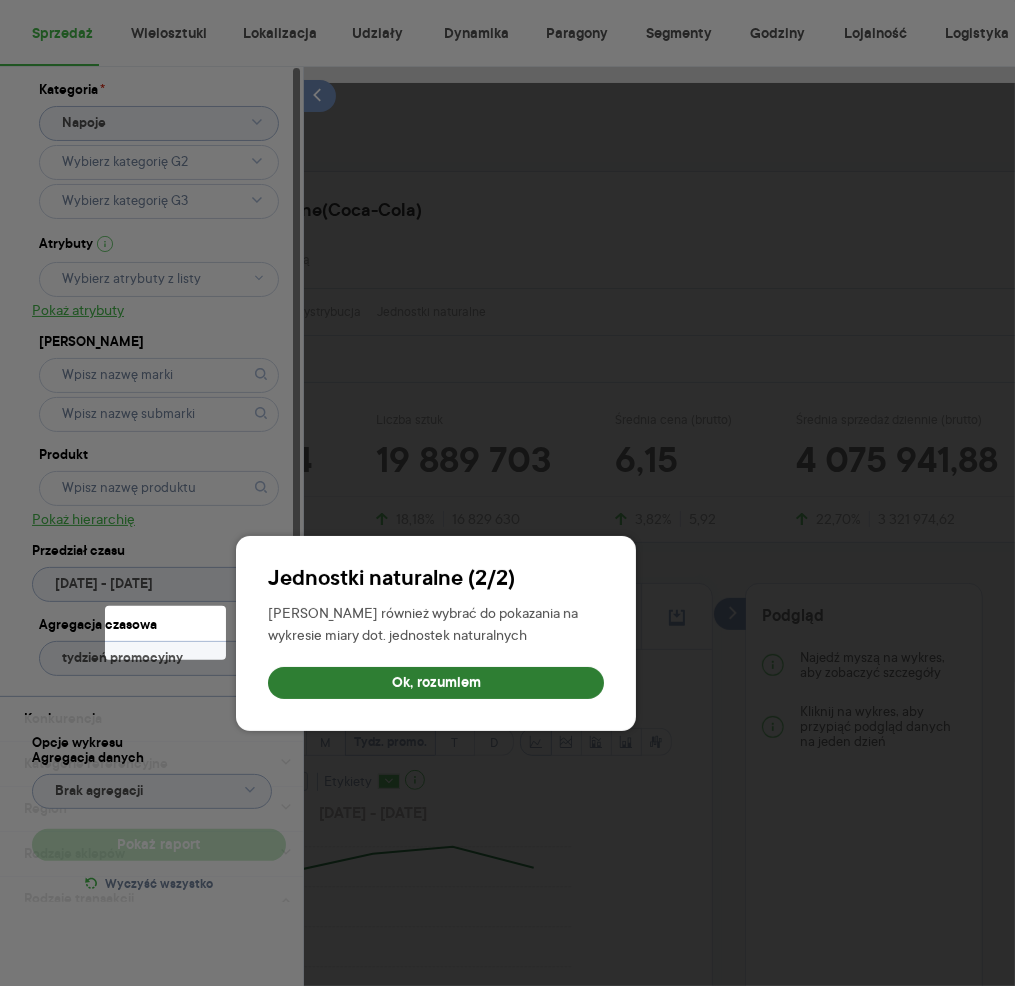 click on "Ok, rozumiem" at bounding box center [436, 683] 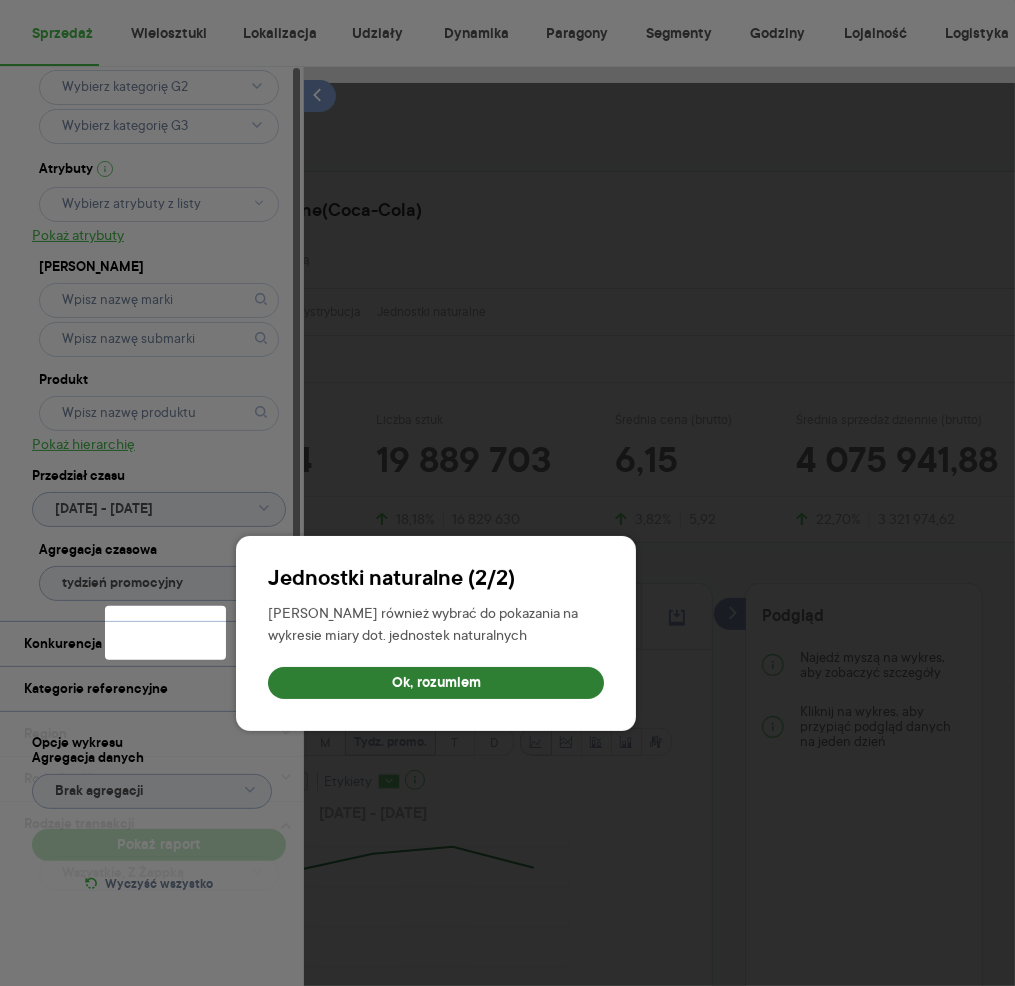 type 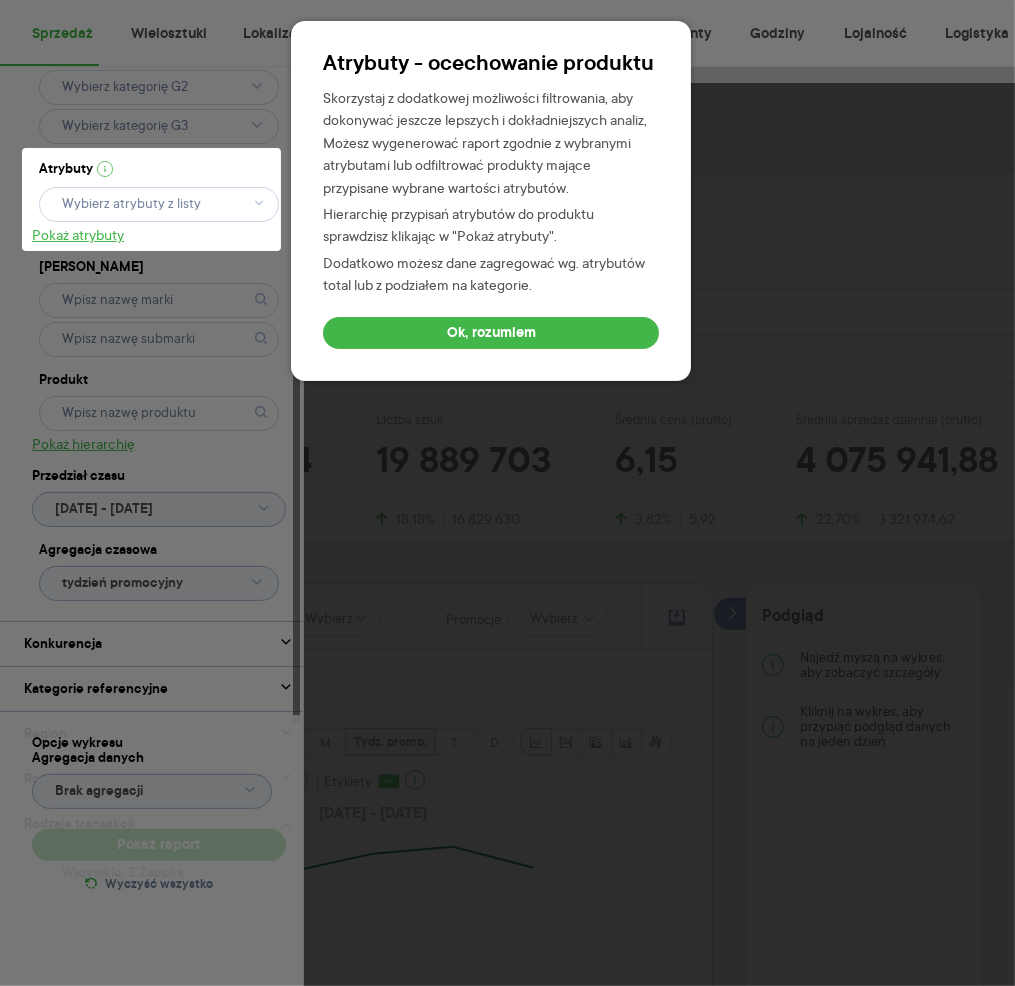 click on "Ok, rozumiem" at bounding box center (491, 333) 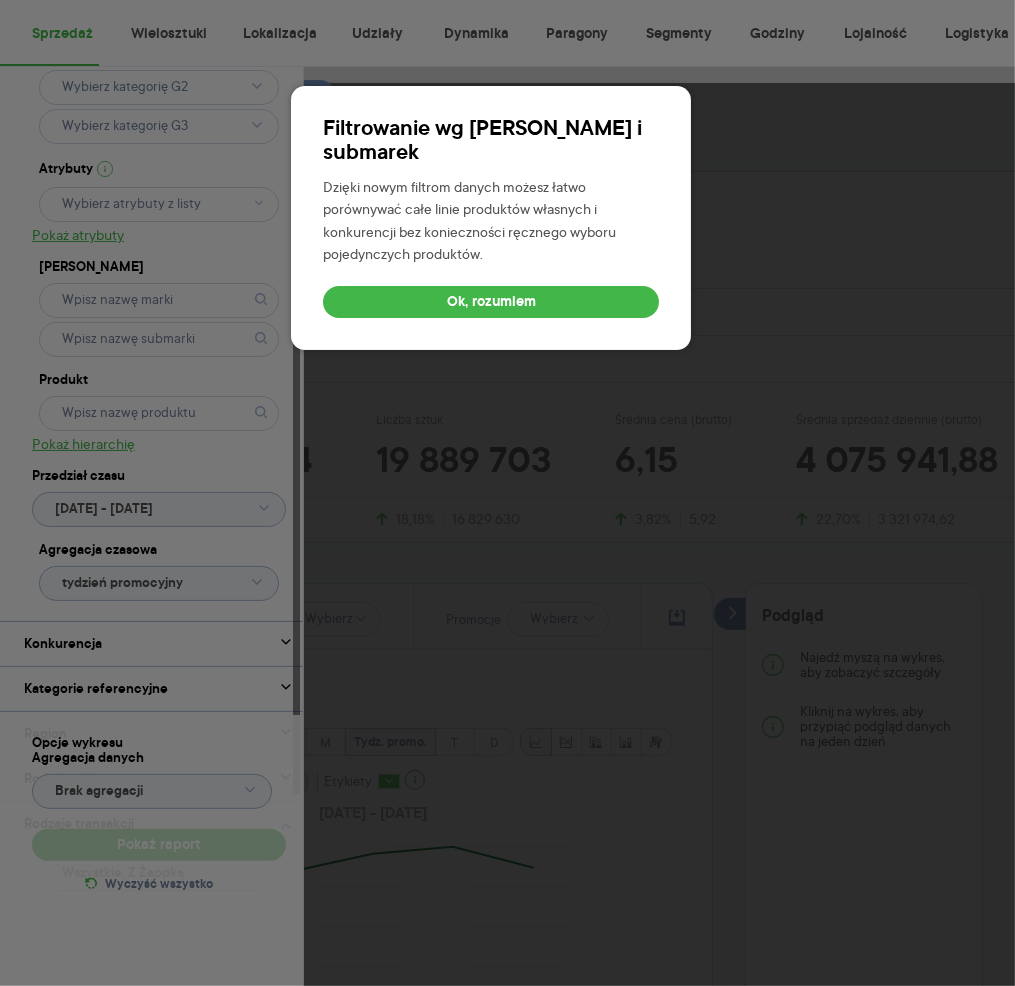 click on "Ok, rozumiem" at bounding box center [491, 302] 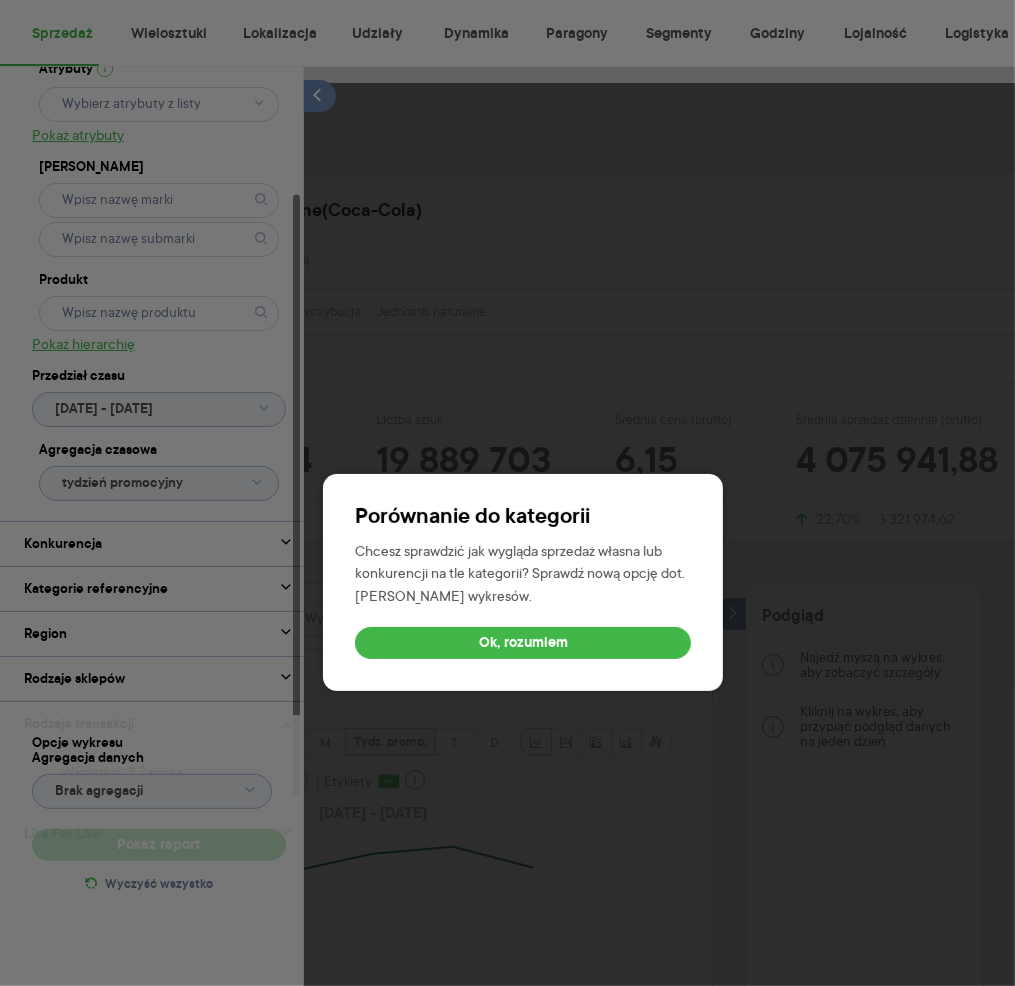 type 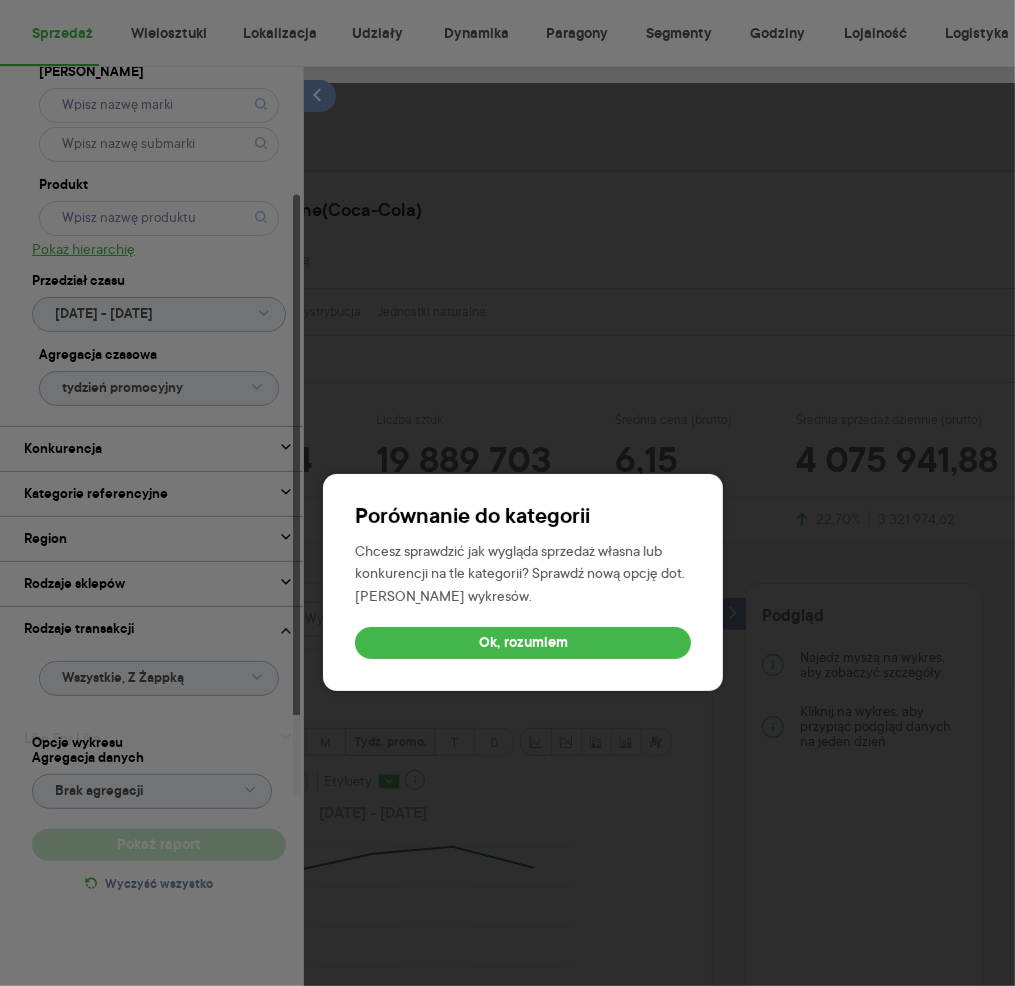 click on "Ok, rozumiem" at bounding box center [523, 643] 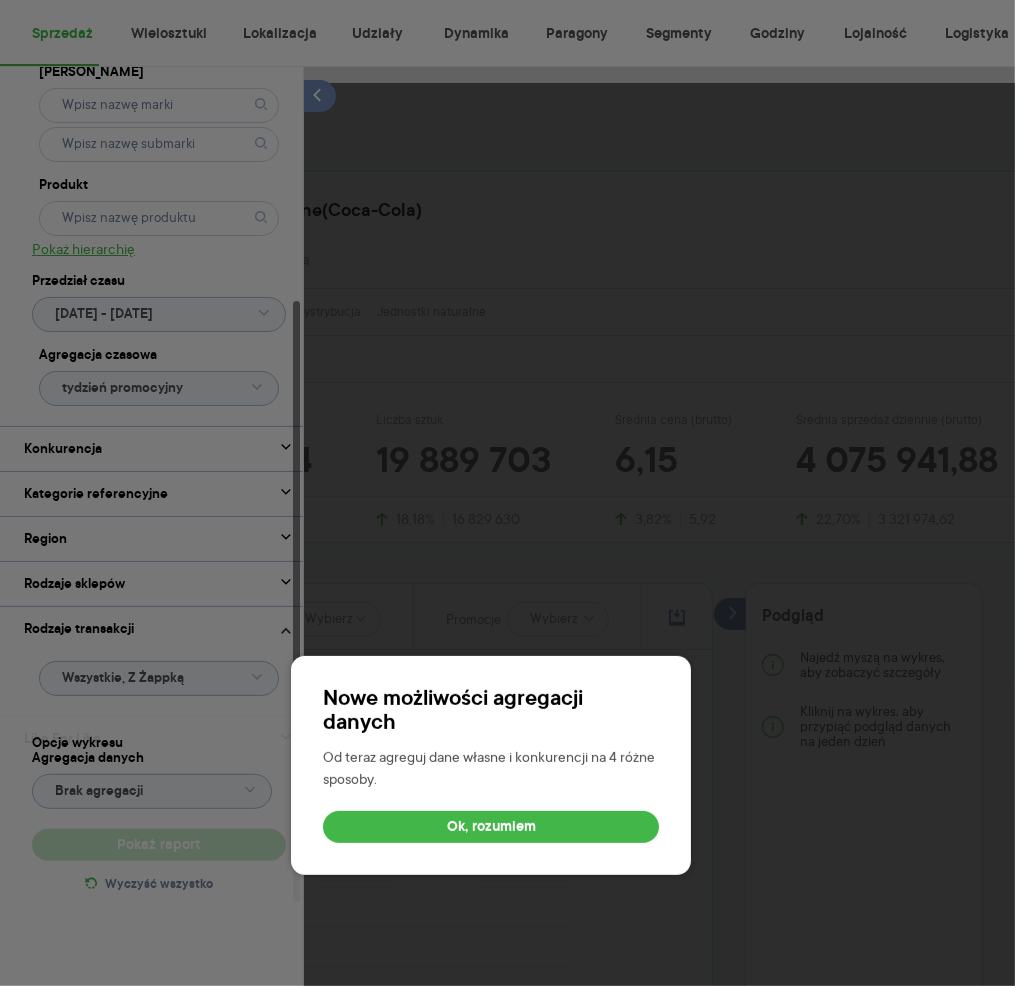 click on "Ok, rozumiem" at bounding box center (491, 827) 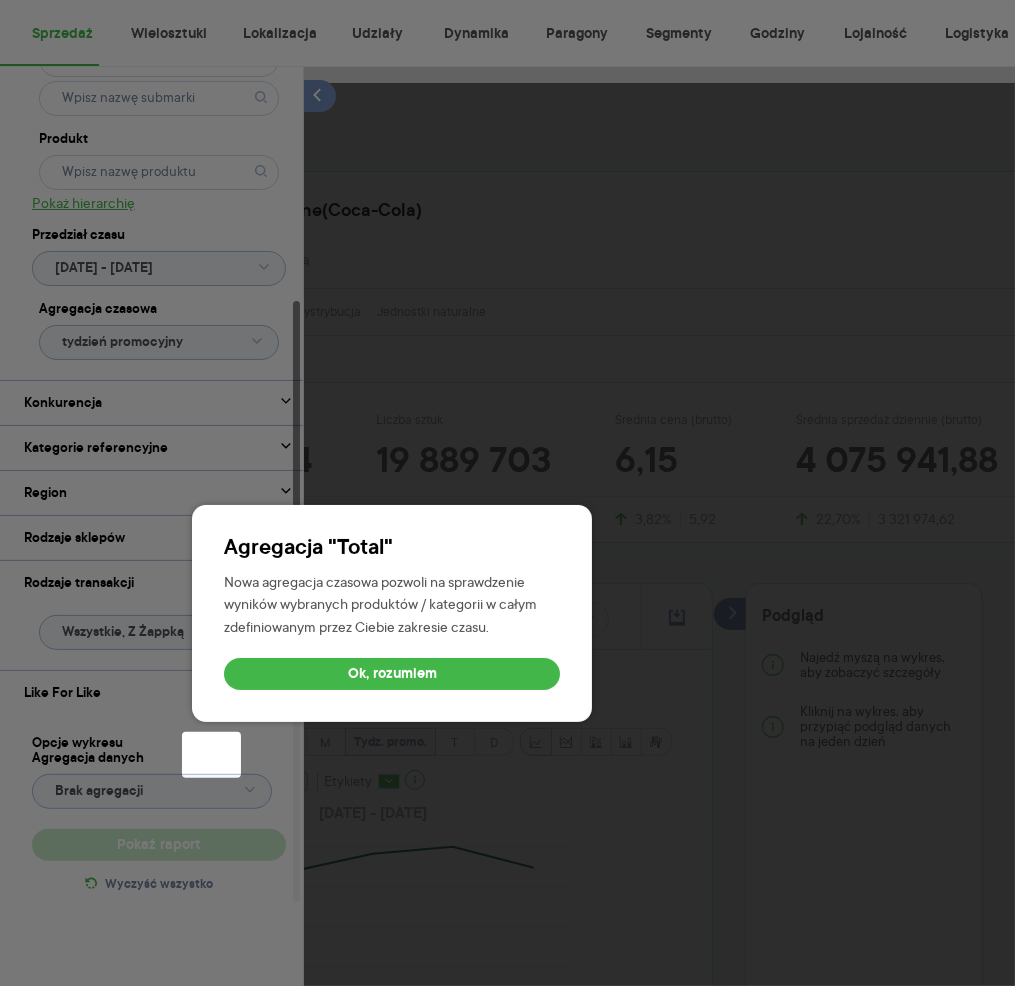 type 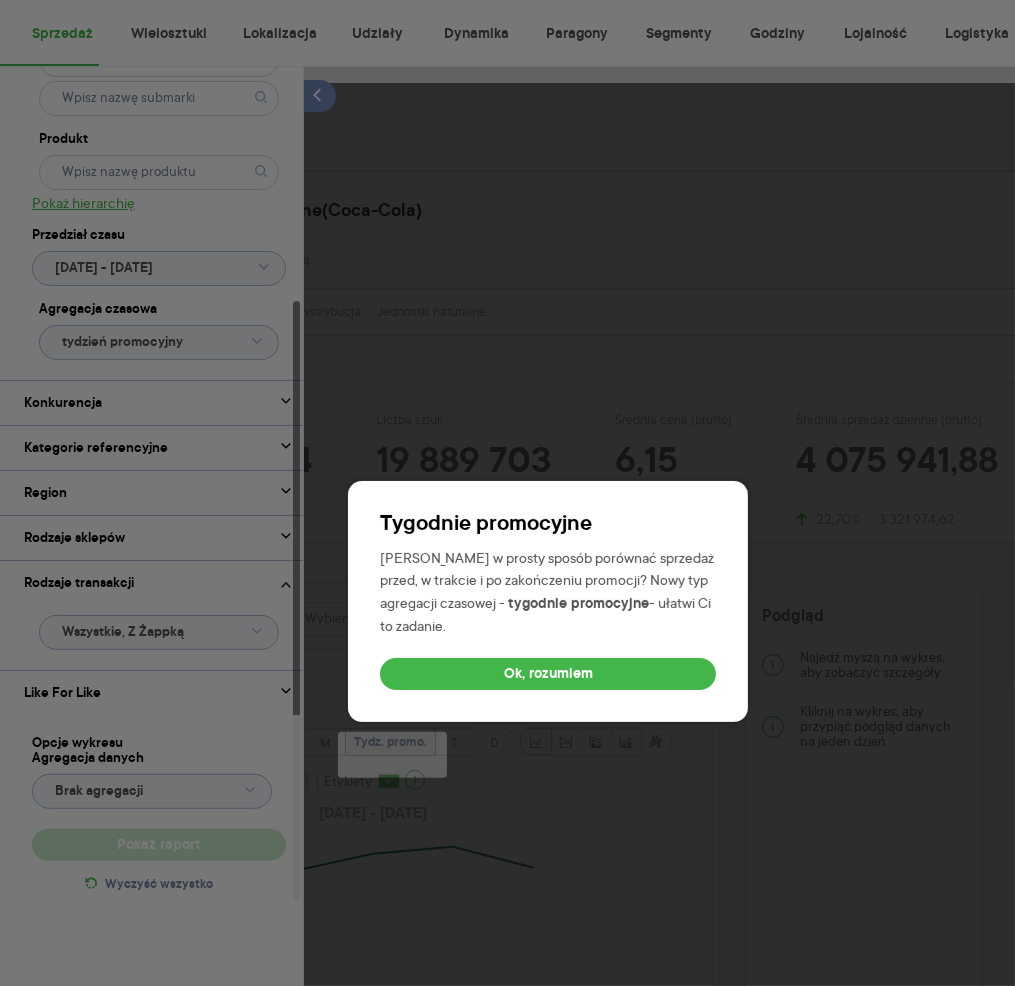 click on "Ok, rozumiem" at bounding box center (548, 674) 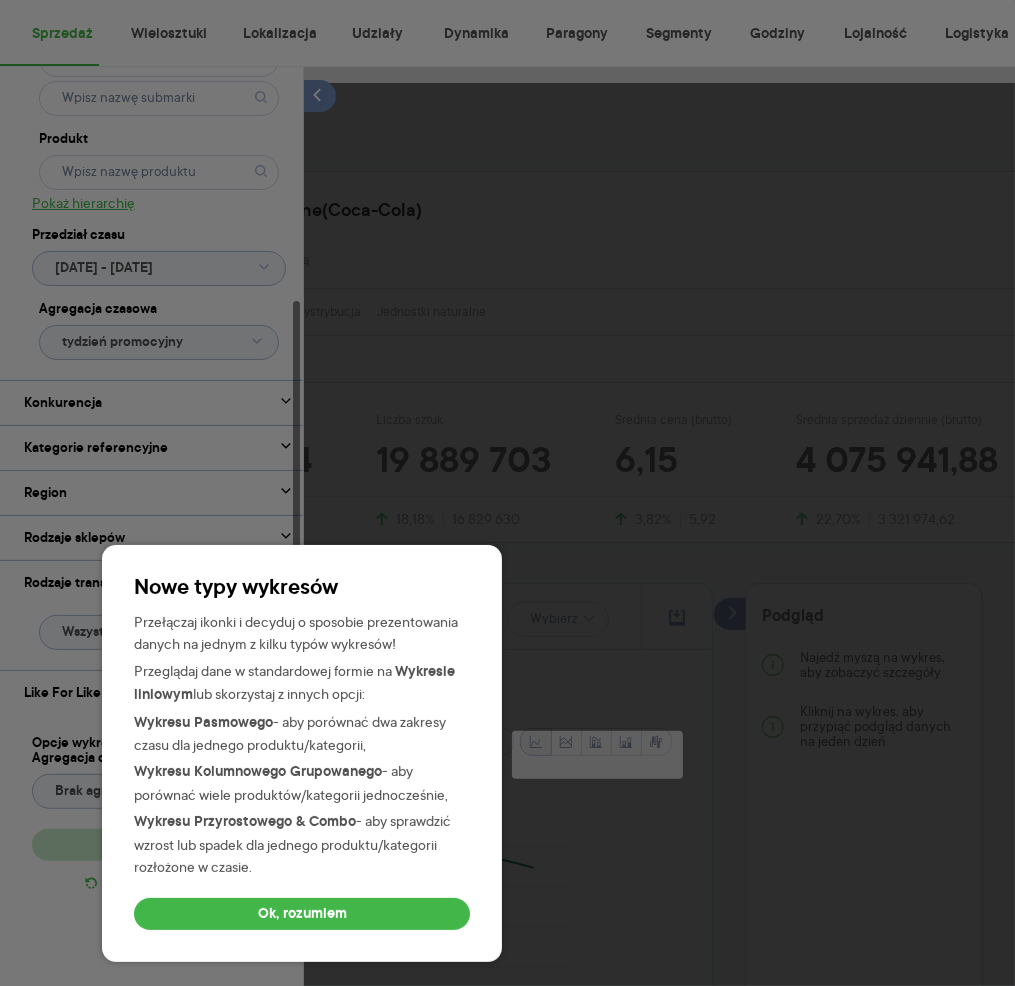 click on "Ok, rozumiem" at bounding box center (302, 914) 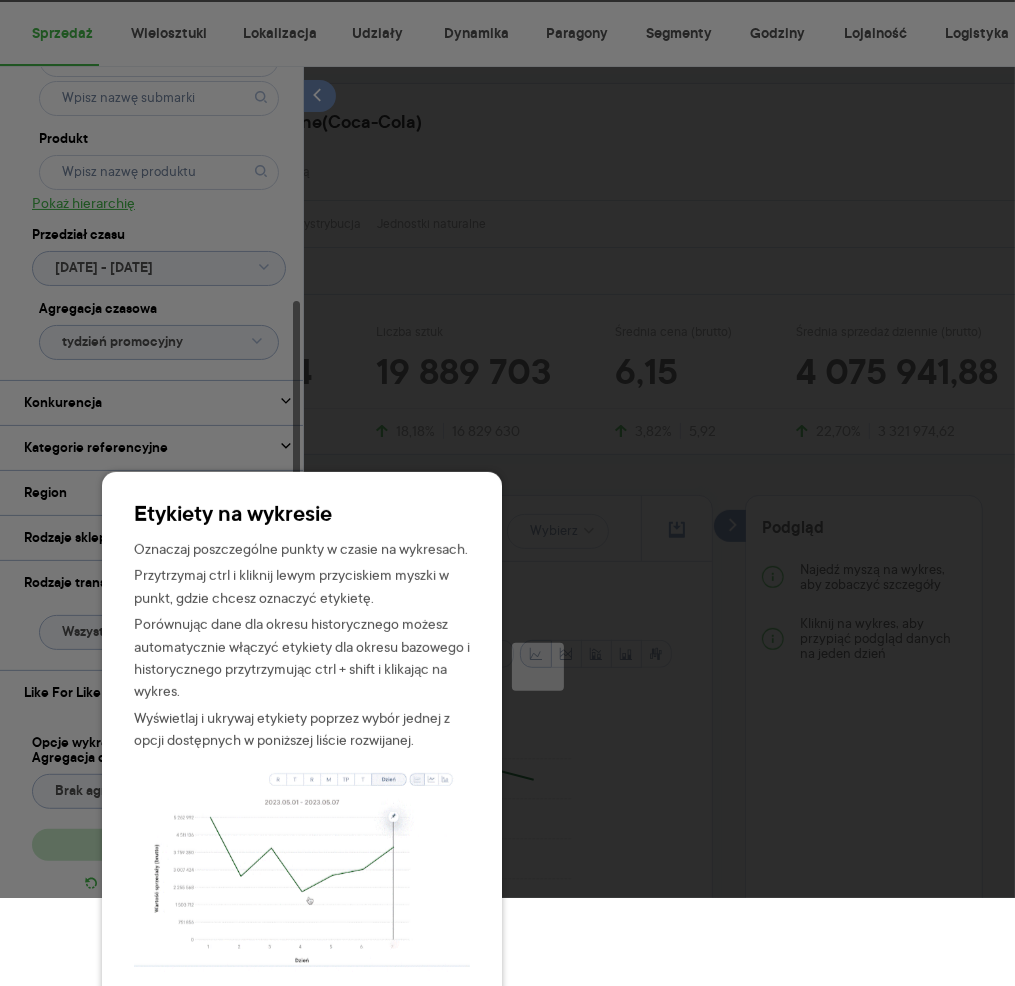 click on "Ok, rozumiem" at bounding box center (302, 1008) 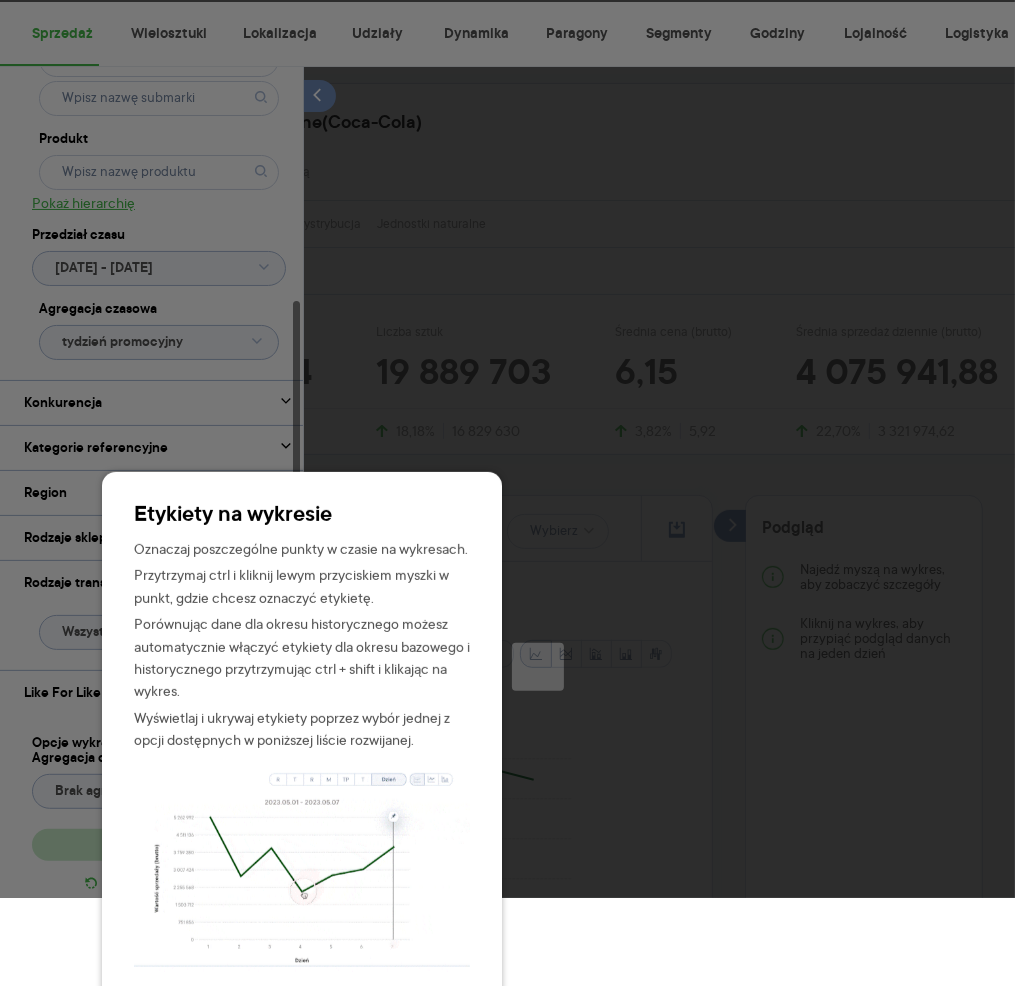 scroll, scrollTop: 81, scrollLeft: 0, axis: vertical 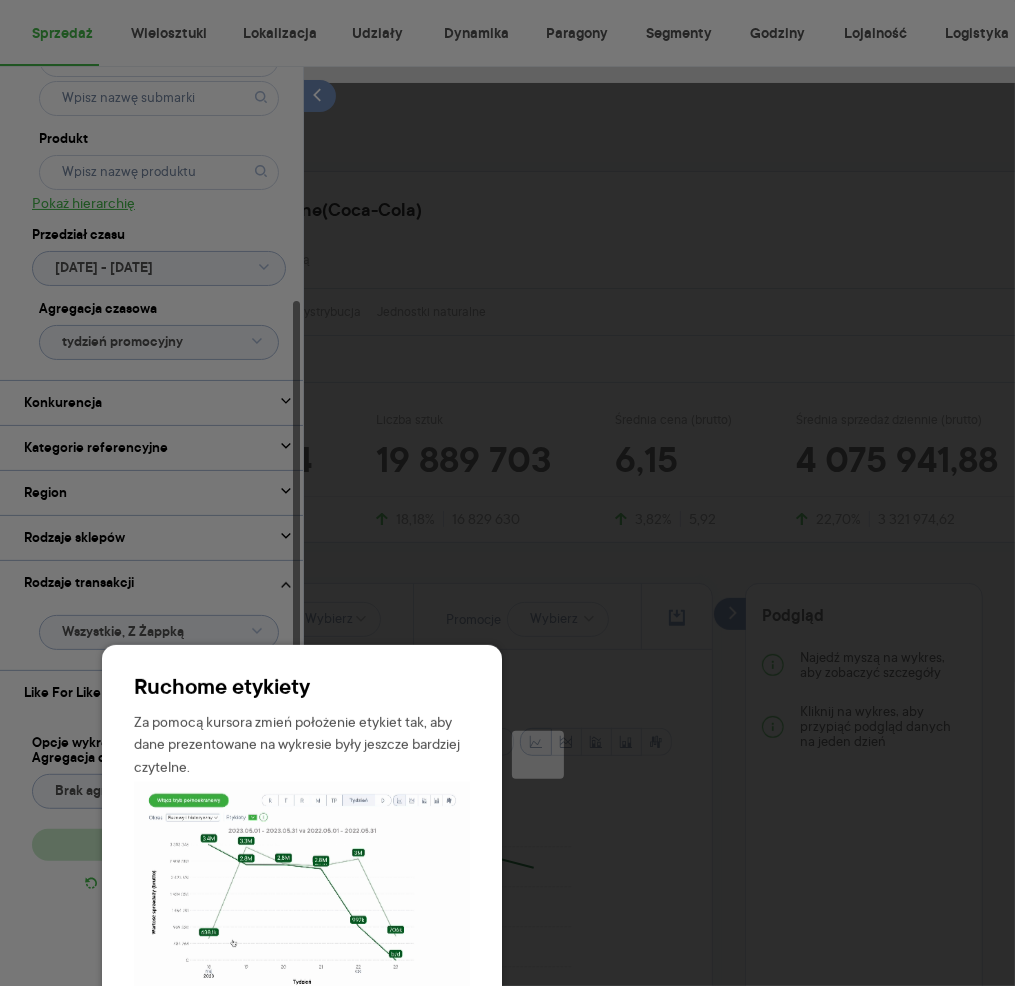 click on "Ok, rozumiem" at bounding box center [302, 1026] 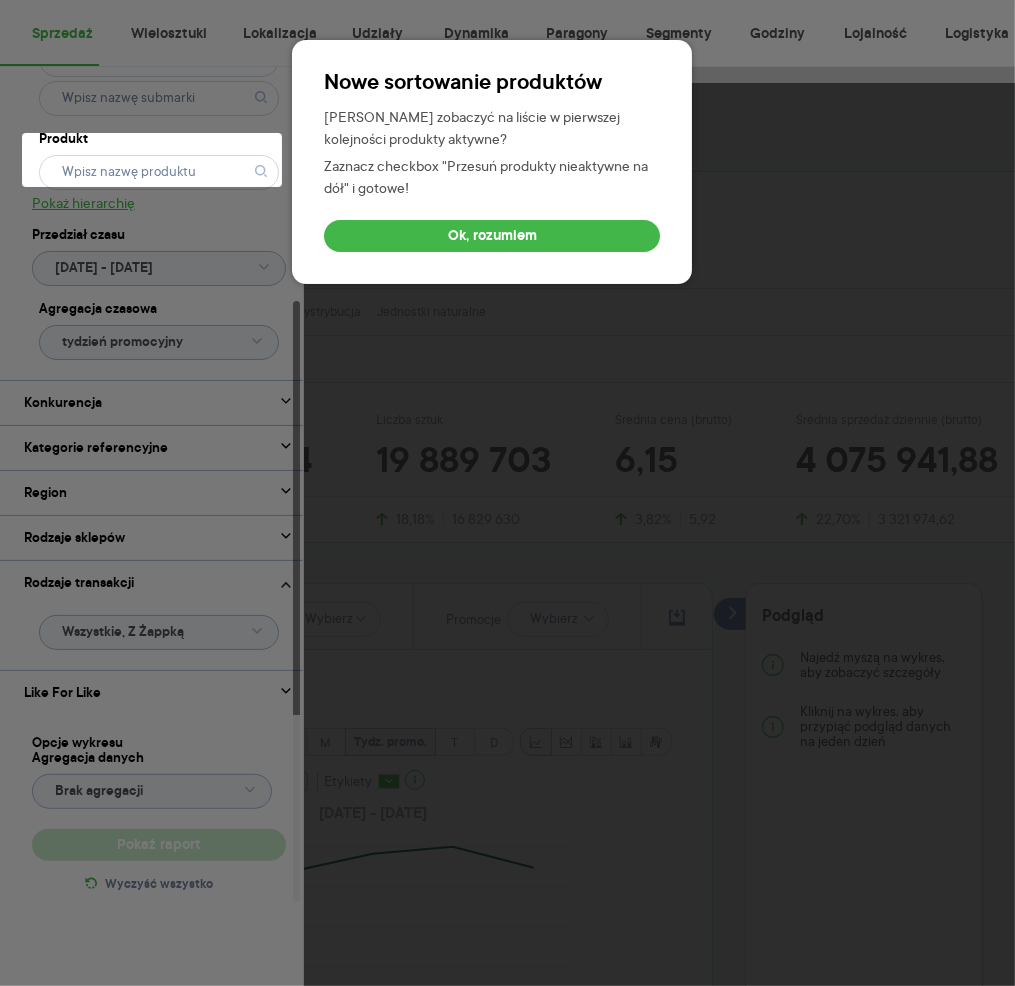 type 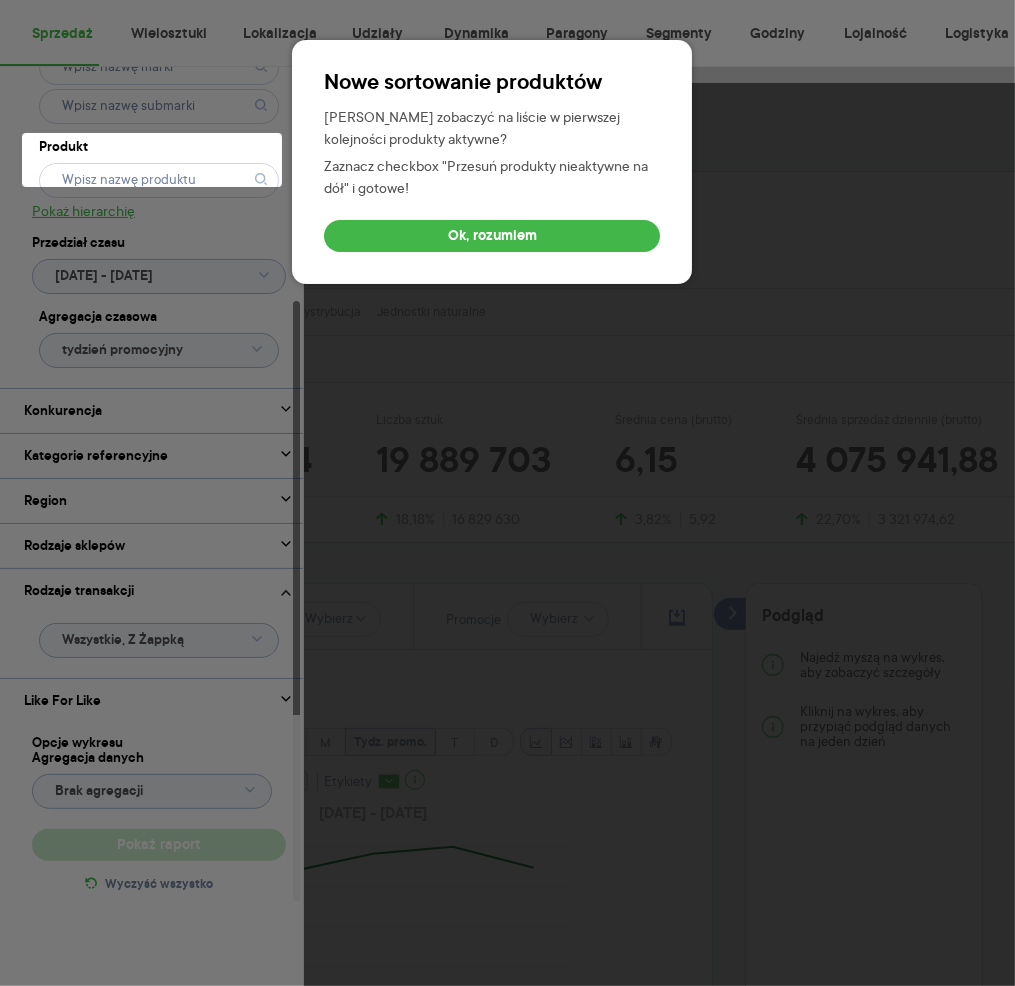 click on "Ok, rozumiem" at bounding box center [492, 236] 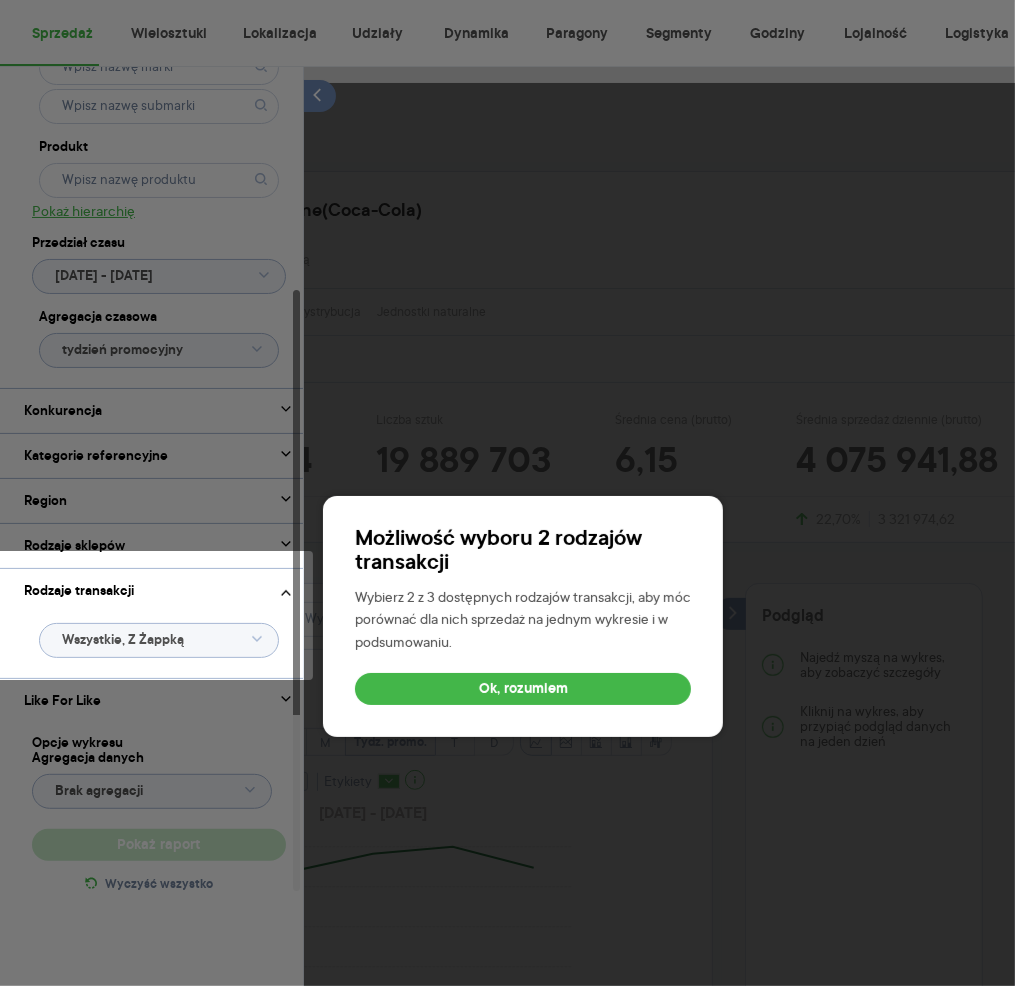 type 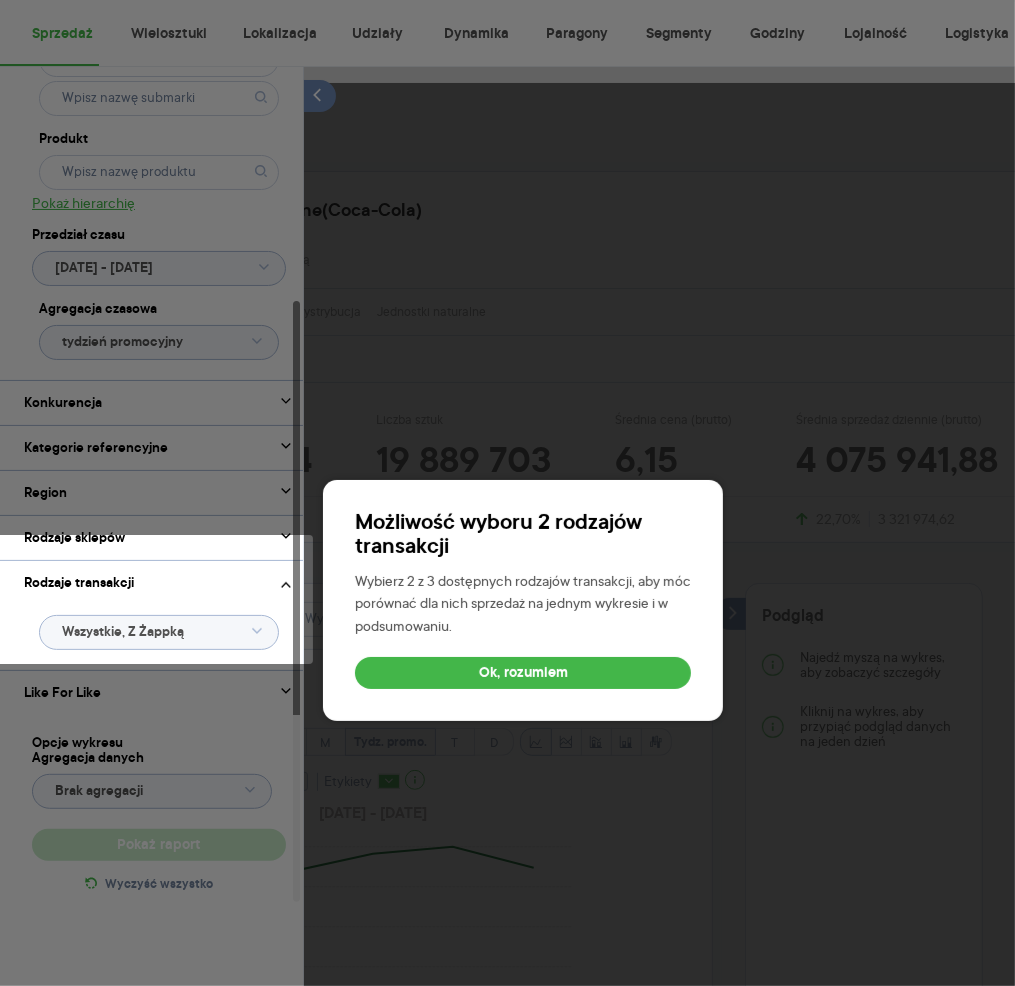 click on "Ok, rozumiem" at bounding box center [523, 673] 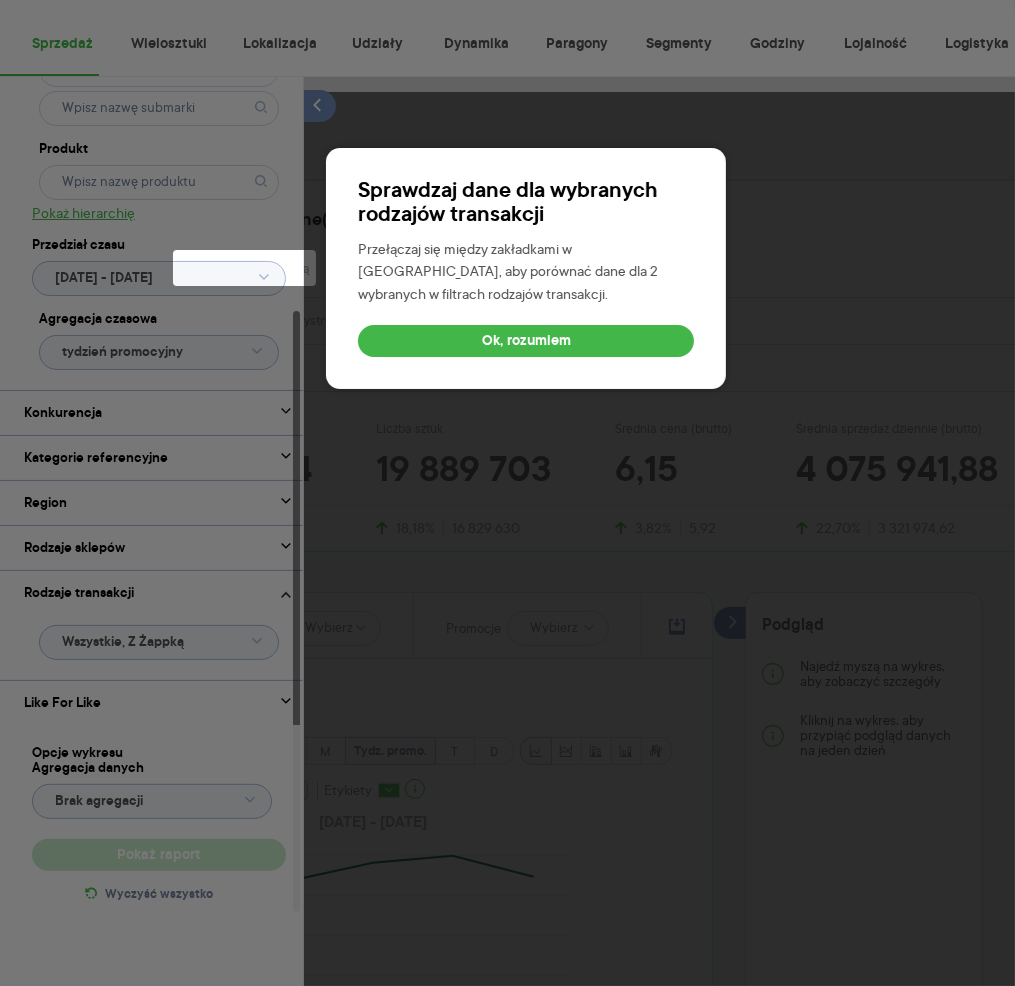 click on "Ok, rozumiem" at bounding box center [526, 341] 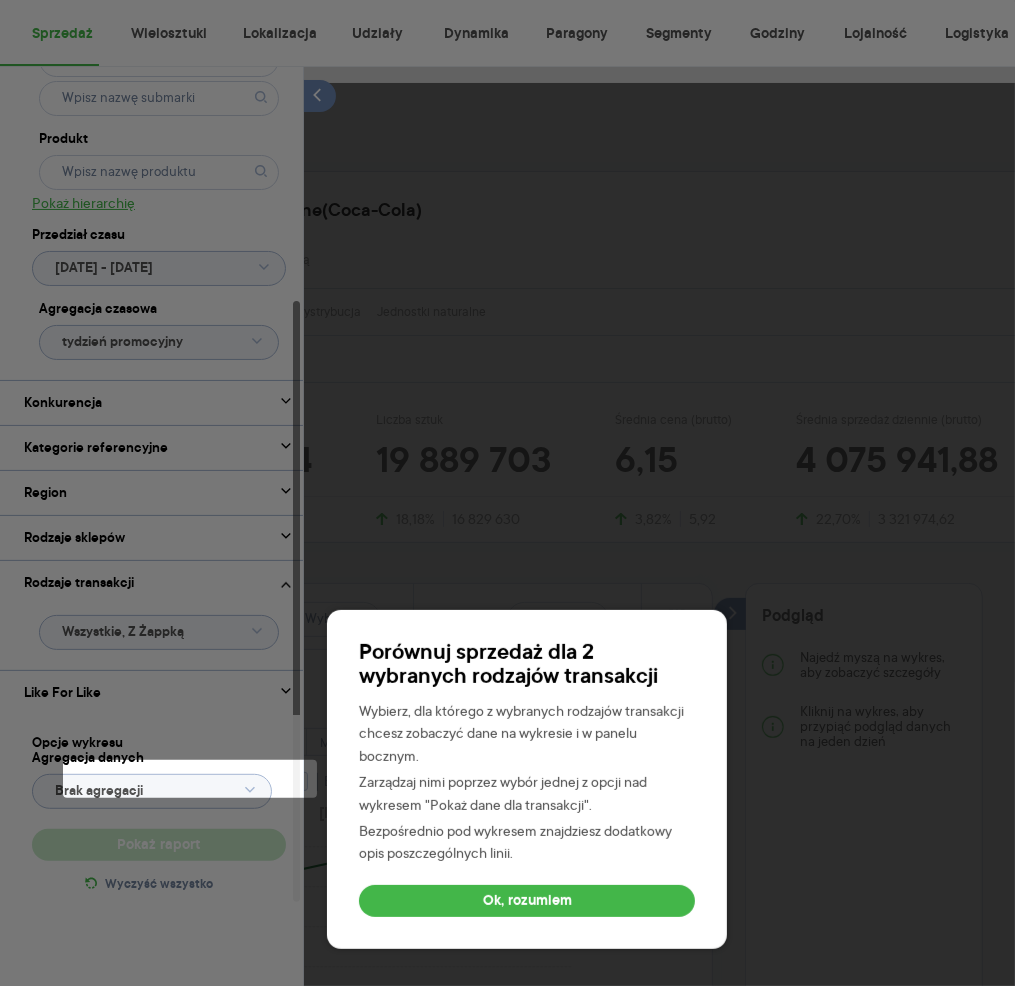 click on "Ok, rozumiem" at bounding box center (527, 901) 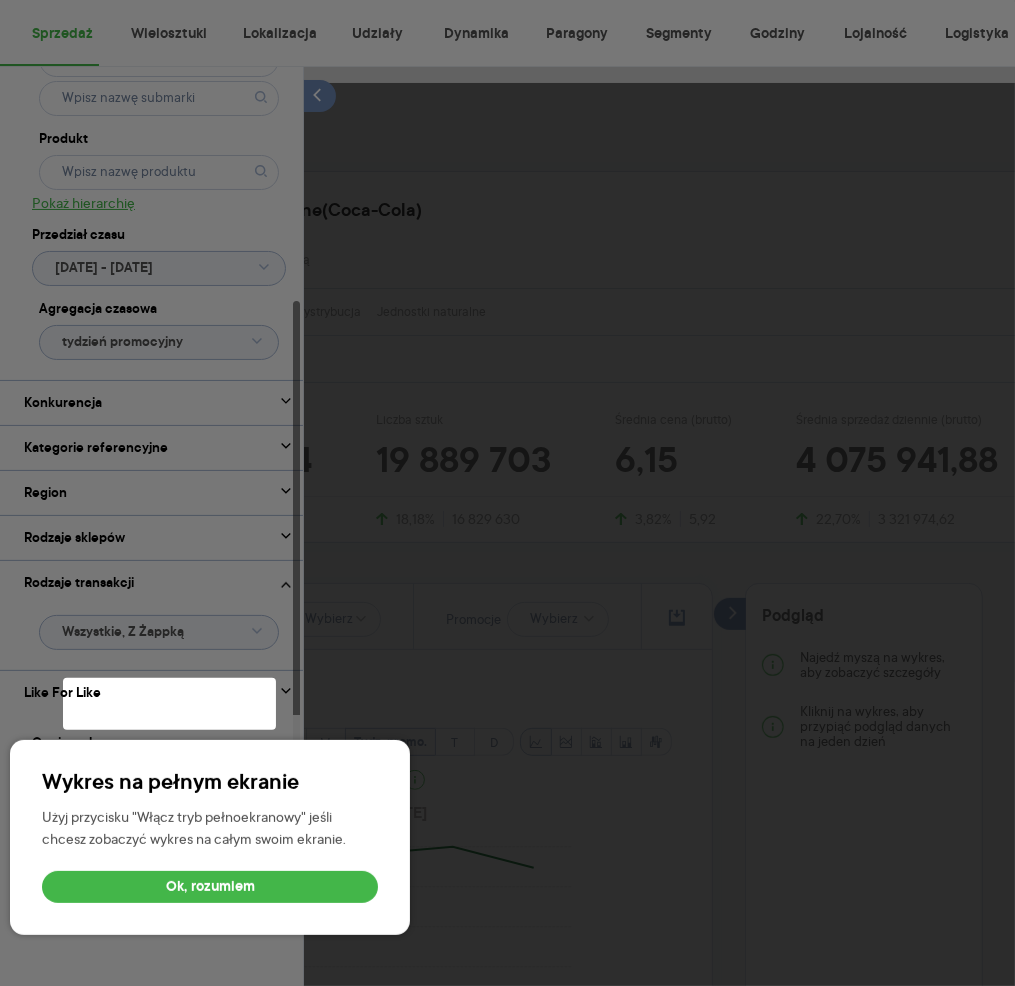 click on "Ok, rozumiem" at bounding box center (210, 887) 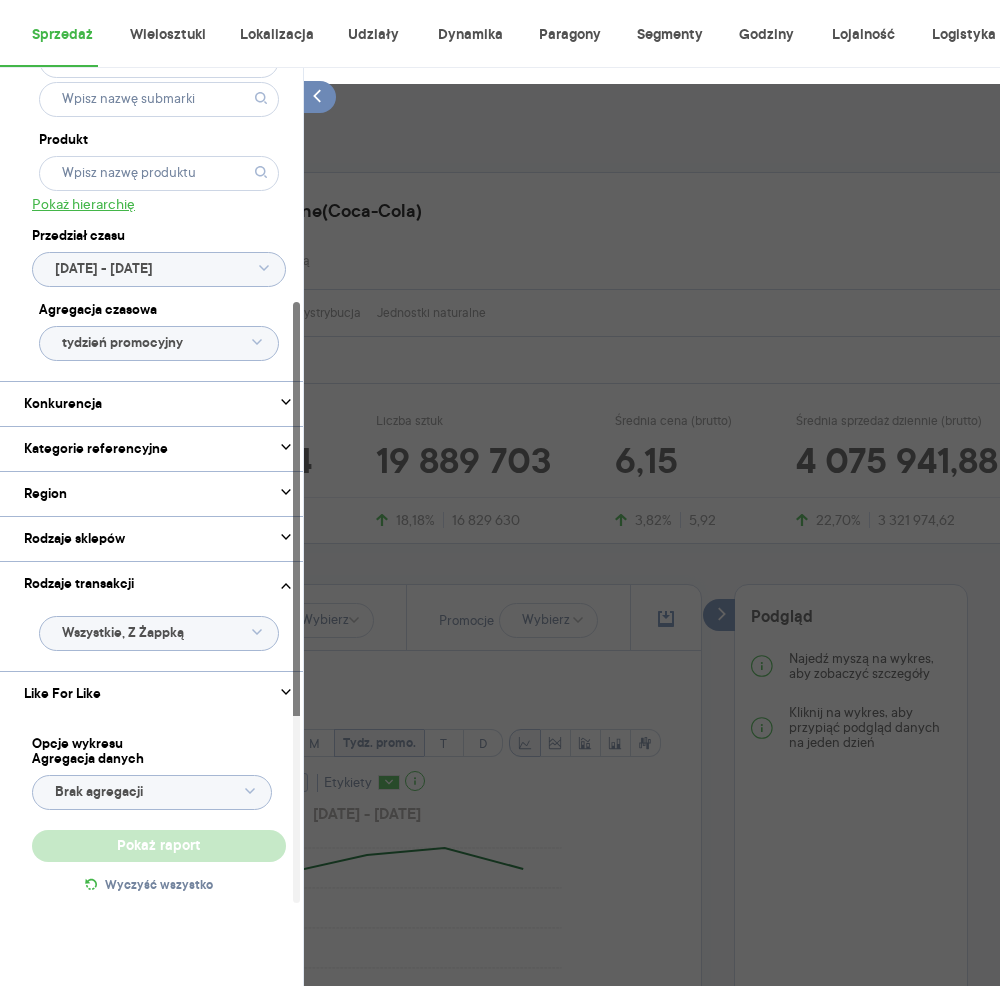 scroll, scrollTop: 0, scrollLeft: 0, axis: both 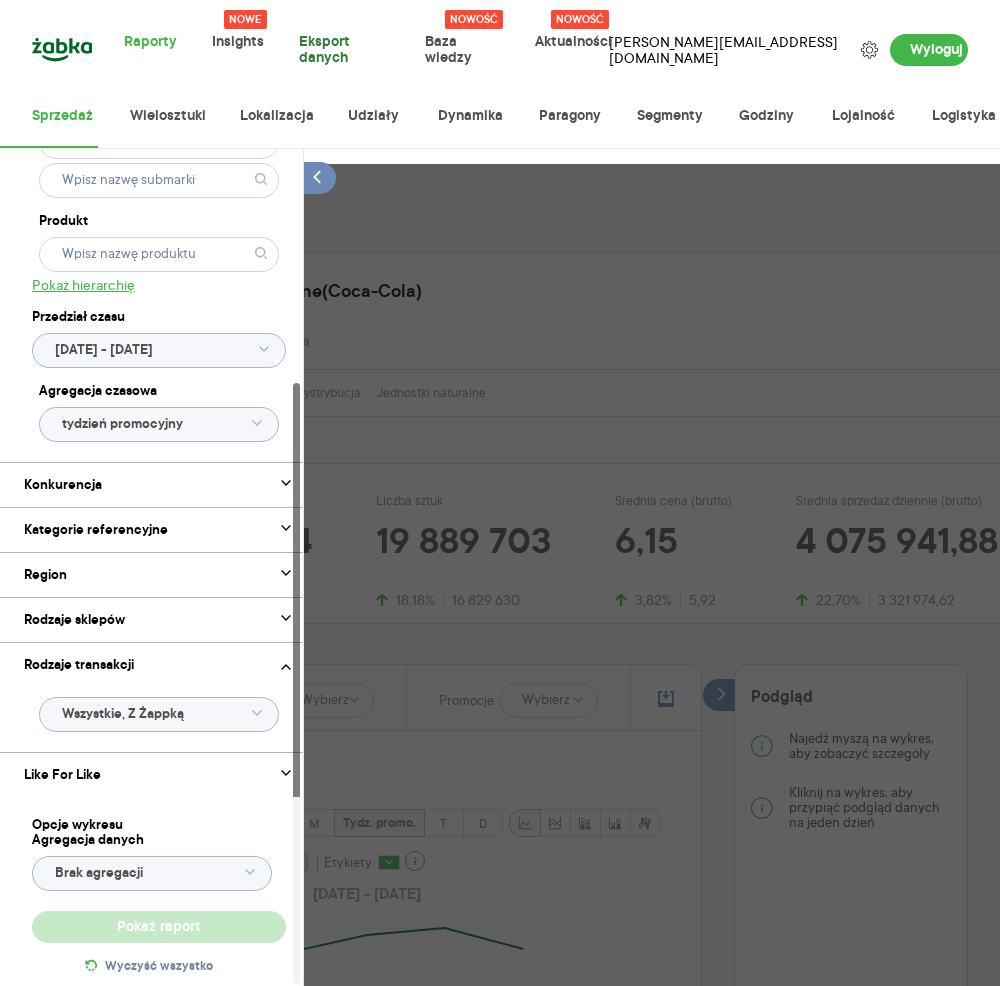 click on "Eksport danych" at bounding box center (330, 50) 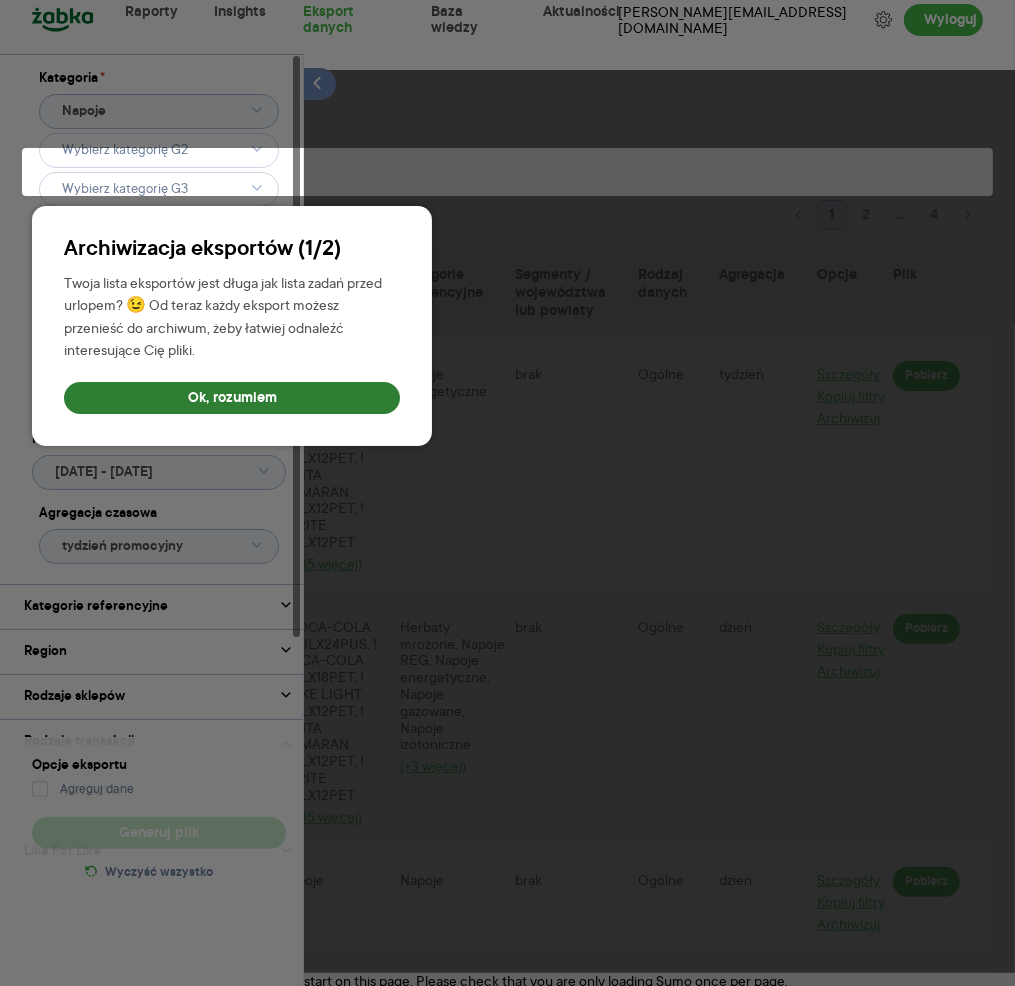 click on "Ok, rozumiem" at bounding box center [232, 398] 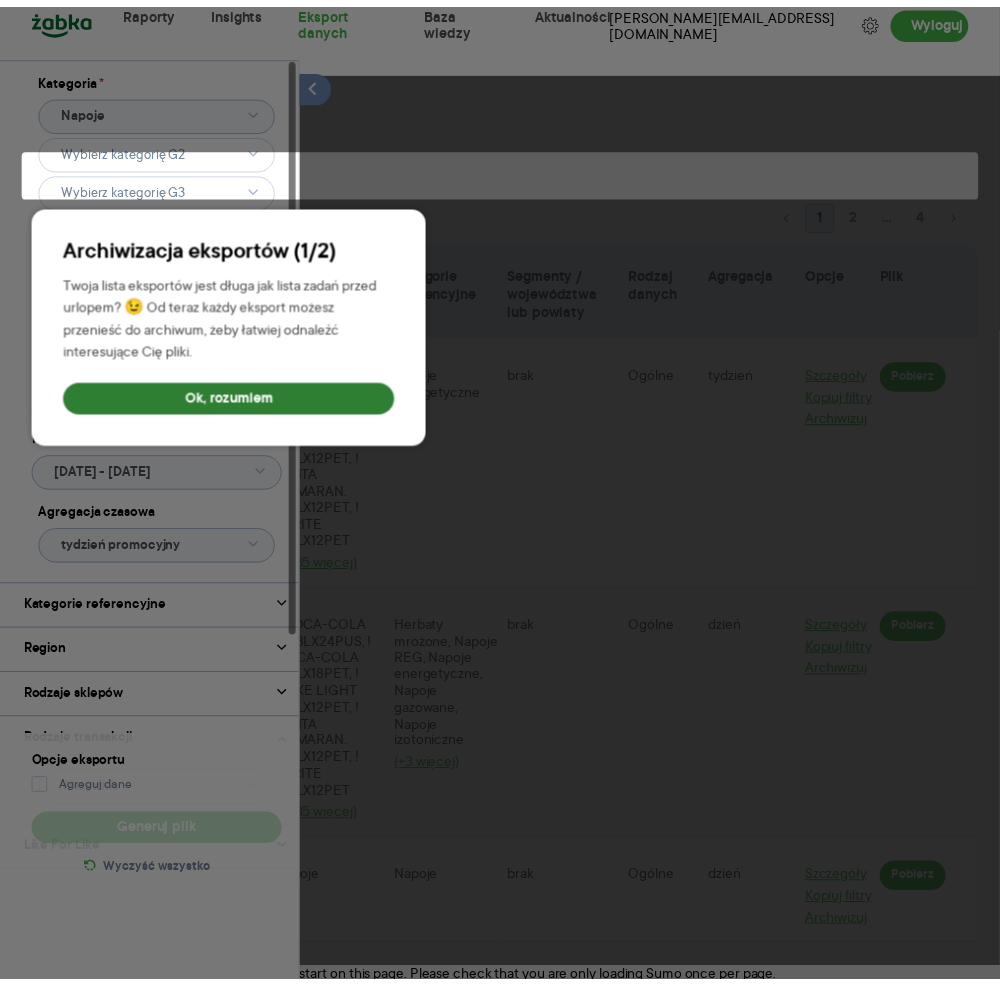 scroll, scrollTop: 33, scrollLeft: 0, axis: vertical 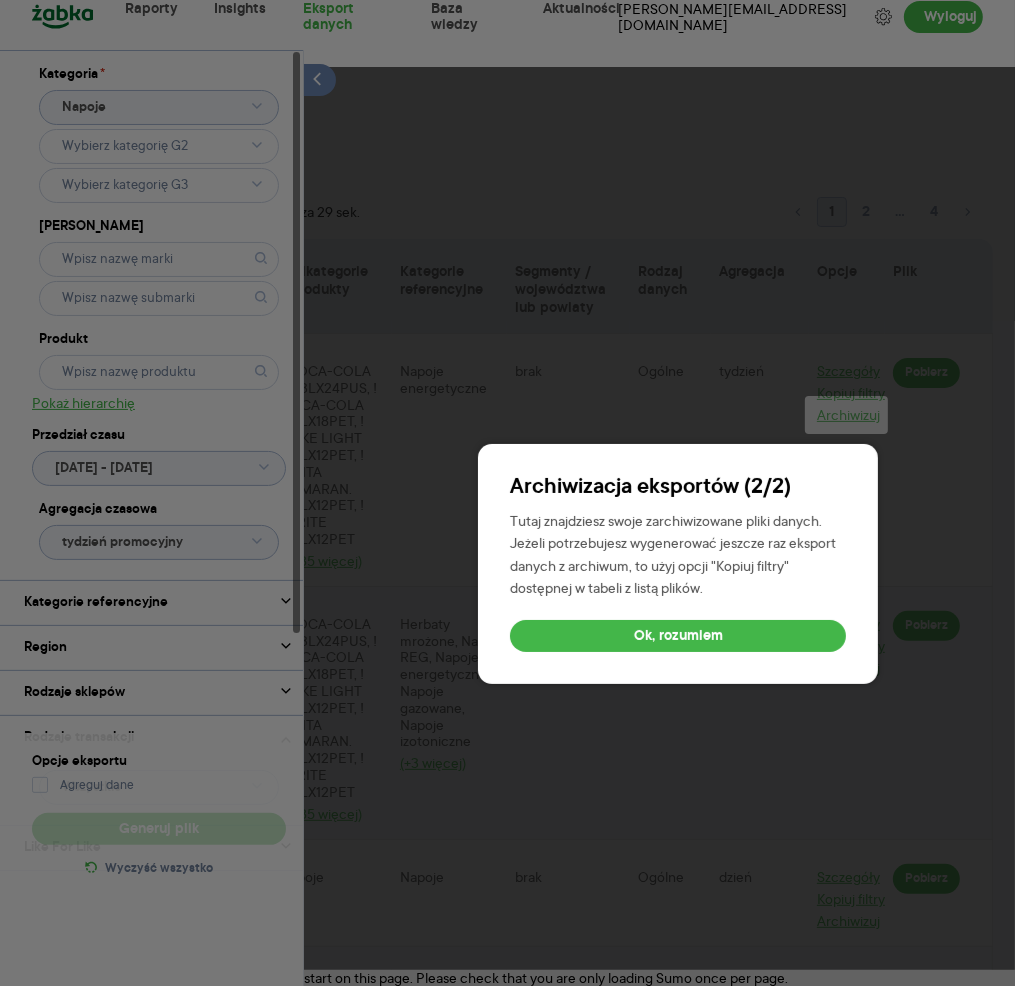 click on "Ok, rozumiem" at bounding box center (678, 636) 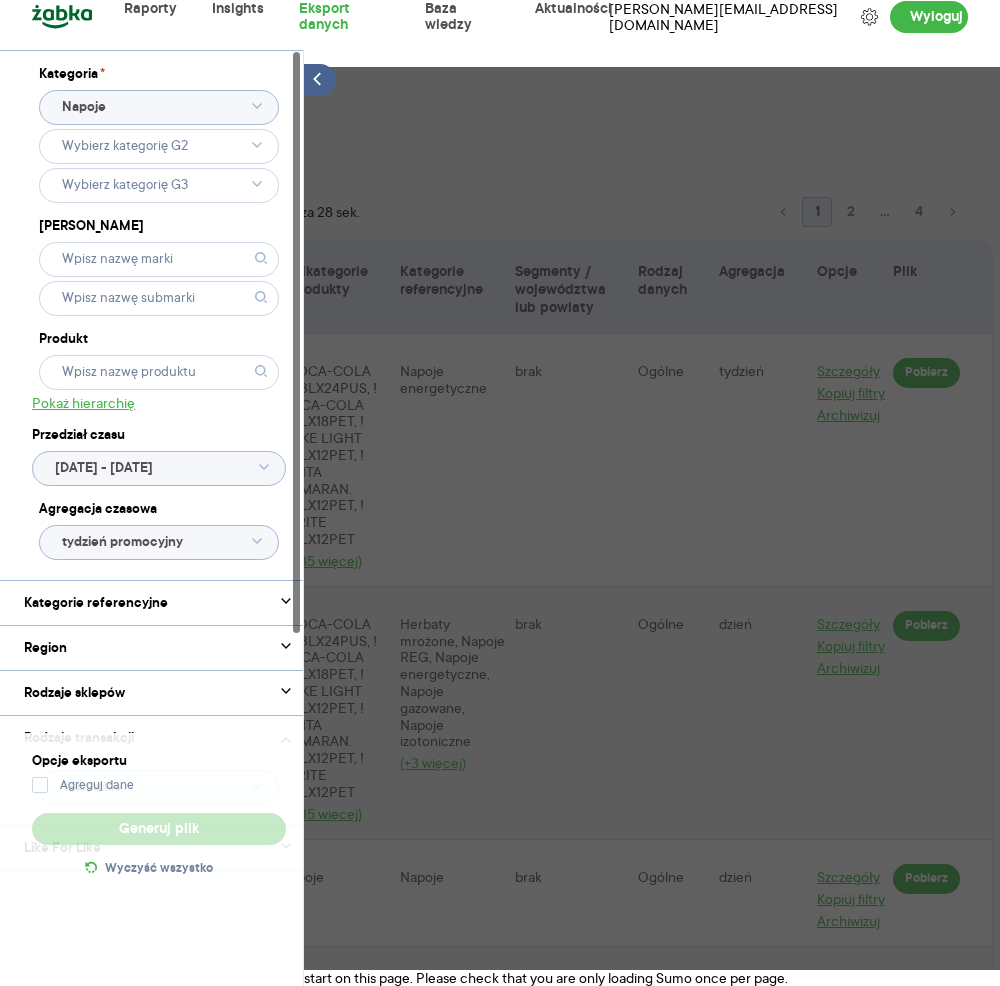 click at bounding box center (320, 80) 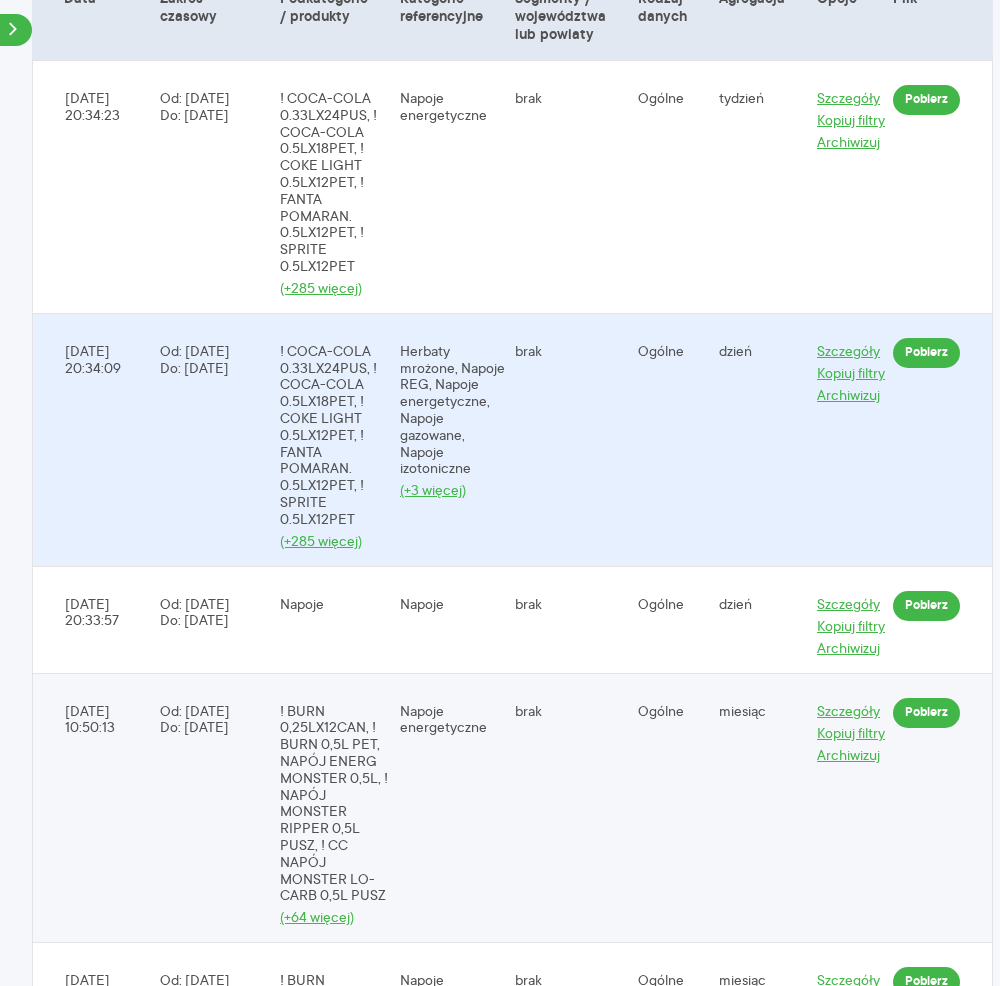 scroll, scrollTop: 309, scrollLeft: 0, axis: vertical 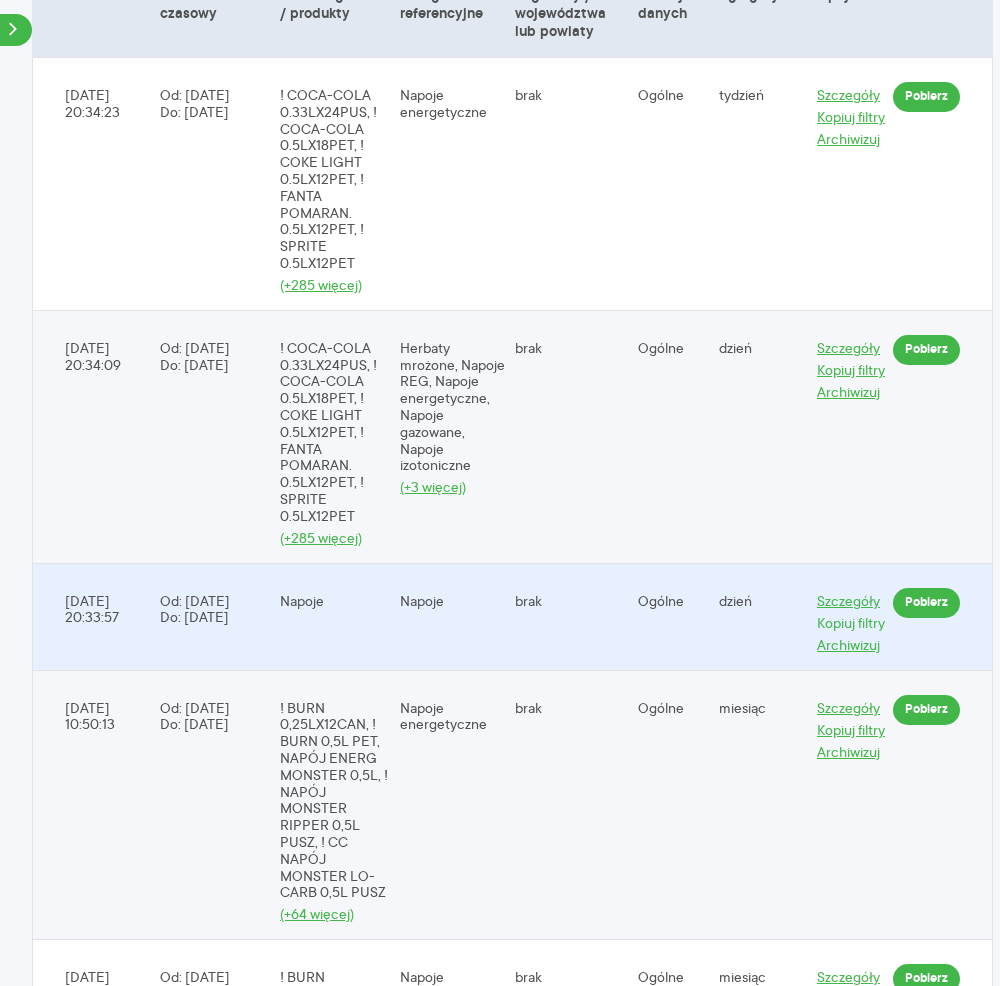 click on "Kopiuj filtry" at bounding box center (851, 623) 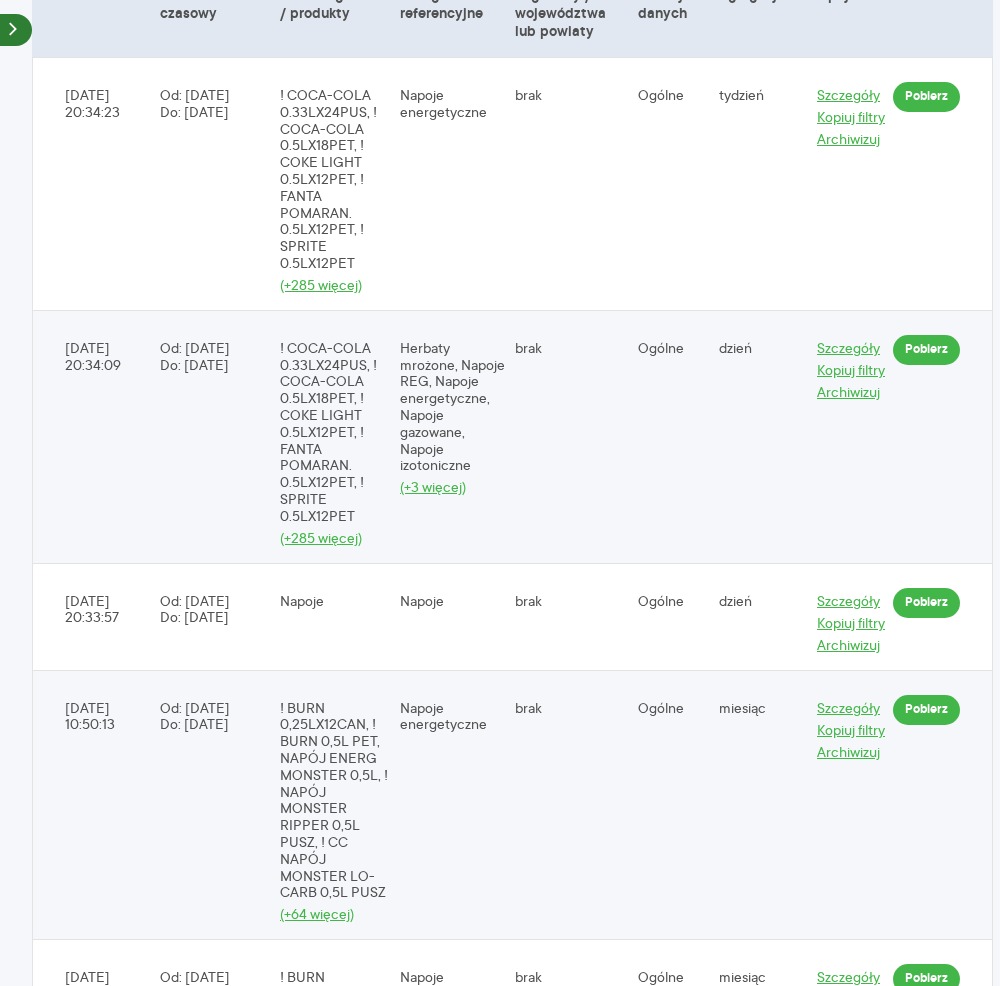 click 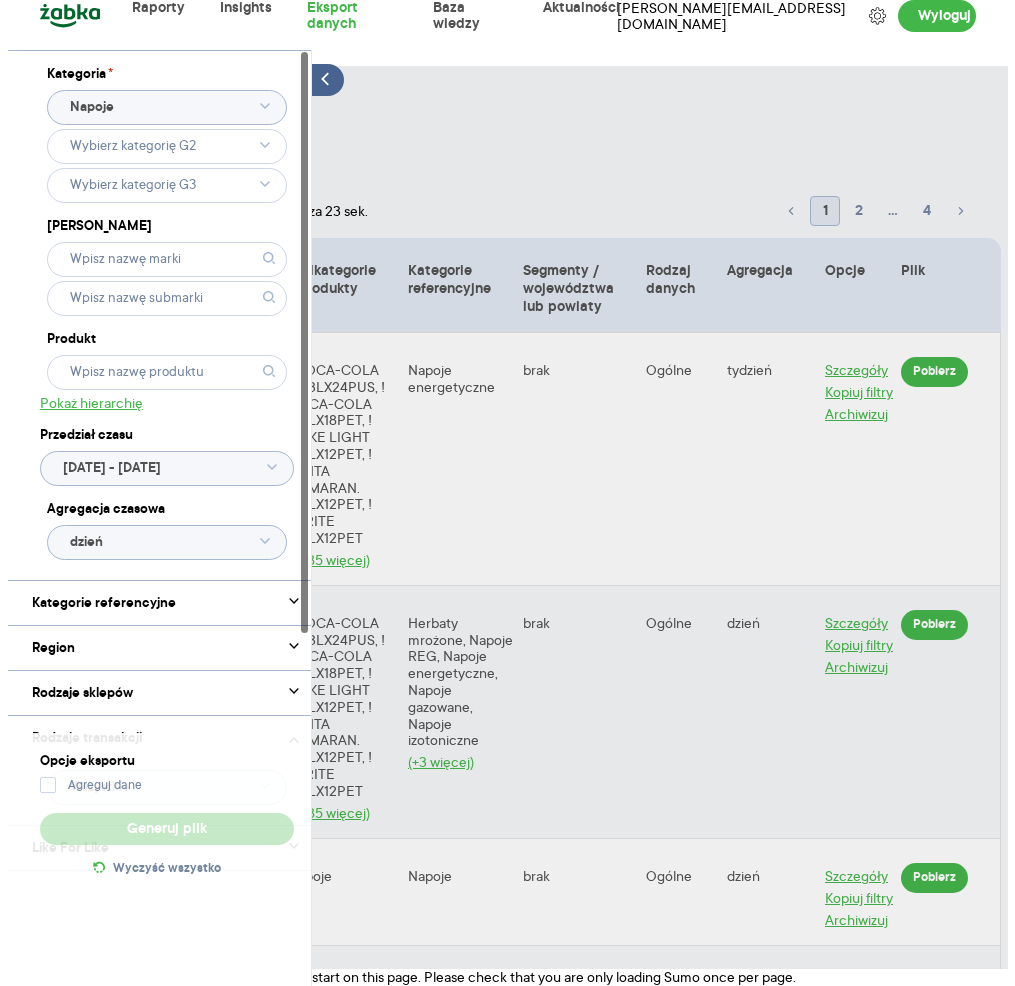 scroll, scrollTop: 33, scrollLeft: 0, axis: vertical 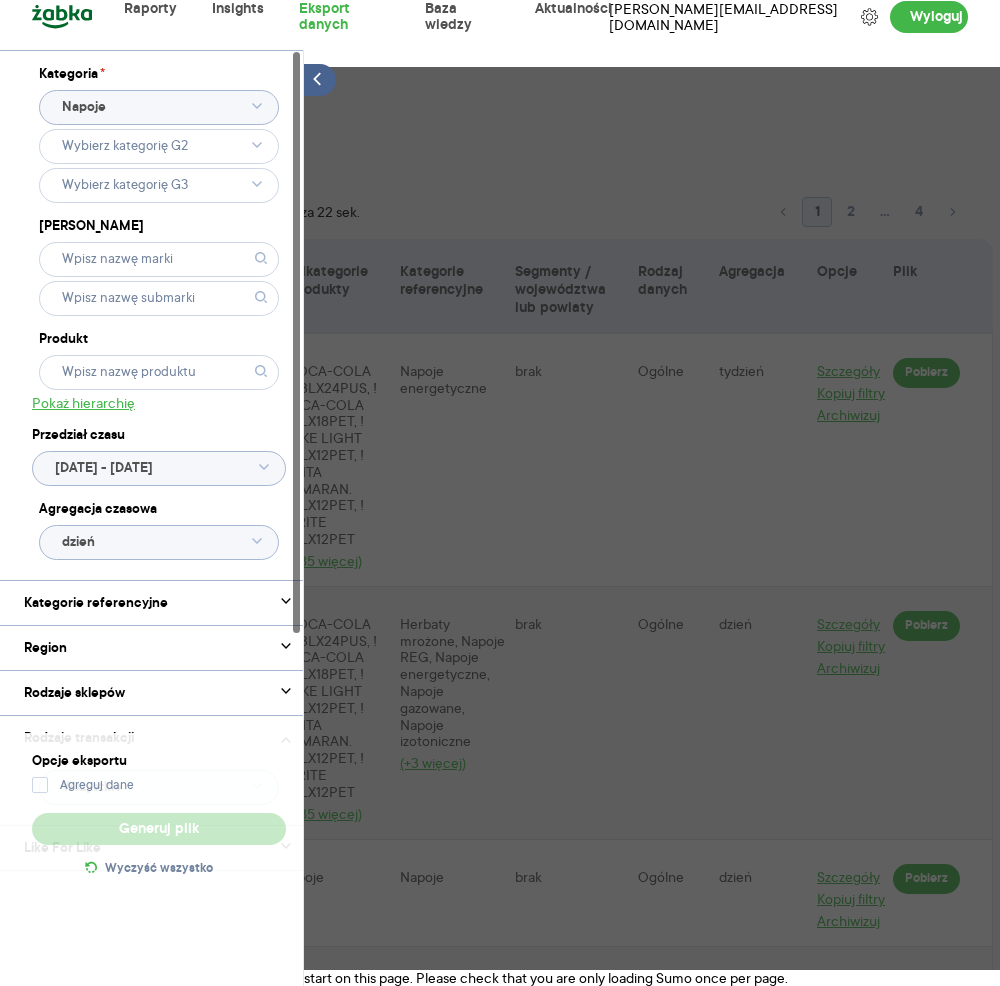 click on "Raporty Nowe Insights Eksport danych Nowość Baza wiedzy Nowość Aktualności zuzanna.kierpiec@cchellenic.com Wyloguj Kategoria * Napoje Marka Produkt Pokaż hierarchię Przedział czasu 2025.01.01 - 2025.06.22 Agregacja czasowa dzień Kategorie referencyjne Wybrano G1 - 1 z 1 Region Rodzaje sklepów Rodzaje transakcji Wszystkie Like For Like Uwzględnij LFL Rodzaj danych Rodzaj danych Ogólne Wg segmentów Wg godzin Wg województw Wg powiatów Opcje eksportu Agreguj dane Generuj plik Wyczyść wszystko Lista plików Excel Lista eksportów danych Archiwum Automatyczne odświeżenie danych nastąpi za 22 sek. 1 2 ... 4 Data Zakres czasowy Podkategorie / produkty Kategorie referencyjne Segmenty / województwa lub powiaty Rodzaj danych Agregacja Opcje Plik 2025-06-25
20:34:23 Od: 2025-05-26
Do: 2025-06-22 ! COCA-COLA 0.33LX24PUS, ! COCA-COLA 0.5LX18PET, ! COKE LIGHT 0.5LX12PET, ! FANTA POMARAN. 0.5LX12PET, ! SPRITE 0.5LX12PET (+285 więcej) Napoje energetyczne brak Ogólne tydzień Szczegóły Kopiuj filtry" at bounding box center (500, 460) 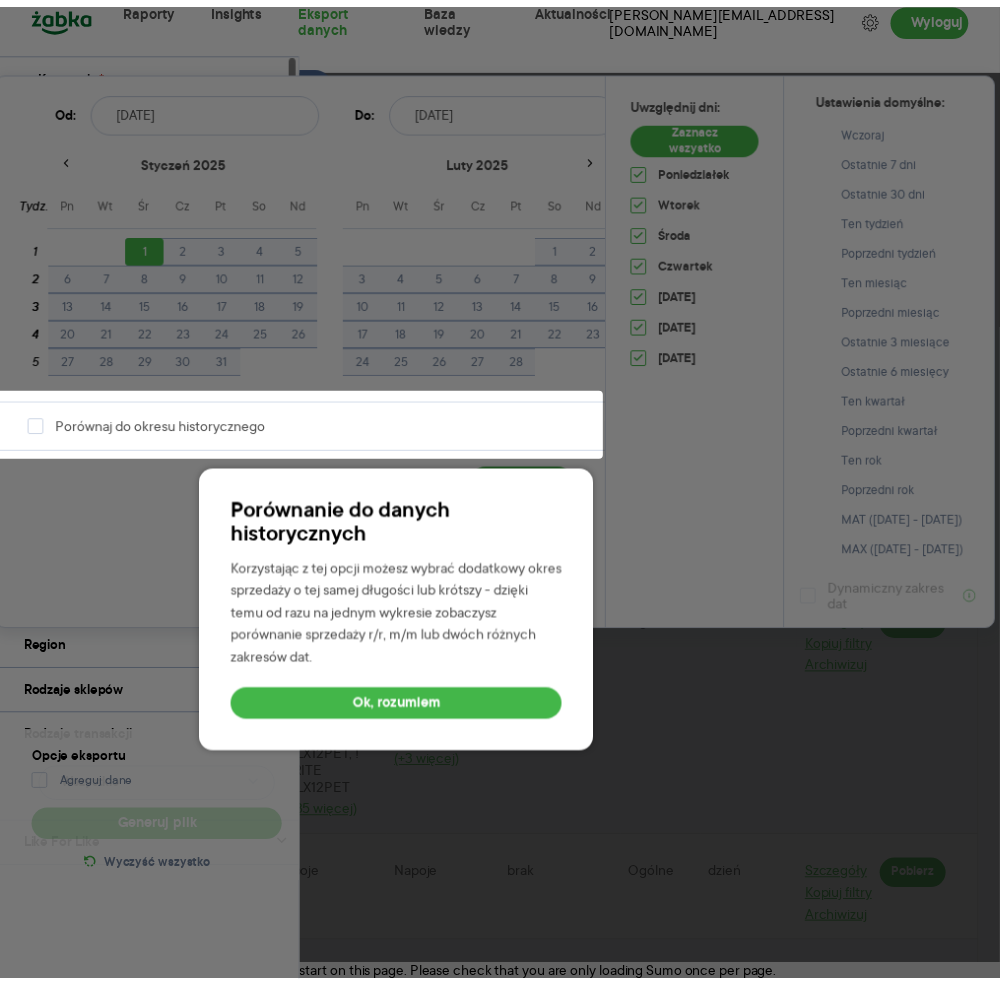 scroll, scrollTop: 0, scrollLeft: 16, axis: horizontal 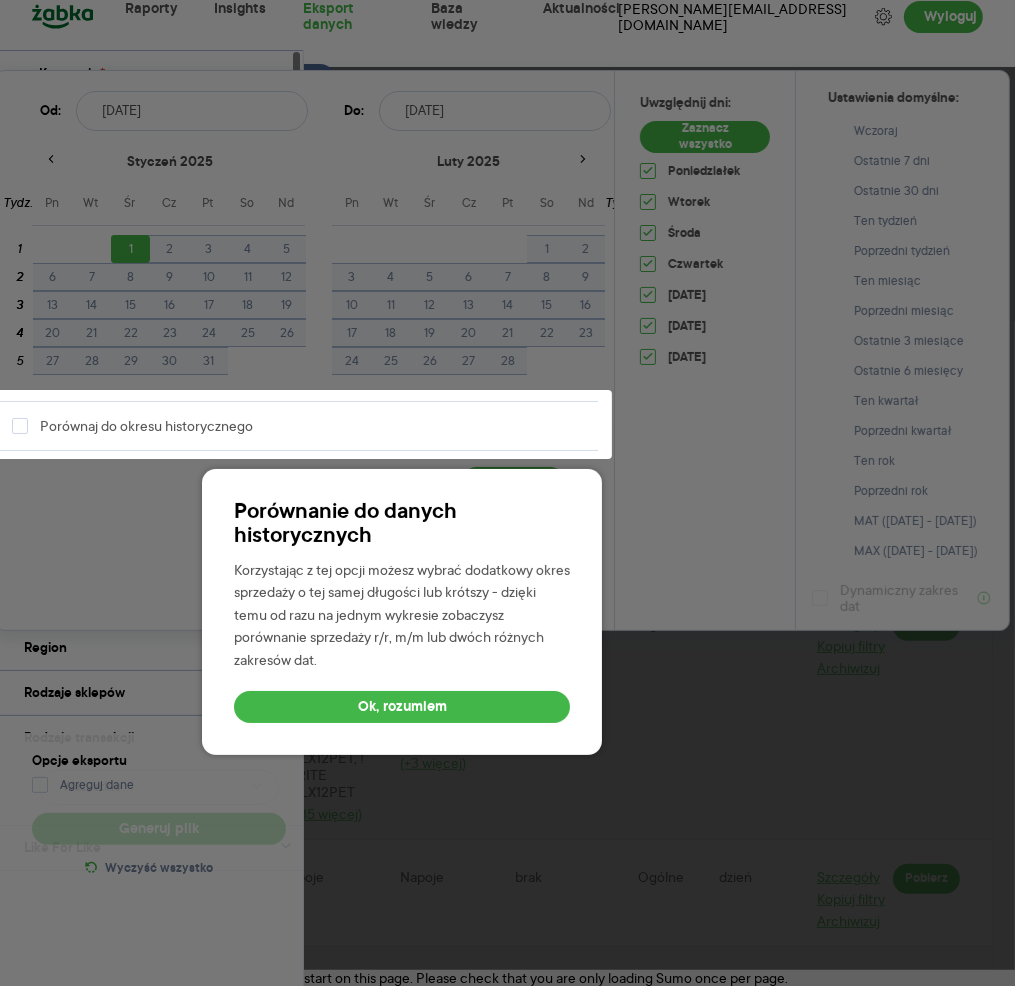 click on "Ok, rozumiem" at bounding box center [402, 707] 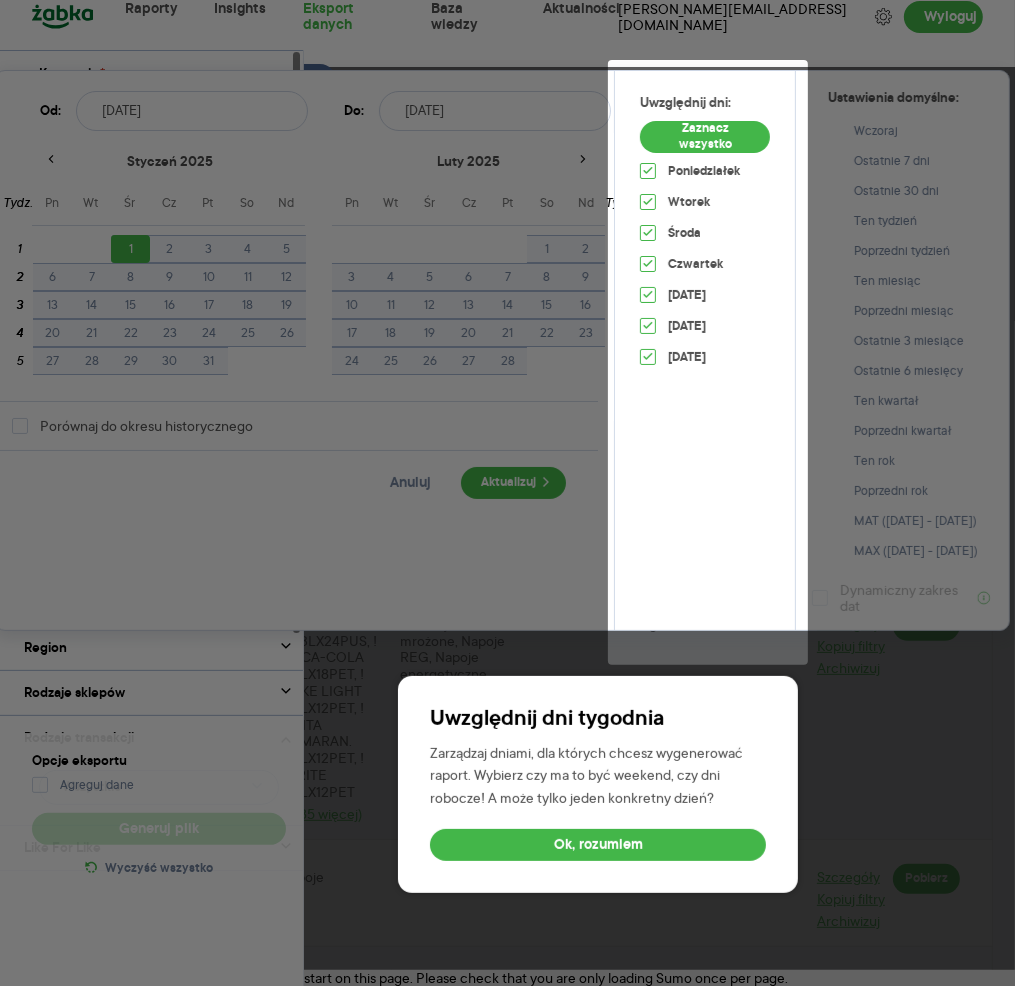click on "Ok, rozumiem" at bounding box center (598, 845) 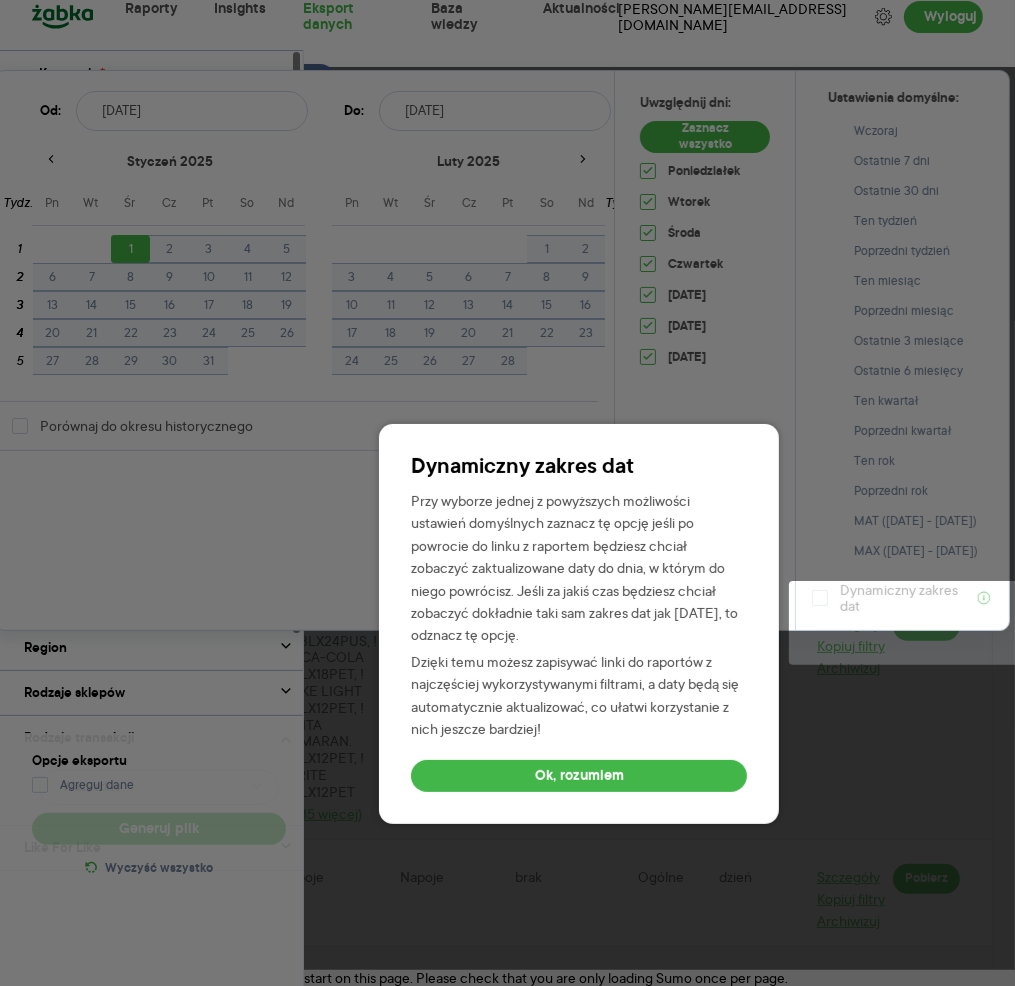 click on "Ok, rozumiem" at bounding box center (579, 776) 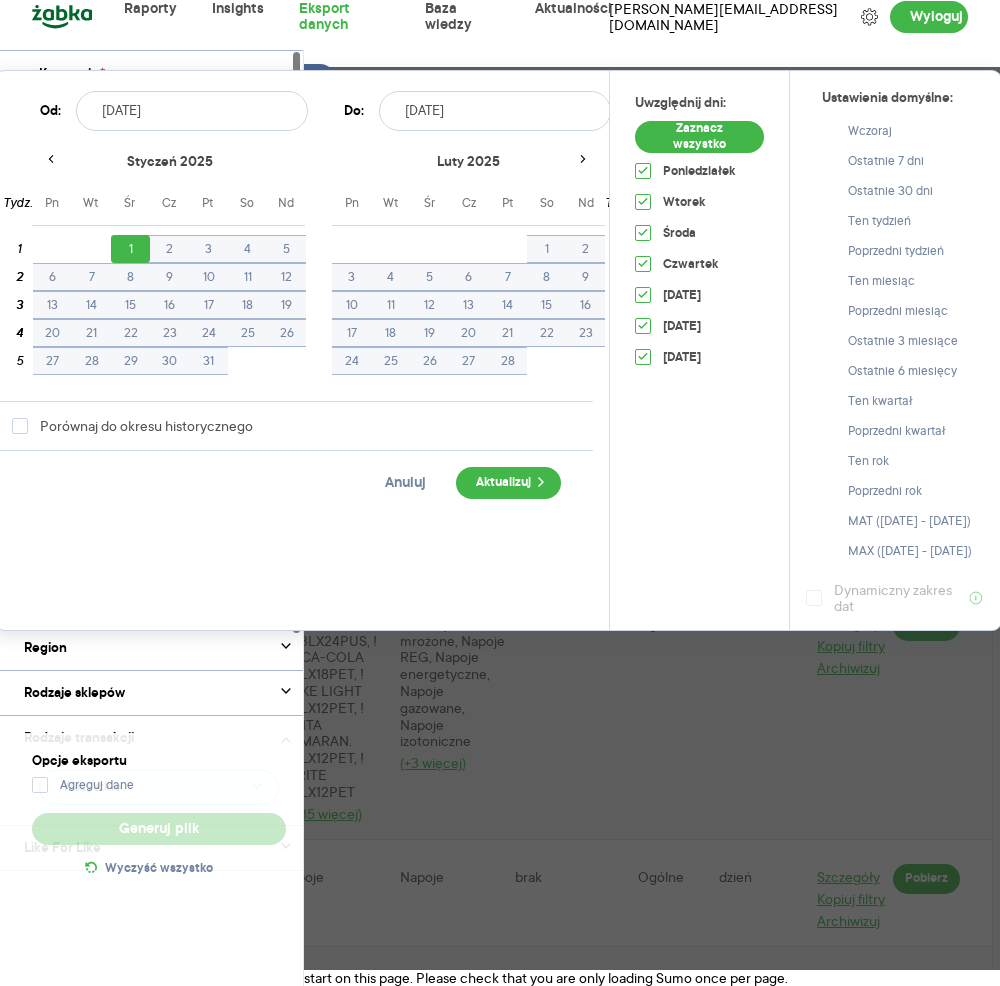 click on "2025.06.22" at bounding box center [495, 111] 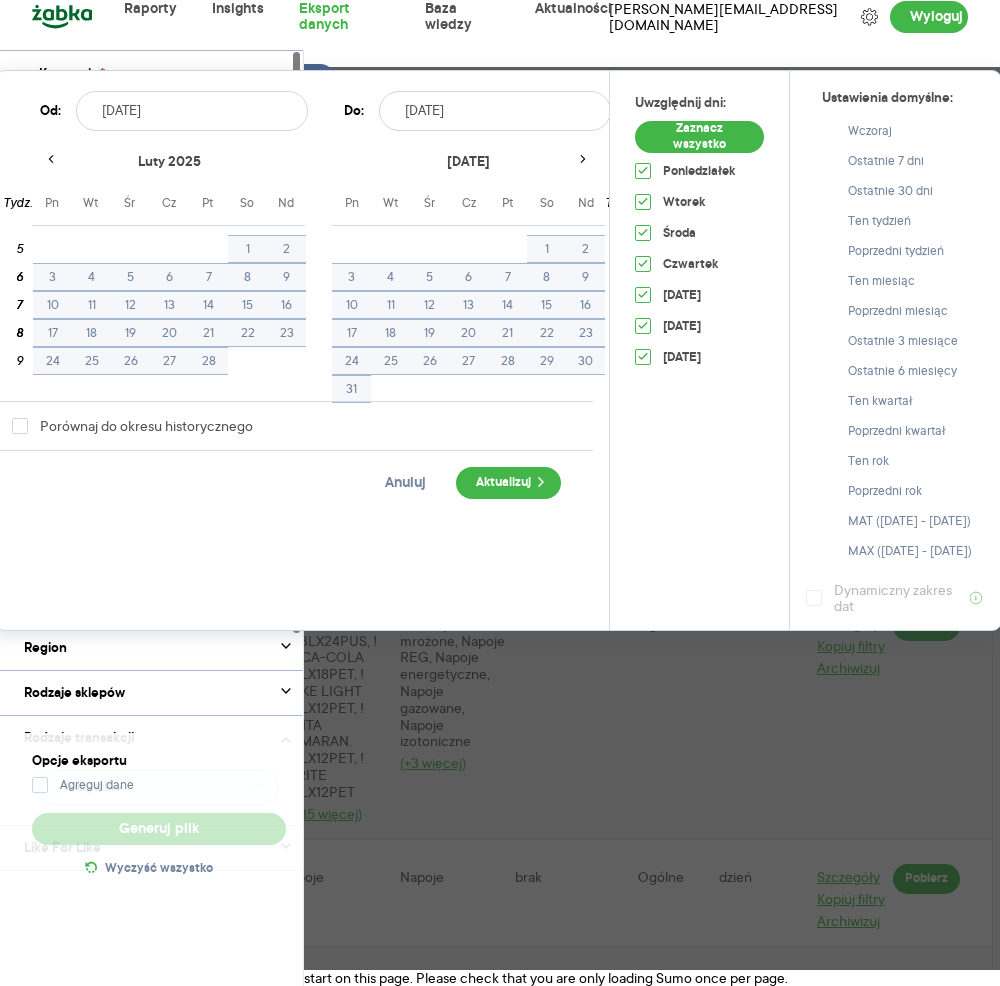 click 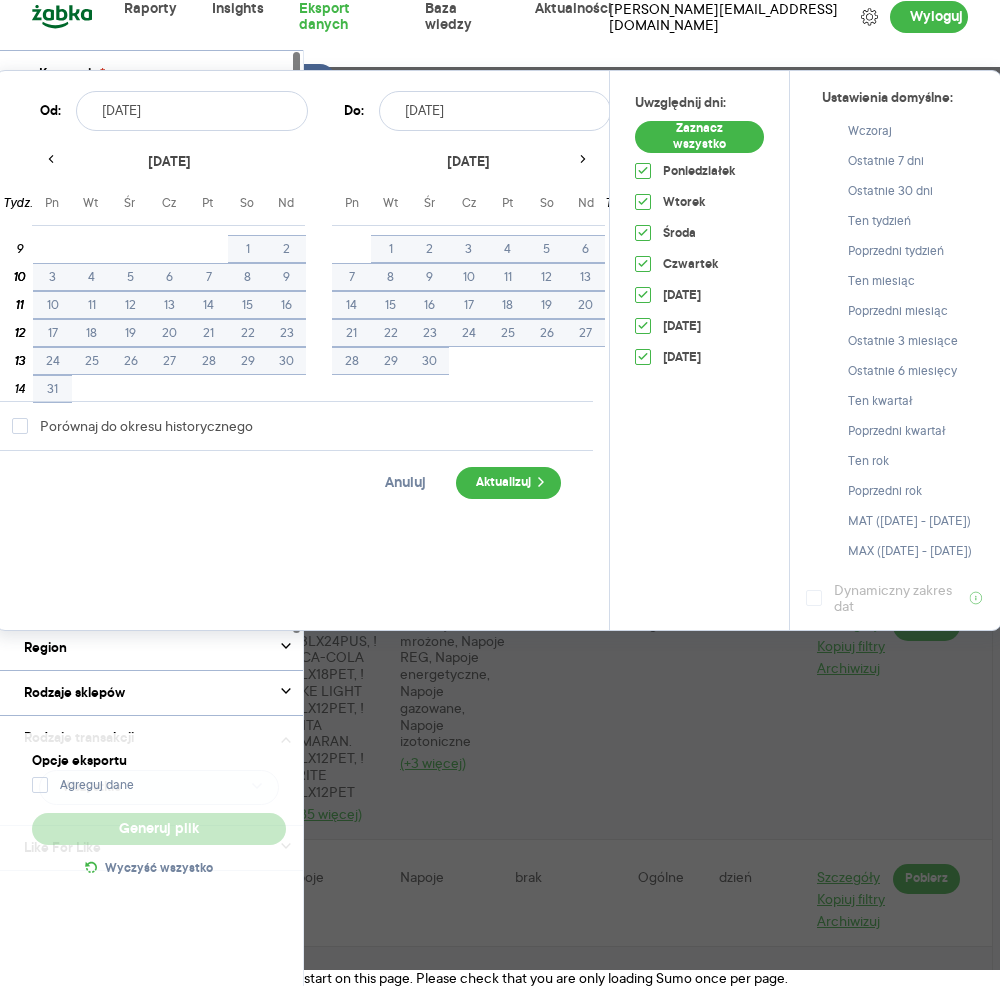 click 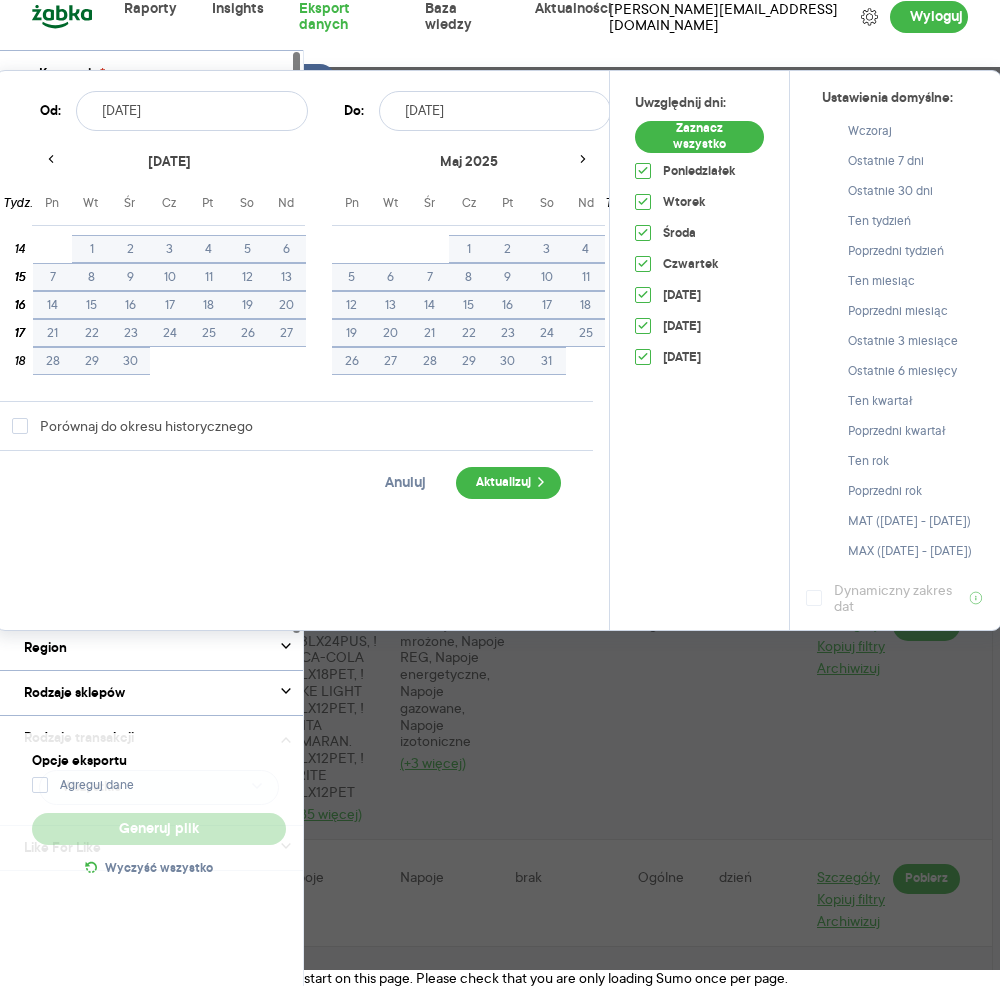 click 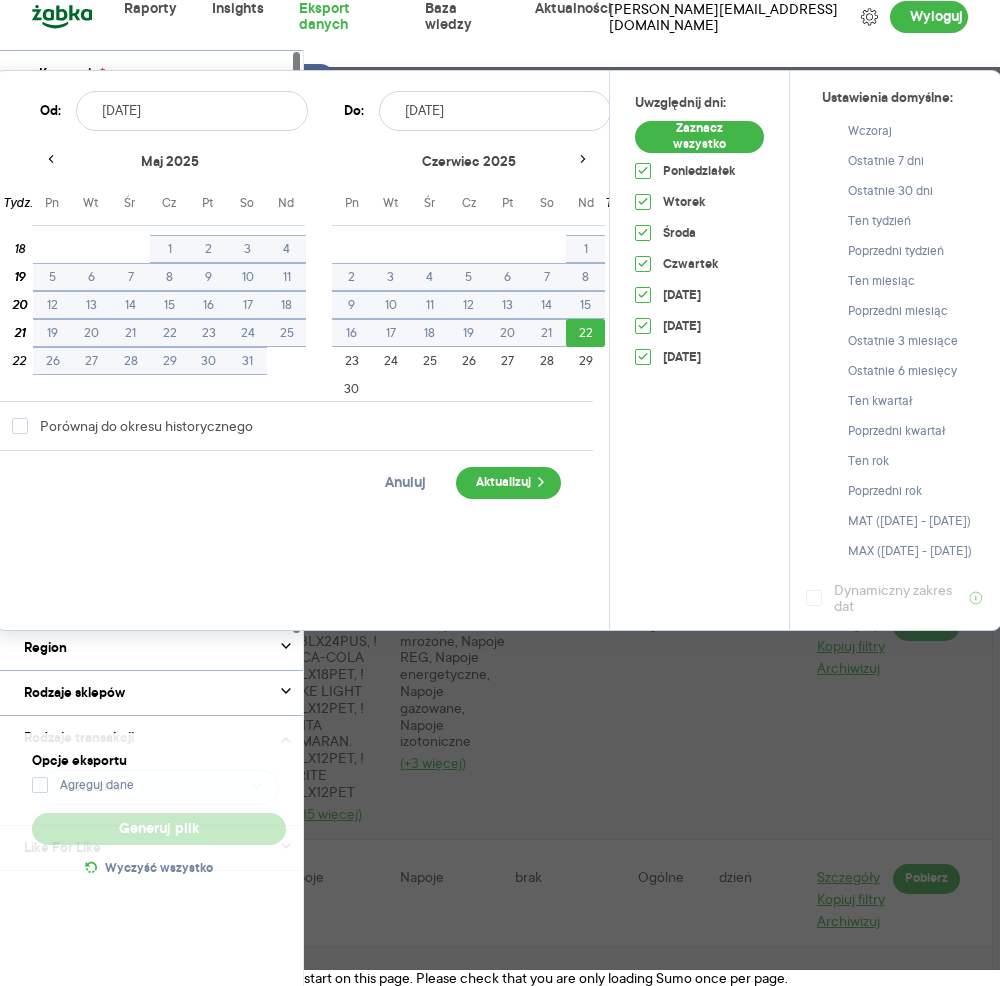 click 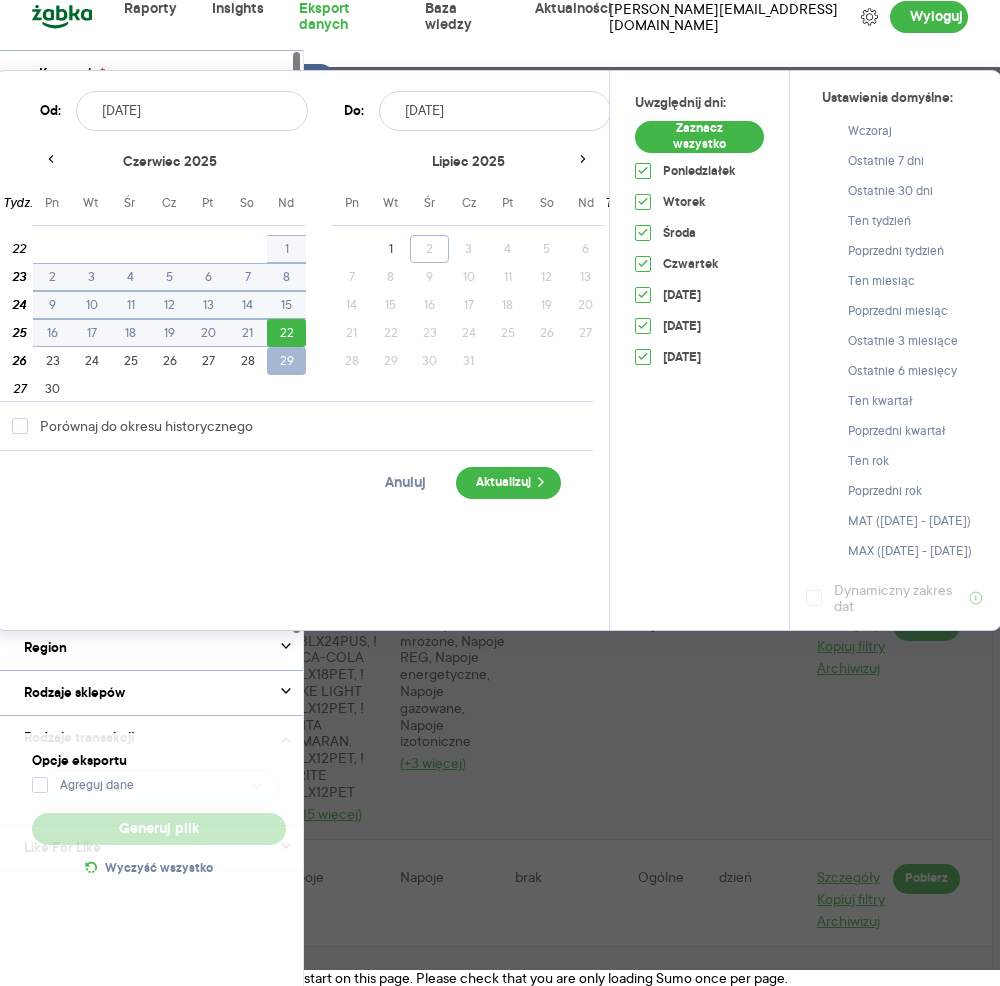 click on "29" at bounding box center (286, 361) 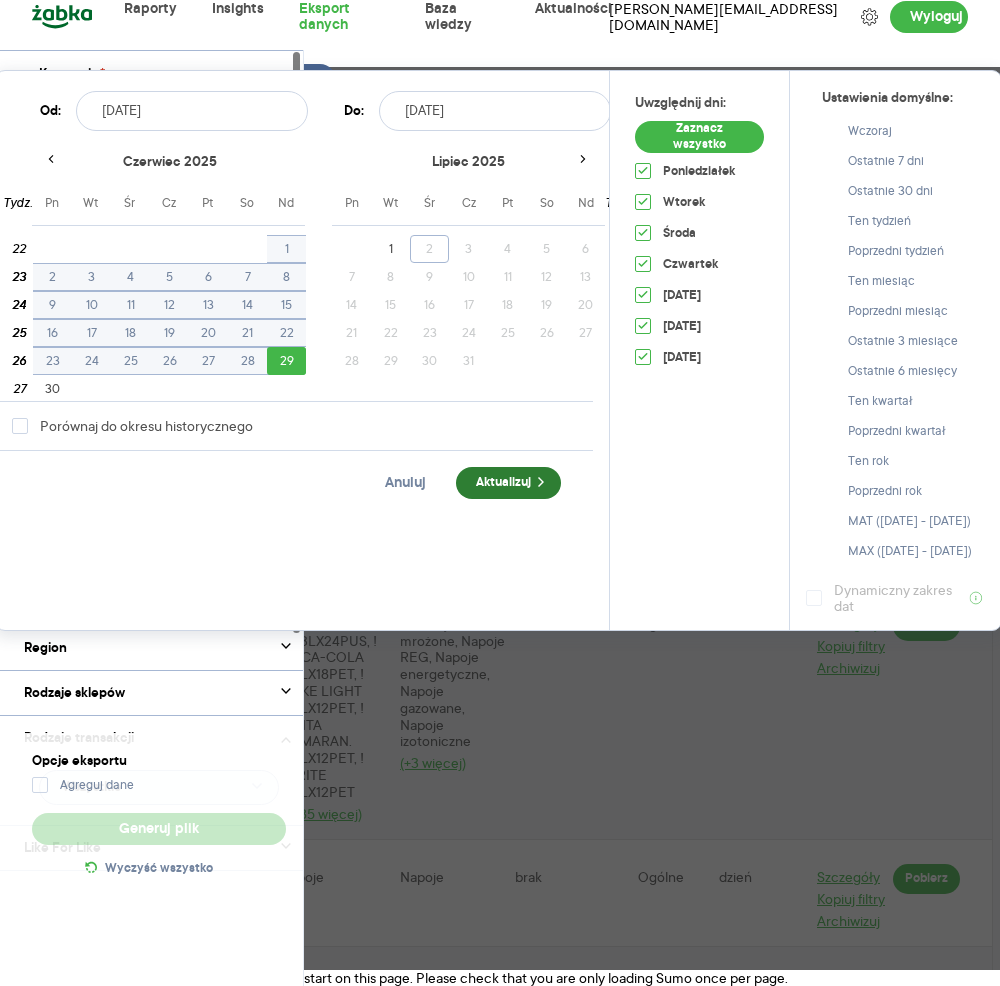 click 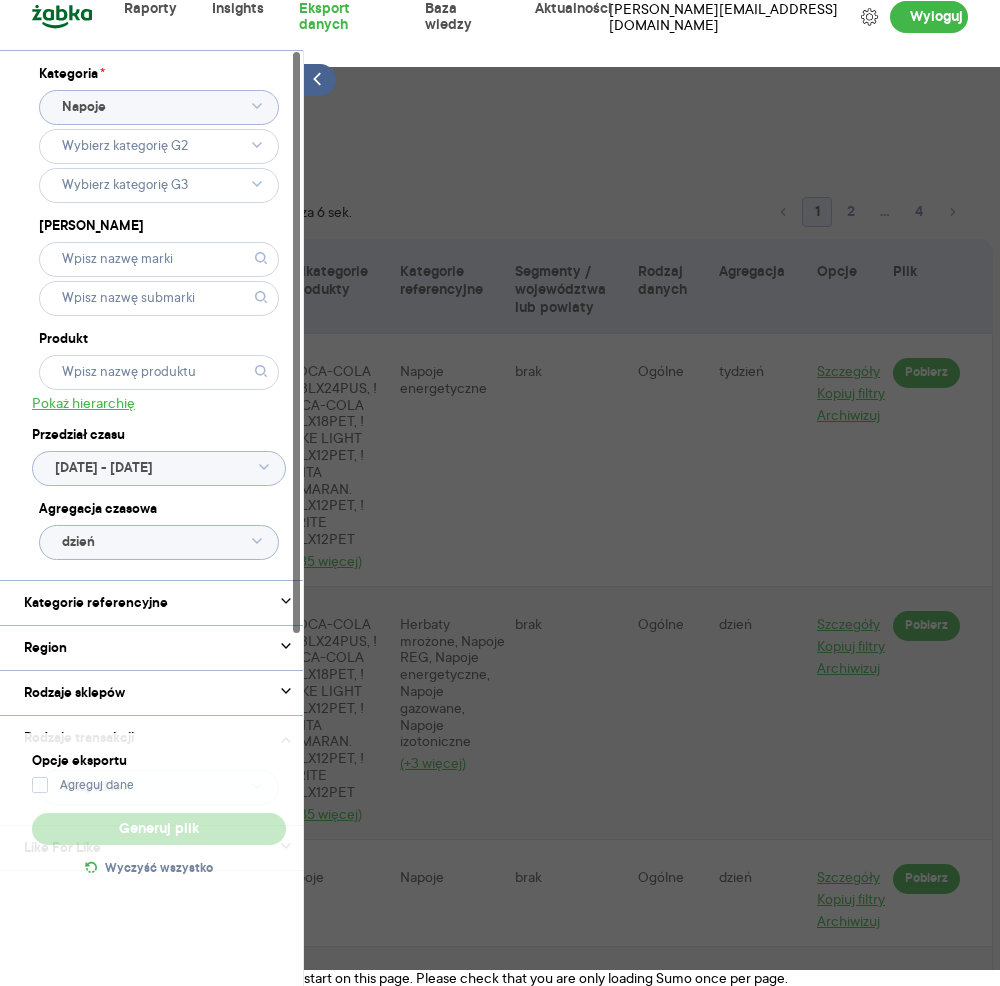 scroll, scrollTop: 0, scrollLeft: 0, axis: both 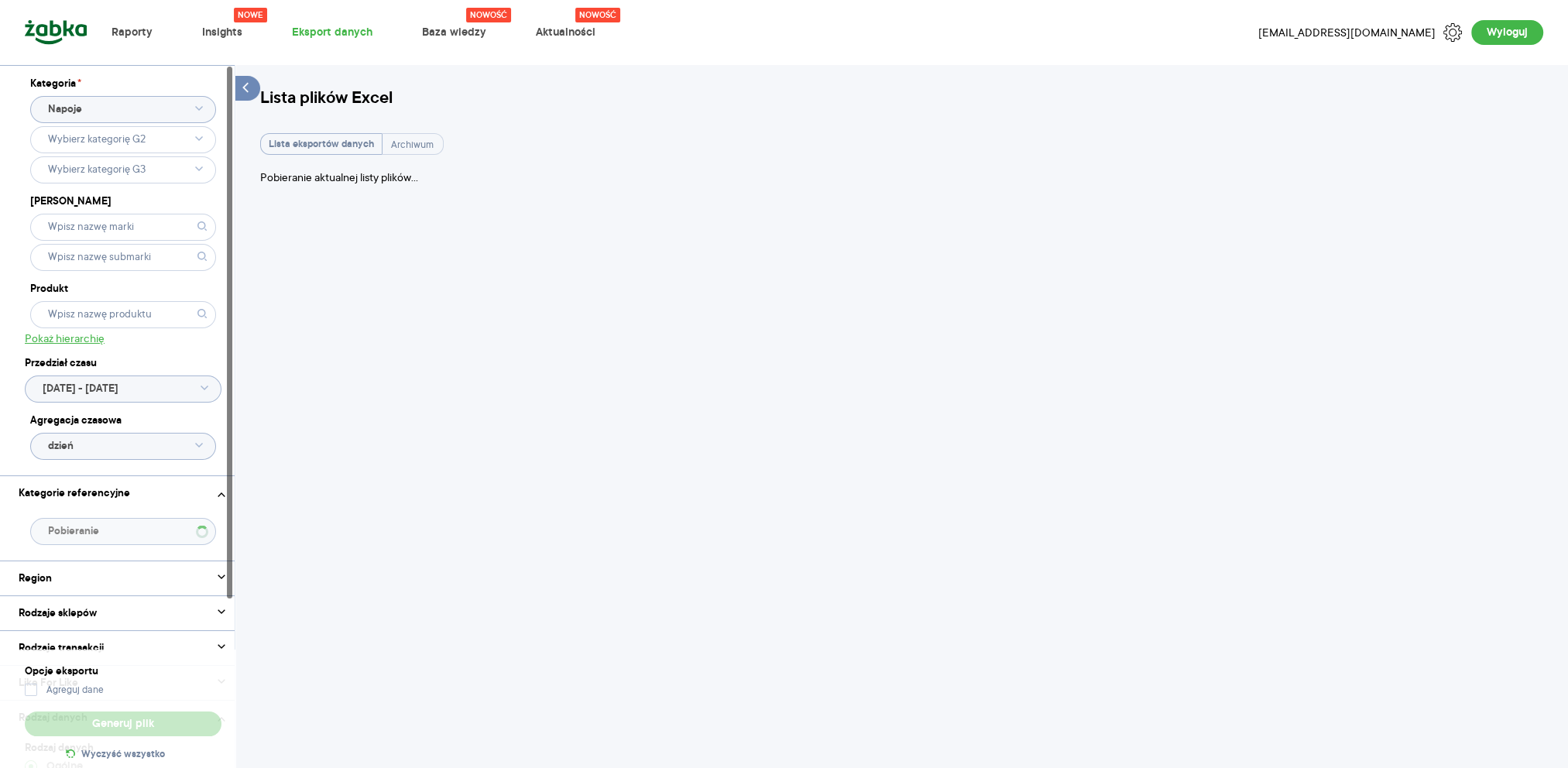 type on "Wybrano G1 - 1 z 1" 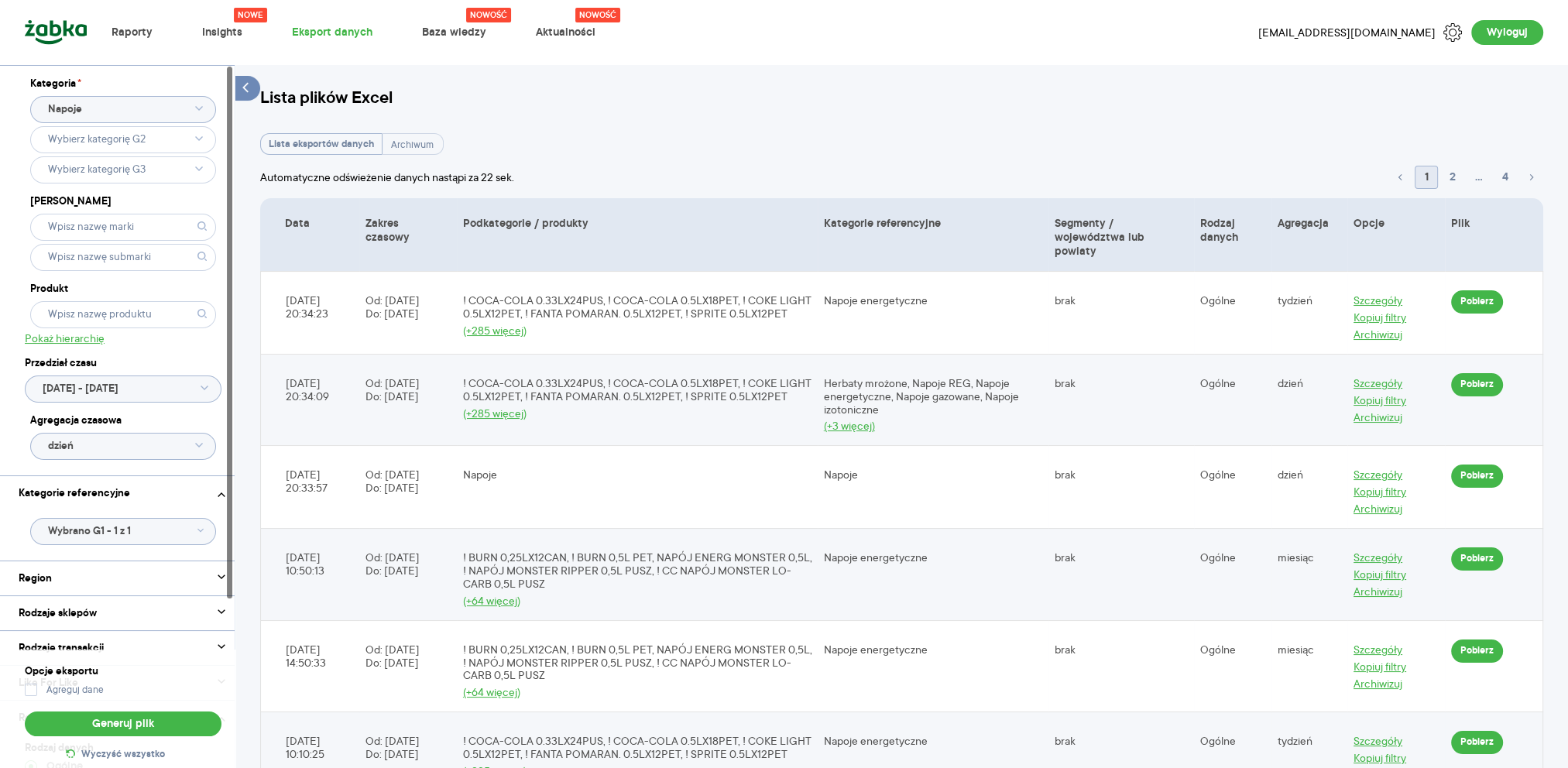 click on "Raporty Nowe Insights Eksport danych Nowość Baza wiedzy Nowość Aktualności zuzanna.kierpiec@cchellenic.com Wyloguj Kategoria * Napoje Marka Produkt Pokaż hierarchię Przedział czasu 2025.01.01 - 2025.06.22 Agregacja czasowa dzień Kategorie referencyjne Wybrano G1 - 1 z 1 Region Rodzaje sklepów Rodzaje transakcji Wszystkie Like For Like Uwzględnij LFL Rodzaj danych Rodzaj danych Ogólne Wg segmentów Wg godzin Wg województw Wg powiatów Opcje eksportu Agreguj dane Generuj plik Wyczyść wszystko Lista plików Excel Lista eksportów danych Archiwum Automatyczne odświeżenie danych nastąpi za 22 sek. 1 2 ... 4 Data Zakres czasowy Podkategorie / produkty Kategorie referencyjne Segmenty / województwa lub powiaty Rodzaj danych Agregacja Opcje Plik 2025-06-25
20:34:23 Od: 2025-05-26
Do: 2025-06-22 ! COCA-COLA 0.33LX24PUS, ! COCA-COLA 0.5LX18PET, ! COKE LIGHT 0.5LX12PET, ! FANTA POMARAN. 0.5LX12PET, ! SPRITE 0.5LX12PET (+285 więcej) Napoje energetyczne brak Ogólne tydzień Szczegóły Kopiuj filtry" at bounding box center [784, 384] 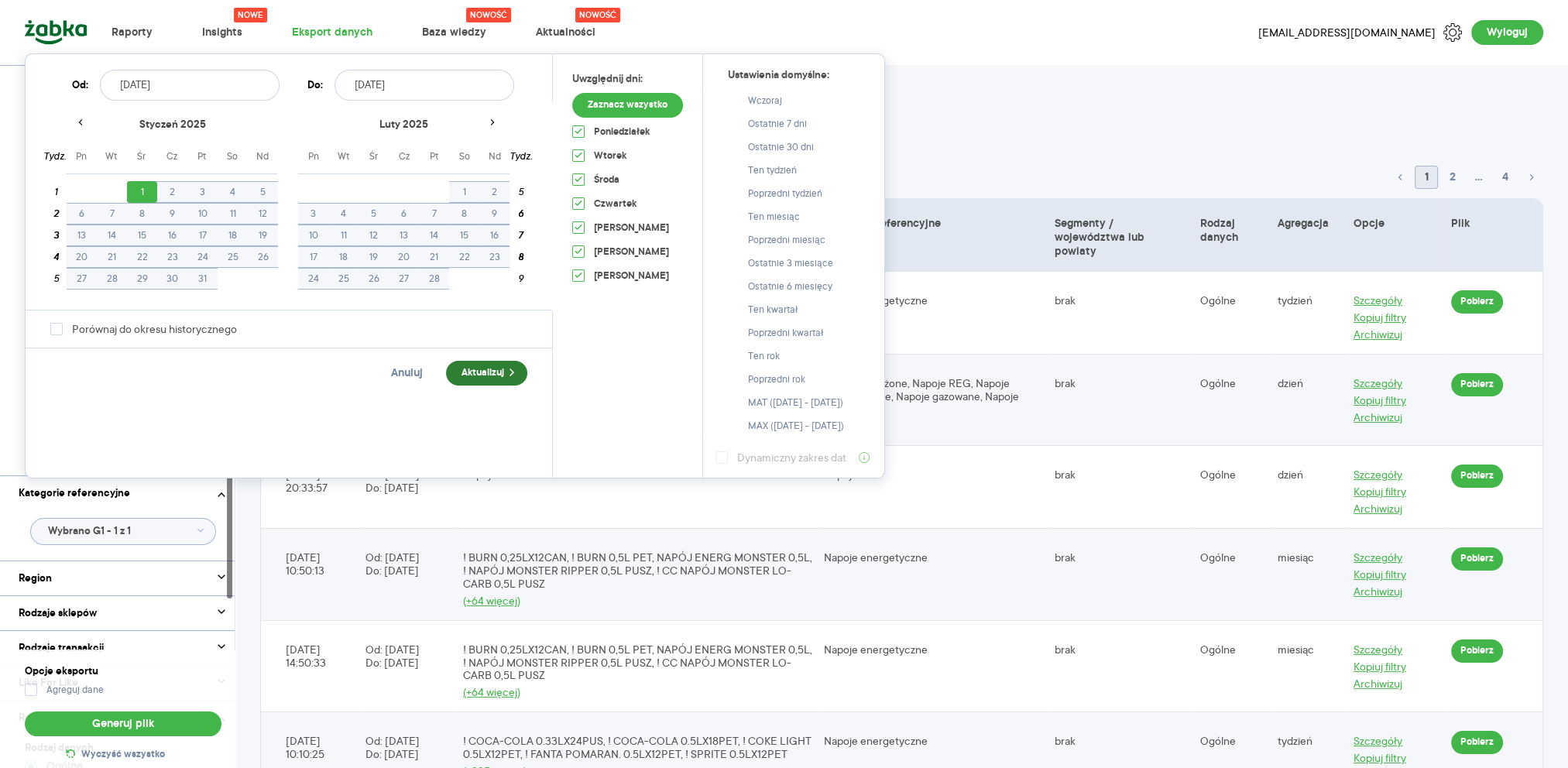 type on "2025.06.29" 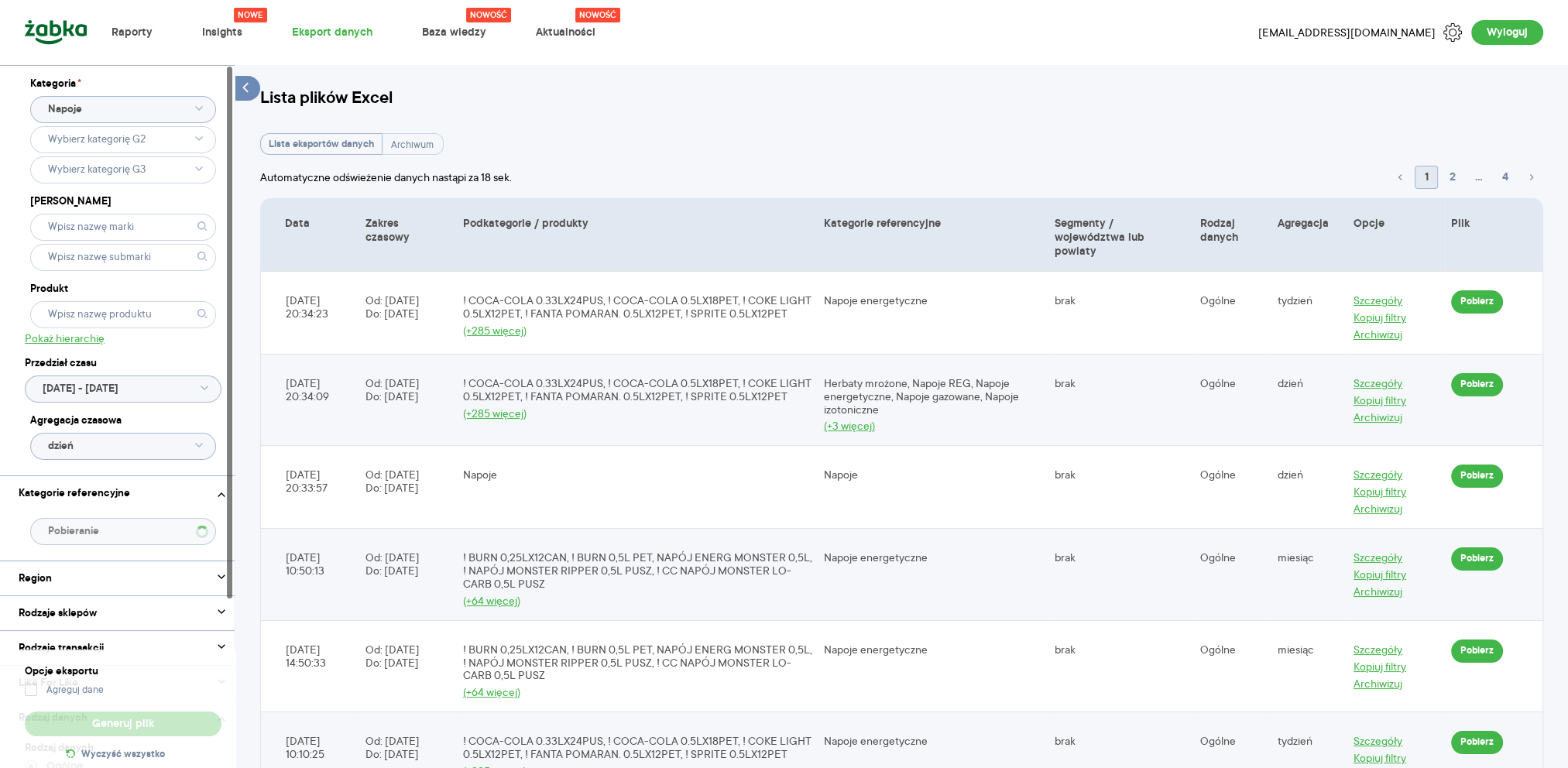 type on "Wybrano G1 - 1 z 1" 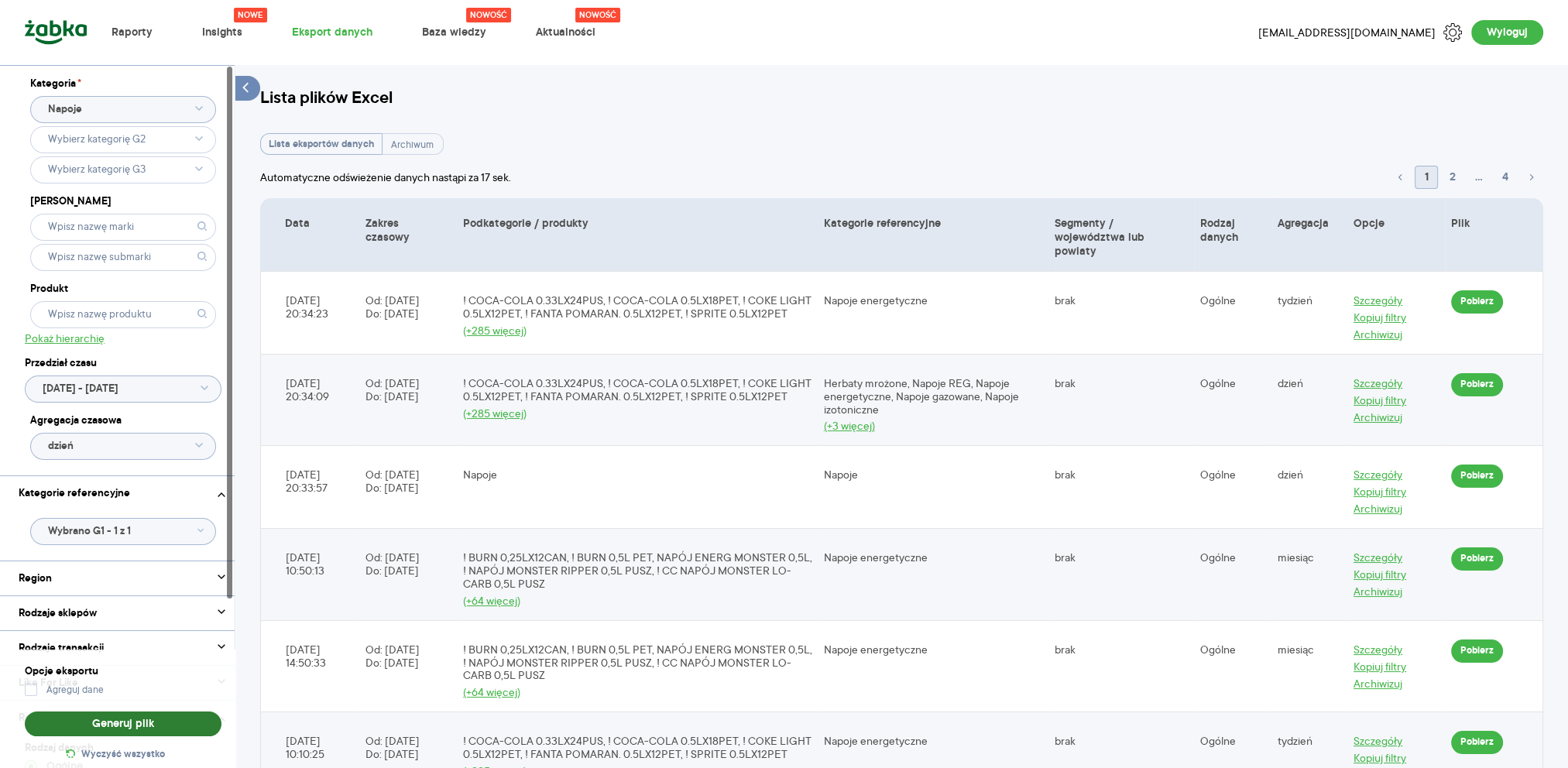 click on "Generuj plik" at bounding box center (123, 724) 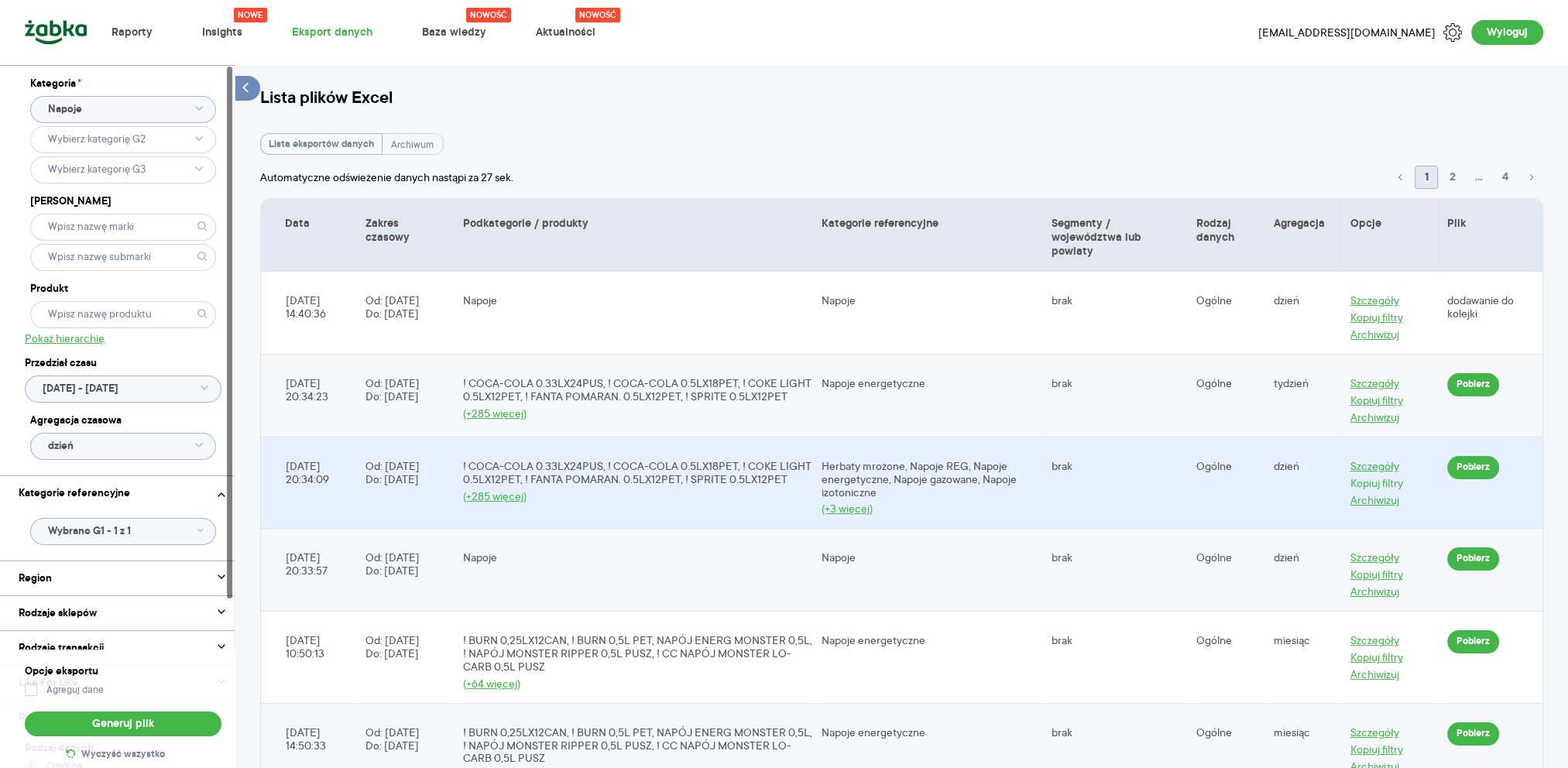click on "Kopiuj filtry" at bounding box center [1376, 483] 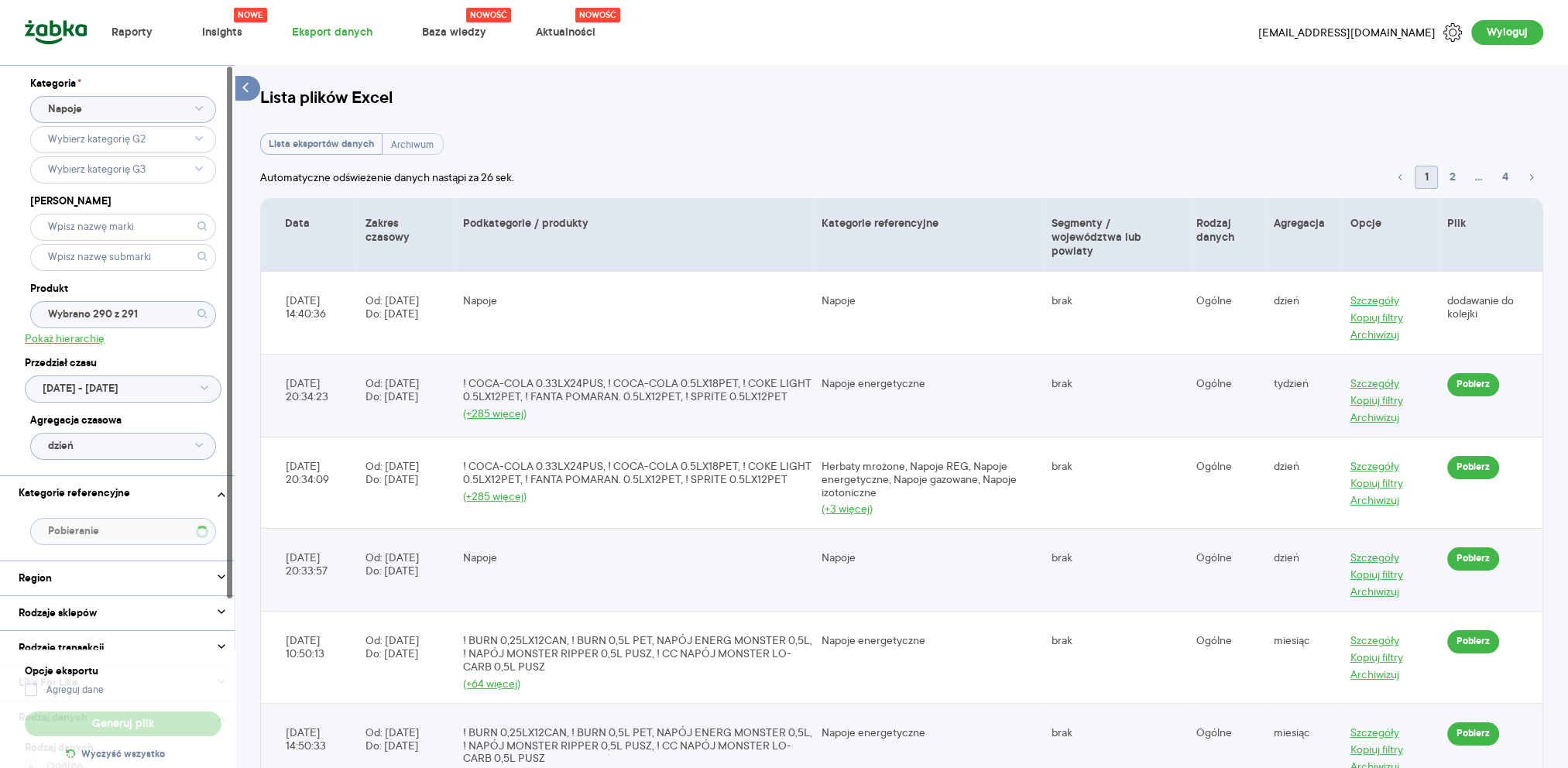 type on "Wybrano G2 - 8 z 8" 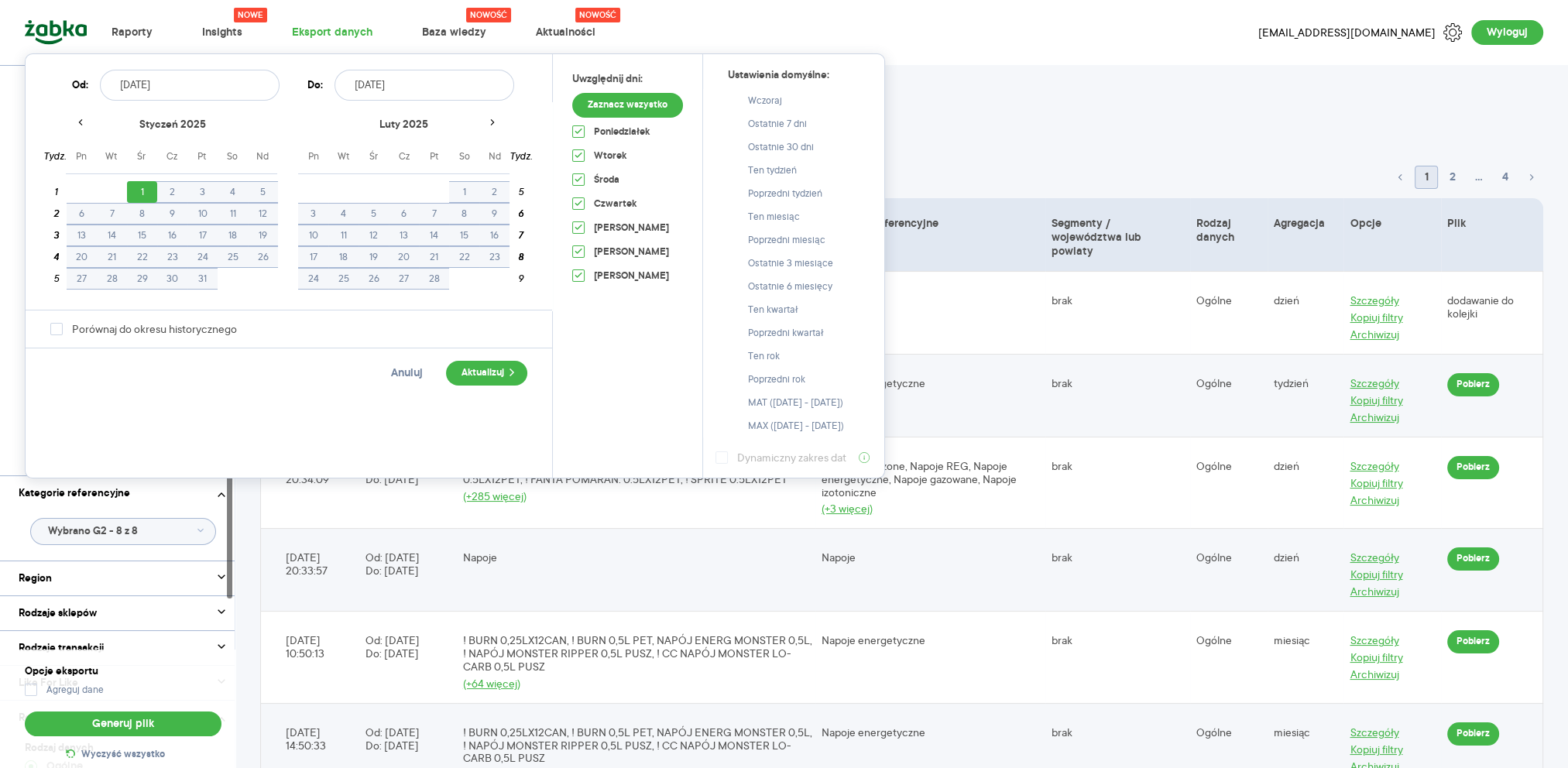 click on "Raporty Nowe Insights Eksport danych Nowość Baza wiedzy Nowość Aktualności zuzanna.kierpiec@cchellenic.com Wyloguj Kategoria * Napoje Marka Produkt Wybrano 290 z 291 Pokaż hierarchię Przedział czasu 2025.01.01 - 2025.06.22 Agregacja czasowa dzień Kategorie referencyjne Wybrano G2 - 8 z 8 Region Rodzaje sklepów Rodzaje transakcji Wszystkie Like For Like Uwzględnij LFL Rodzaj danych Rodzaj danych Ogólne Wg segmentów Wg godzin Wg województw Wg powiatów Opcje eksportu Agreguj dane Generuj plik Wyczyść wszystko Lista plików Excel Lista eksportów danych Archiwum Automatyczne odświeżenie danych nastąpi za 26 sek. 1 2 ... 4 Data Zakres czasowy Podkategorie / produkty Kategorie referencyjne Segmenty / województwa lub powiaty Rodzaj danych Agregacja Opcje Plik 2025-07-02
14:40:36 Od: 2025-01-01
Do: 2025-06-29 Napoje Napoje brak Ogólne dzień Szczegóły Kopiuj filtry Archiwizuj dodawanie do kolejki 2025-06-25
20:34:23 Od: 2025-05-26
Do: 2025-06-22 (+285 więcej) Napoje energetyczne brak Ogólne" at bounding box center (784, 384) 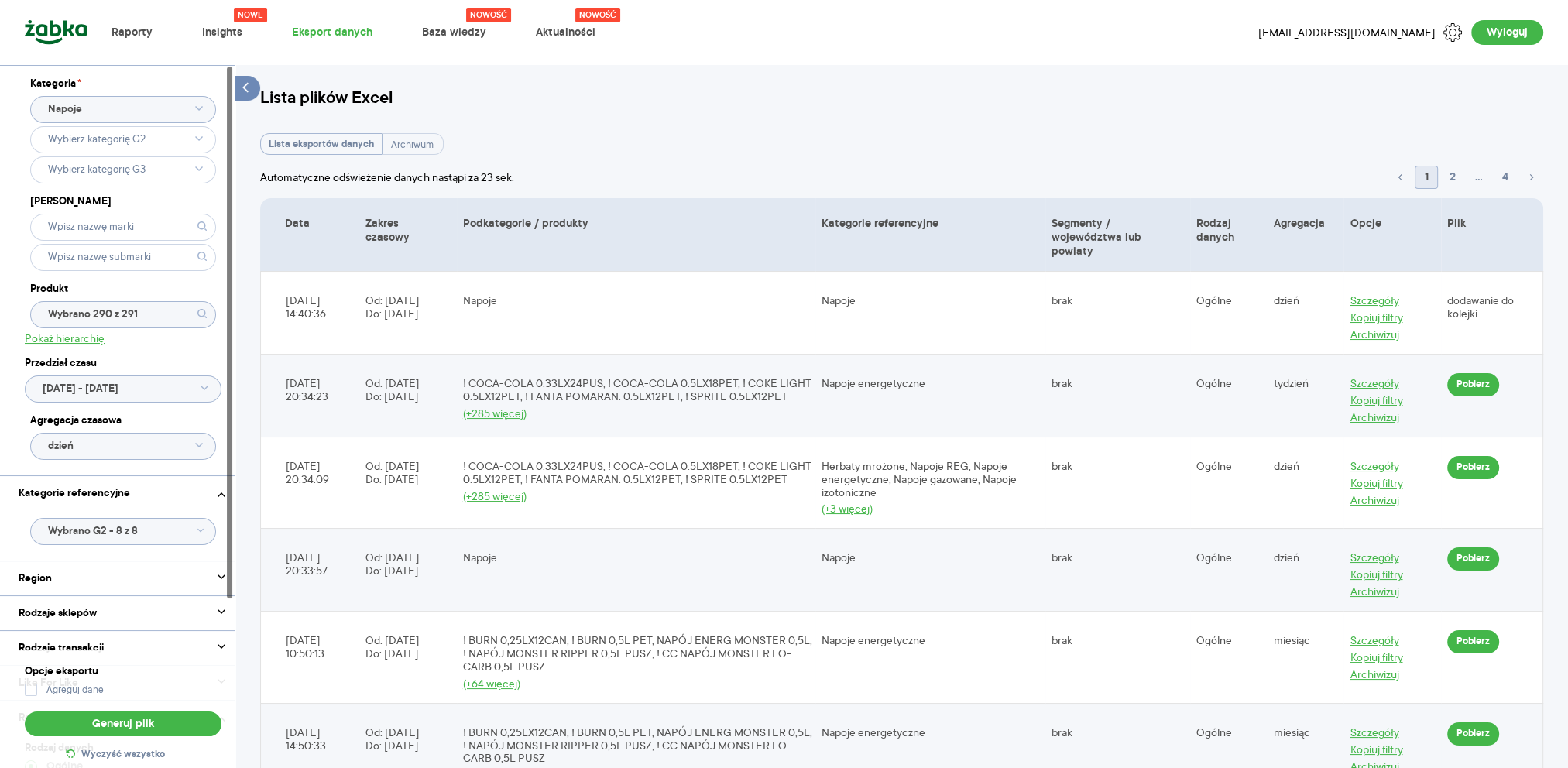 click on "Wybrano 290 z 291" 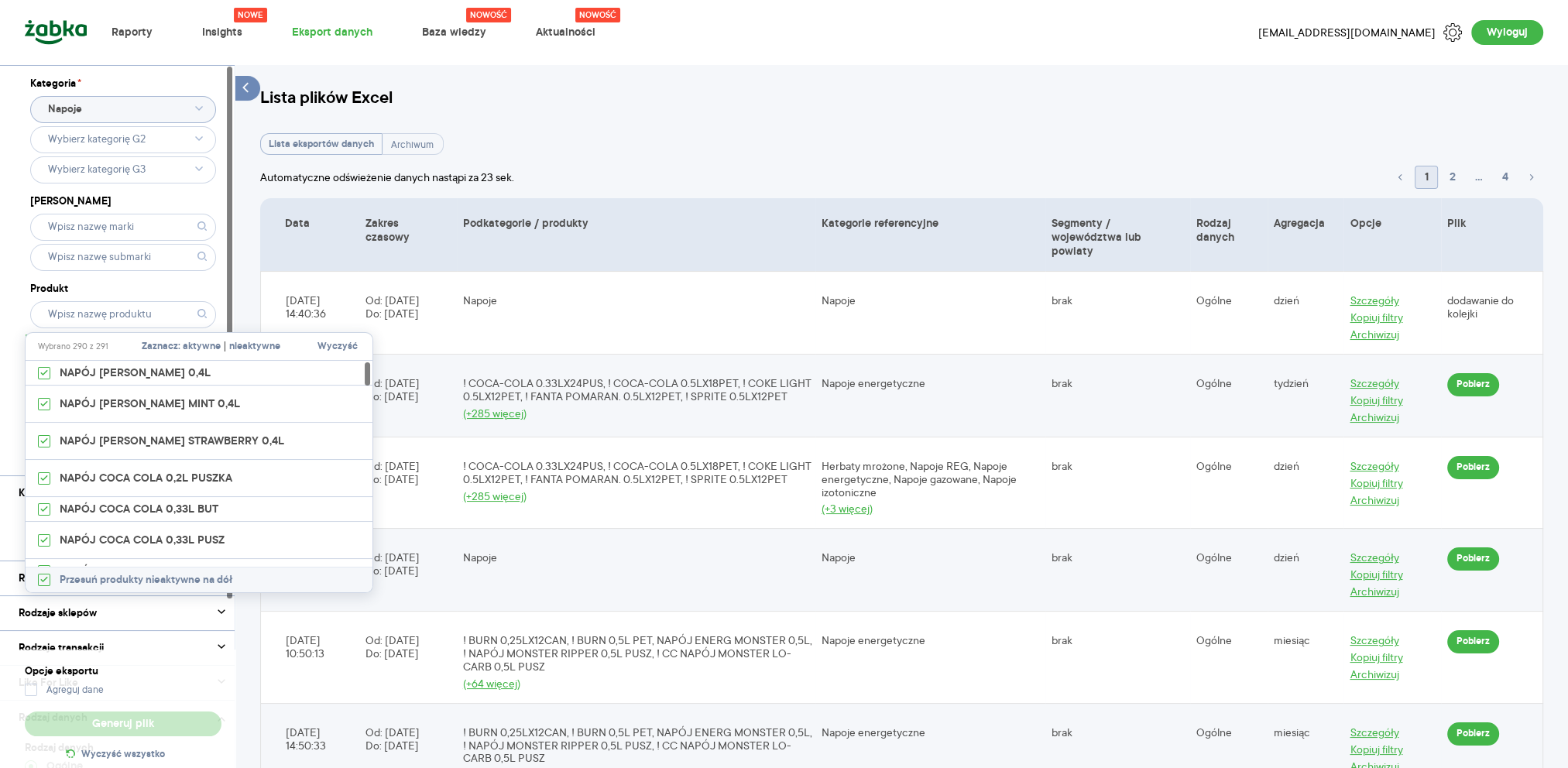 type on "Wybrano G2 - 8 z 8" 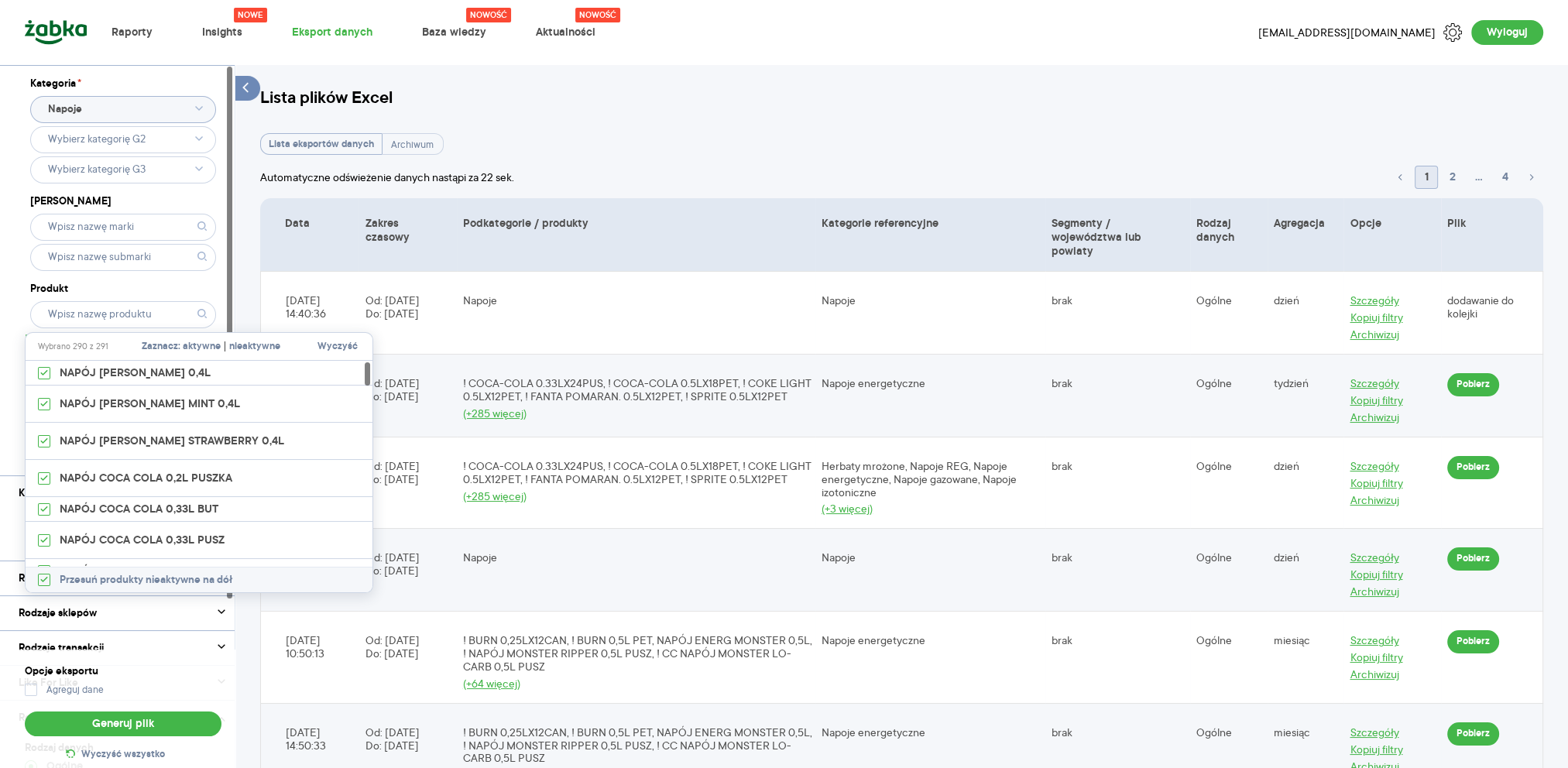 click on "aktywne" at bounding box center [201, 347] 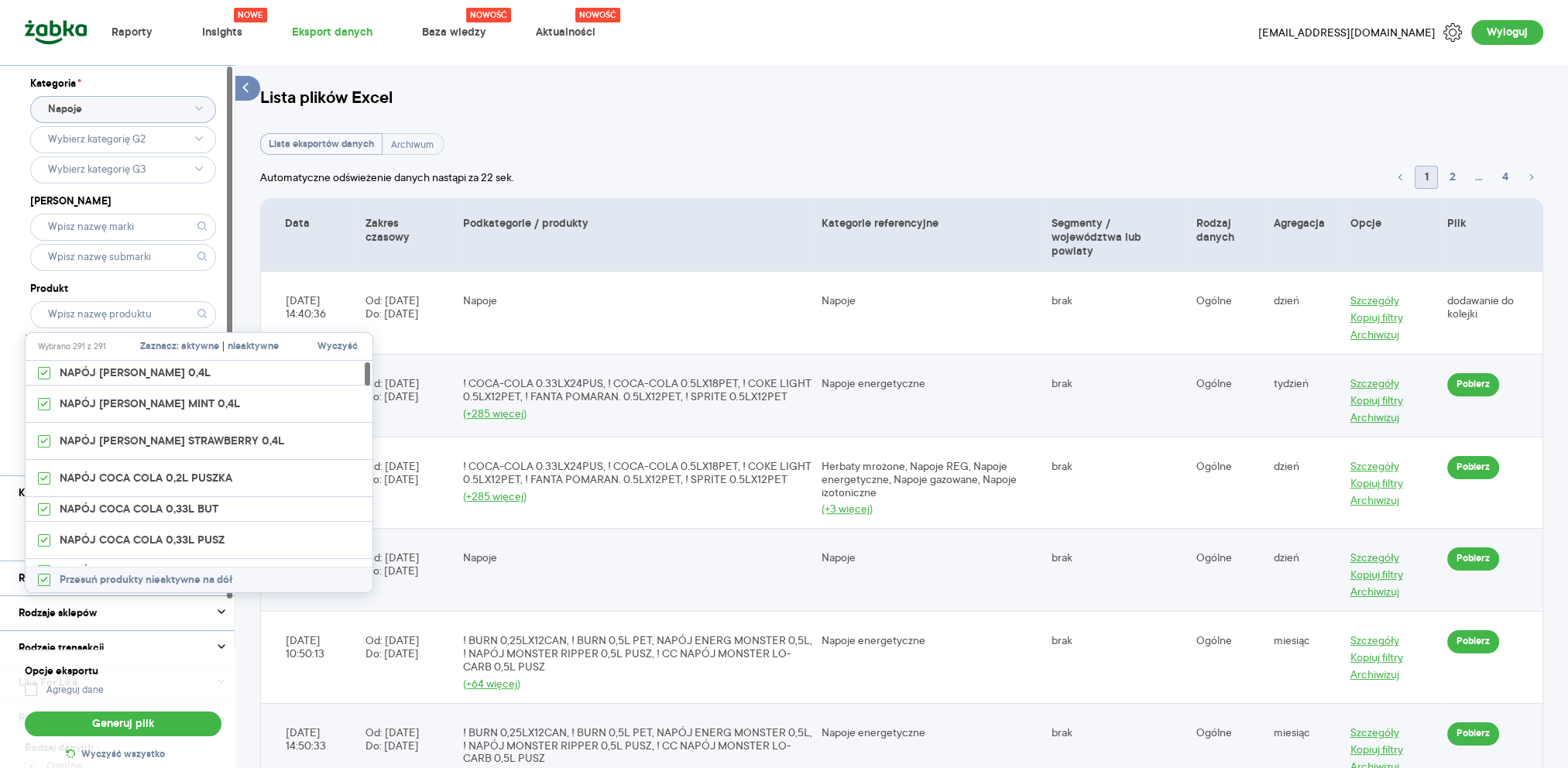click on "Kategoria * Napoje Marka Produkt Pokaż hierarchię Przedział czasu 2025.01.01 - 2025.06.22 Agregacja czasowa dzień" at bounding box center (123, 270) 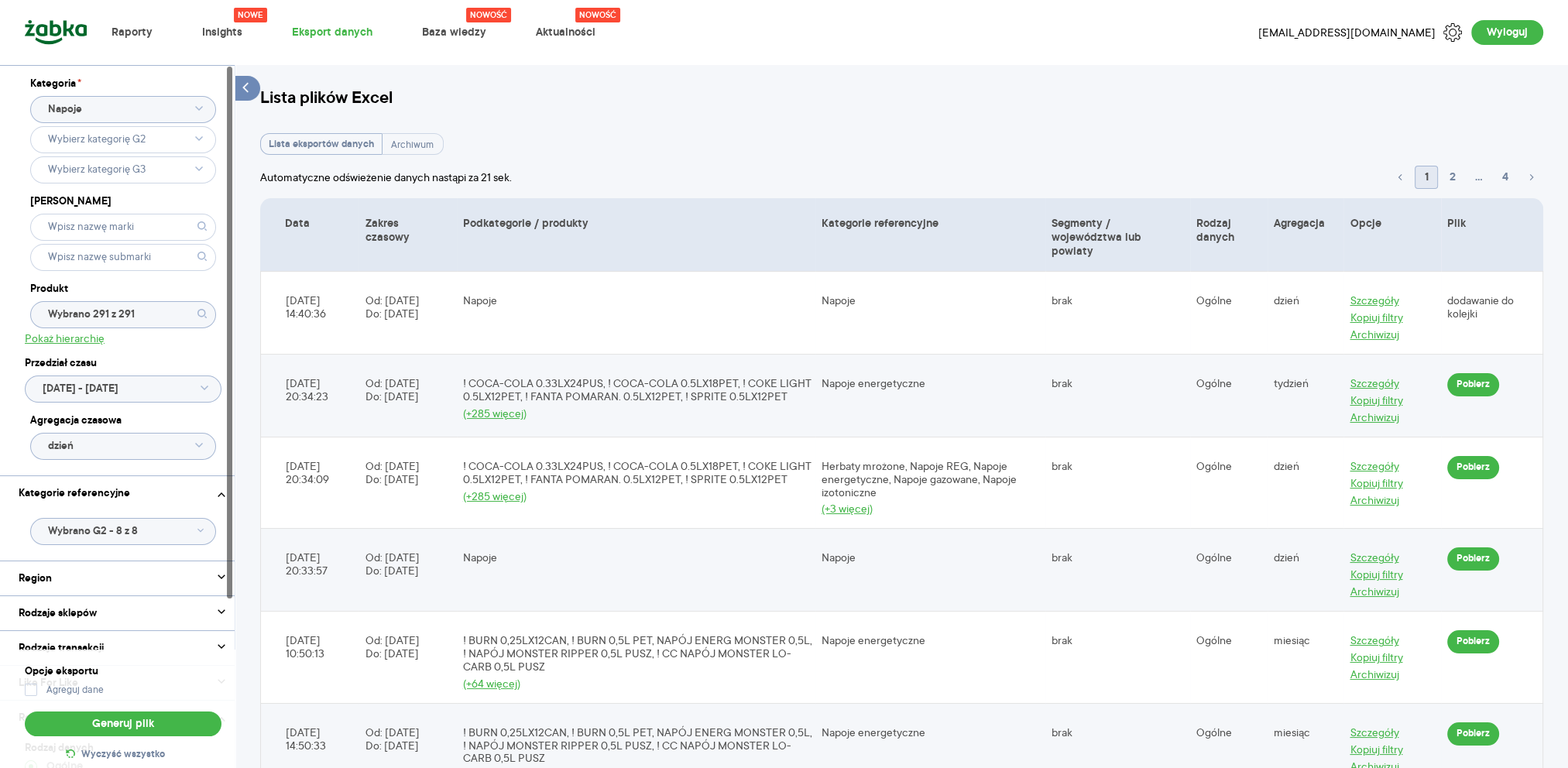 click on "Raporty Nowe Insights Eksport danych Nowość Baza wiedzy Nowość Aktualności zuzanna.kierpiec@cchellenic.com Wyloguj Kategoria * Napoje Marka Produkt Wybrano 291 z 291 Pokaż hierarchię Przedział czasu 2025.01.01 - 2025.06.22 Agregacja czasowa dzień Kategorie referencyjne Wybrano G2 - 8 z 8 Region Rodzaje sklepów Rodzaje transakcji Wszystkie Like For Like Uwzględnij LFL Rodzaj danych Rodzaj danych Ogólne Wg segmentów Wg godzin Wg województw Wg powiatów Opcje eksportu Agreguj dane Generuj plik Wyczyść wszystko Lista plików Excel Lista eksportów danych Archiwum Automatyczne odświeżenie danych nastąpi za 21 sek. 1 2 ... 4 Data Zakres czasowy Podkategorie / produkty Kategorie referencyjne Segmenty / województwa lub powiaty Rodzaj danych Agregacja Opcje Plik 2025-07-02
14:40:36 Od: 2025-01-01
Do: 2025-06-29 Napoje Napoje brak Ogólne dzień Szczegóły Kopiuj filtry Archiwizuj dodawanie do kolejki 2025-06-25
20:34:23 Od: 2025-05-26
Do: 2025-06-22 (+285 więcej) Napoje energetyczne brak Ogólne" at bounding box center (784, 384) 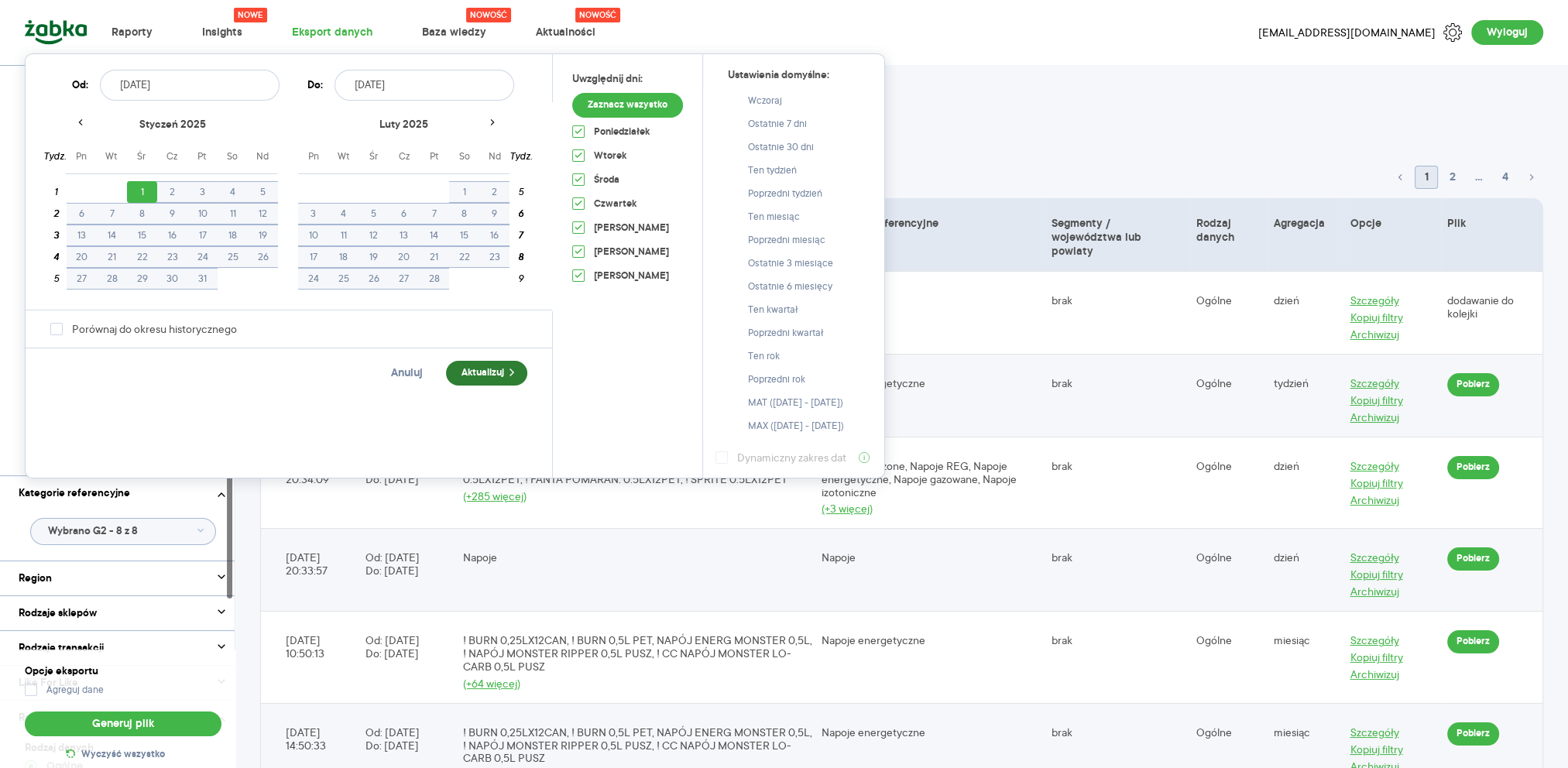type on "2025.06.29" 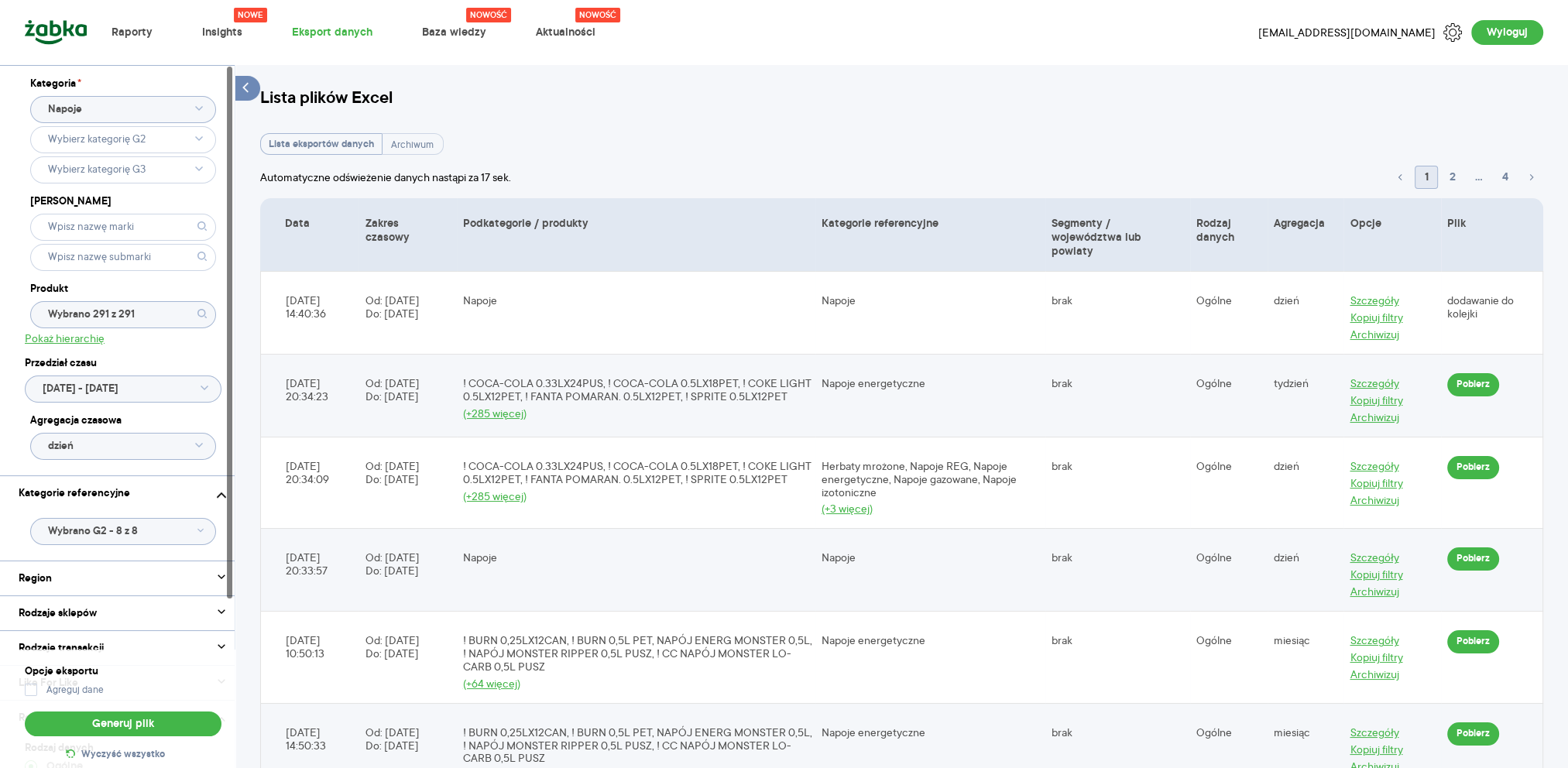 scroll, scrollTop: 225, scrollLeft: 0, axis: vertical 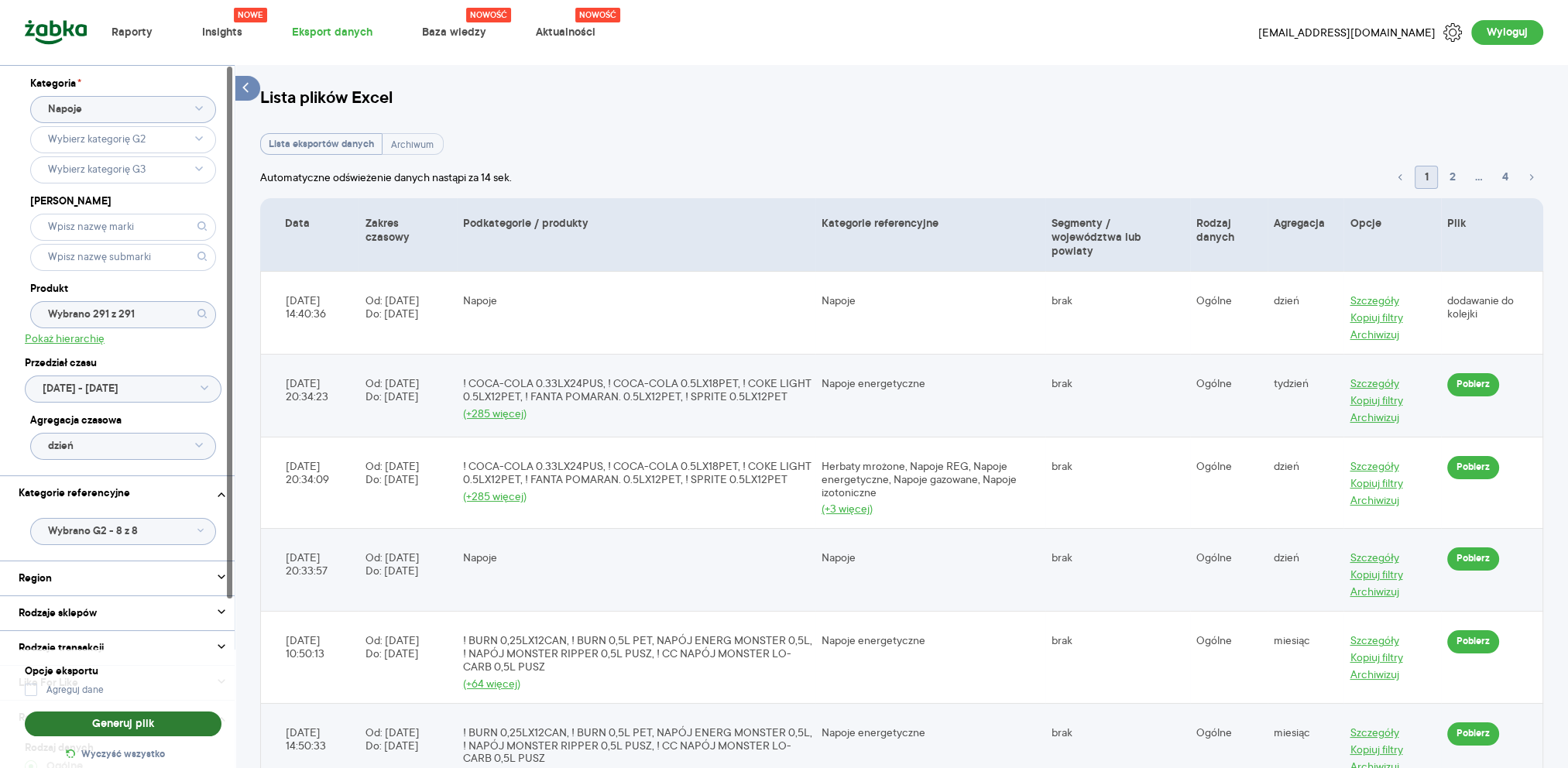 click on "Generuj plik" at bounding box center (123, 724) 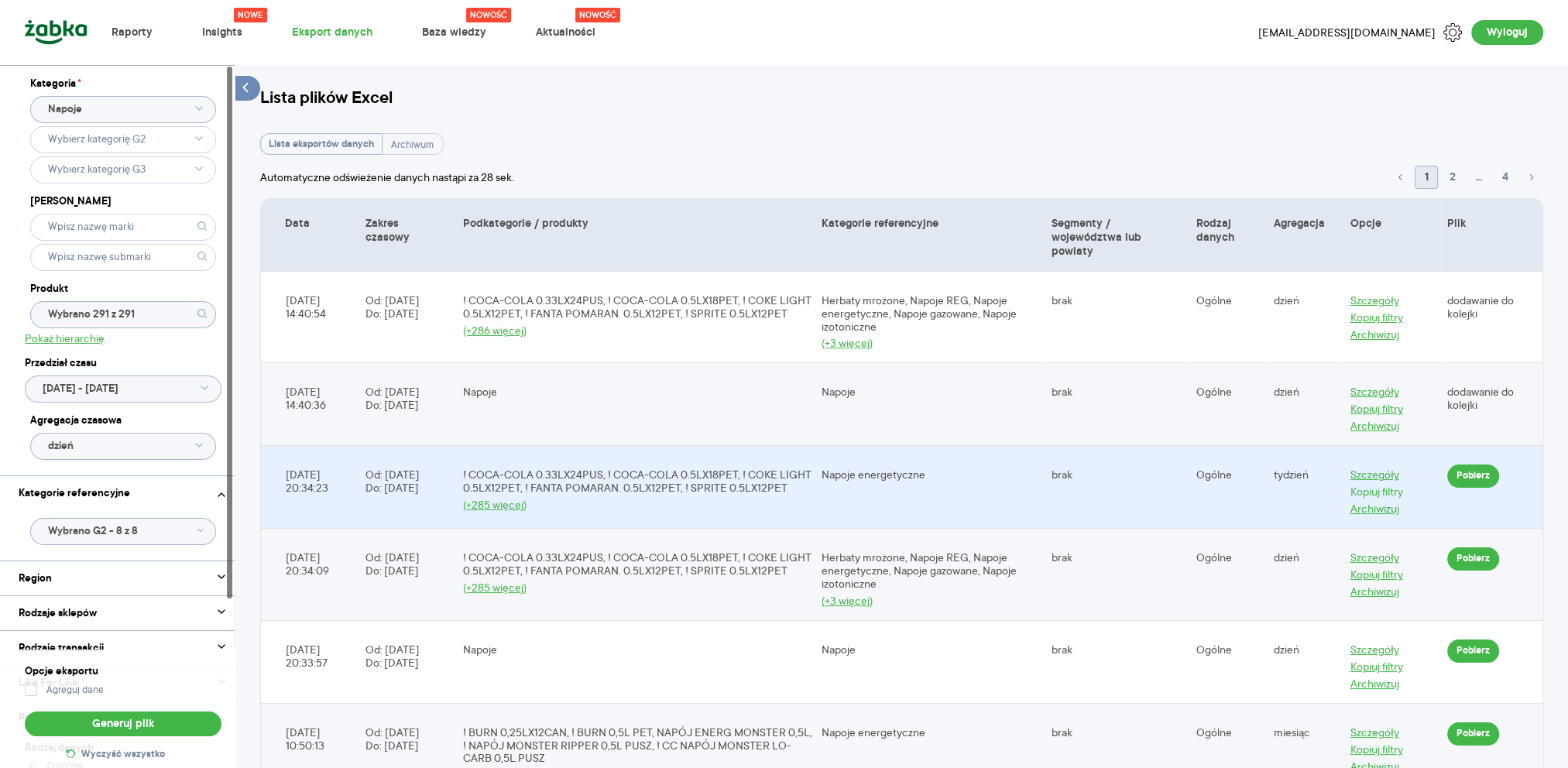 click on "Kopiuj filtry" at bounding box center [1376, 492] 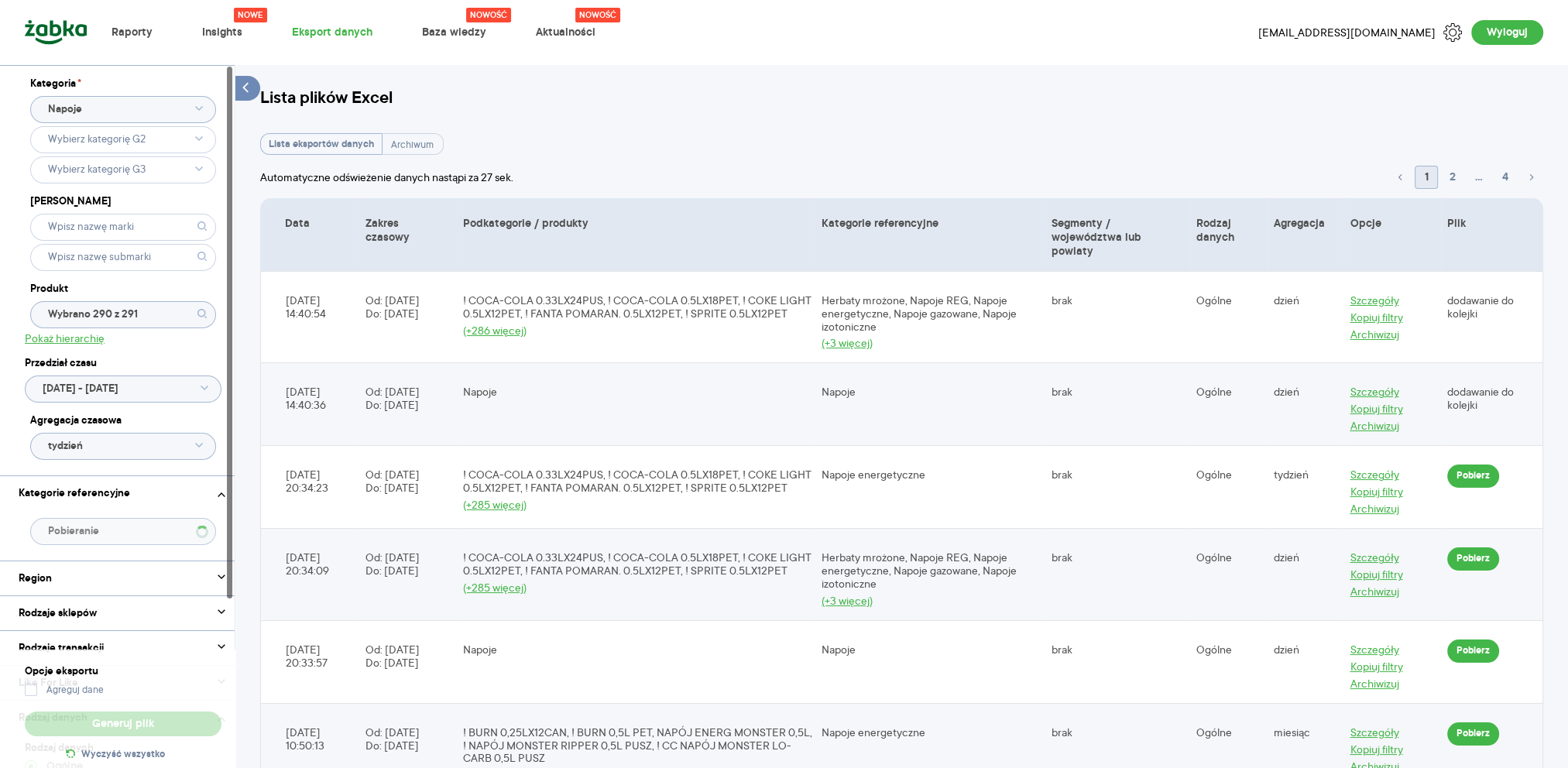 type on "Wybrano G2 - 1 z 8" 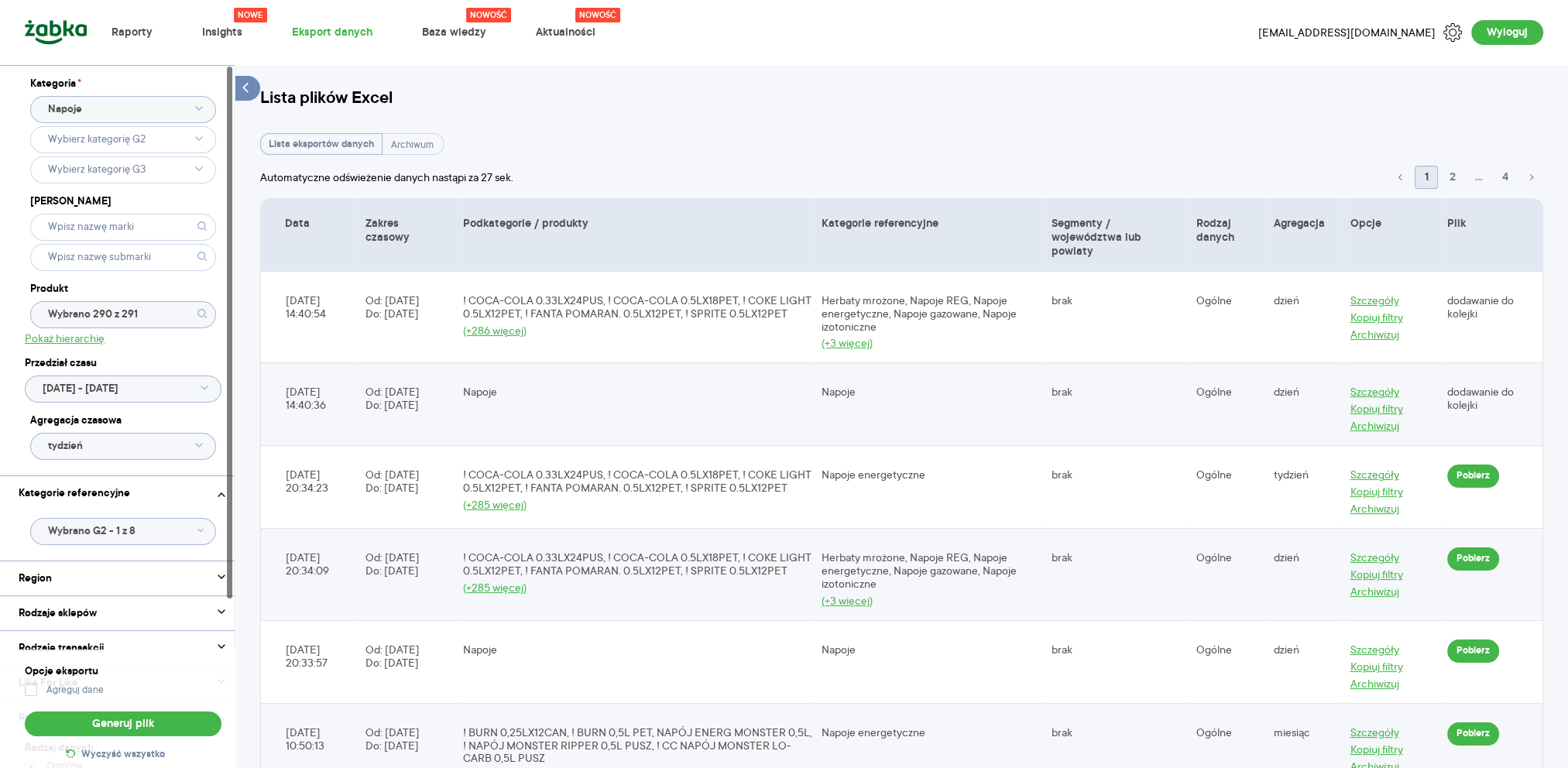 click on "Wybrano 290 z 291" 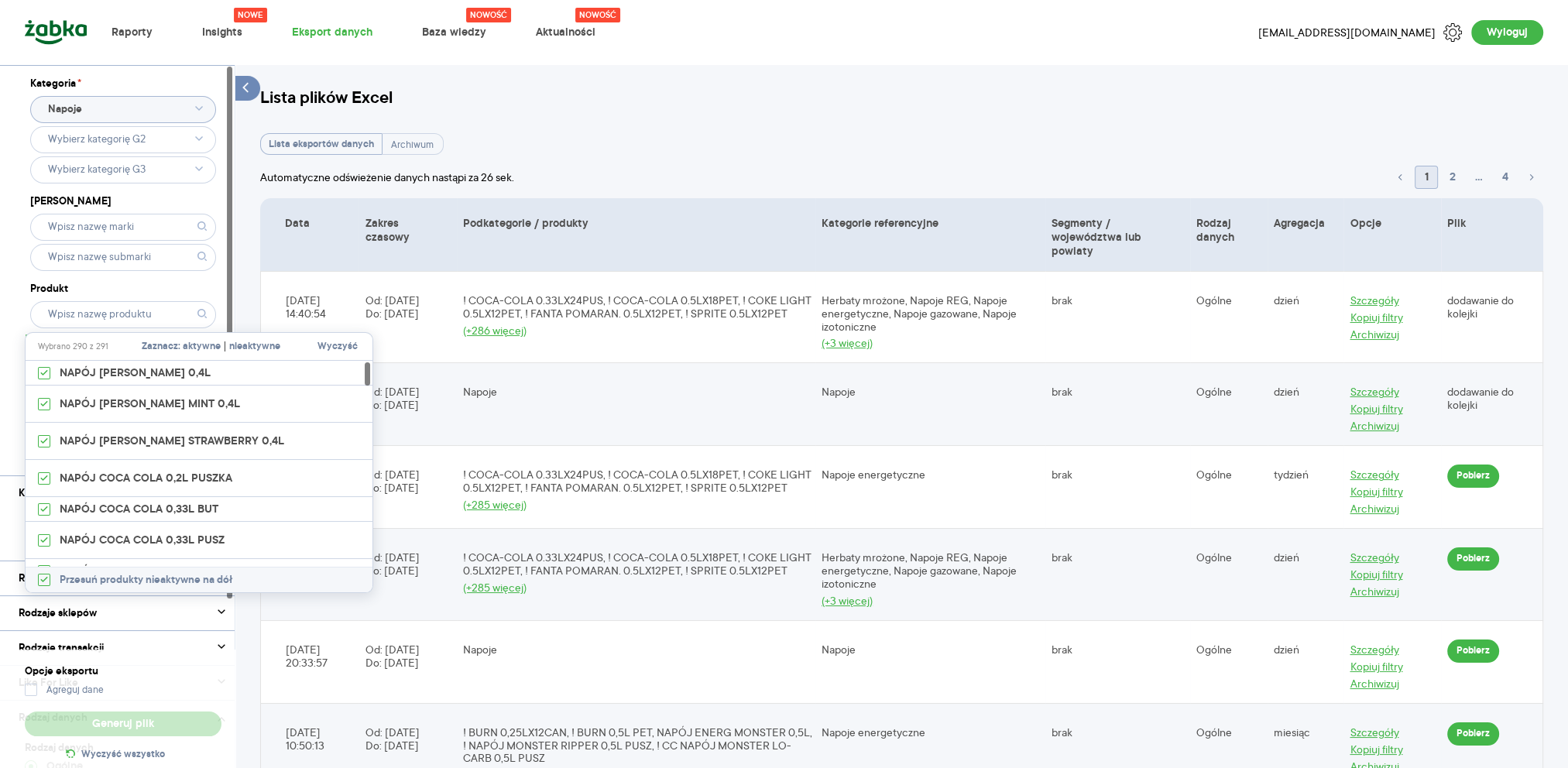 type on "Wybrano G2 - 1 z 8" 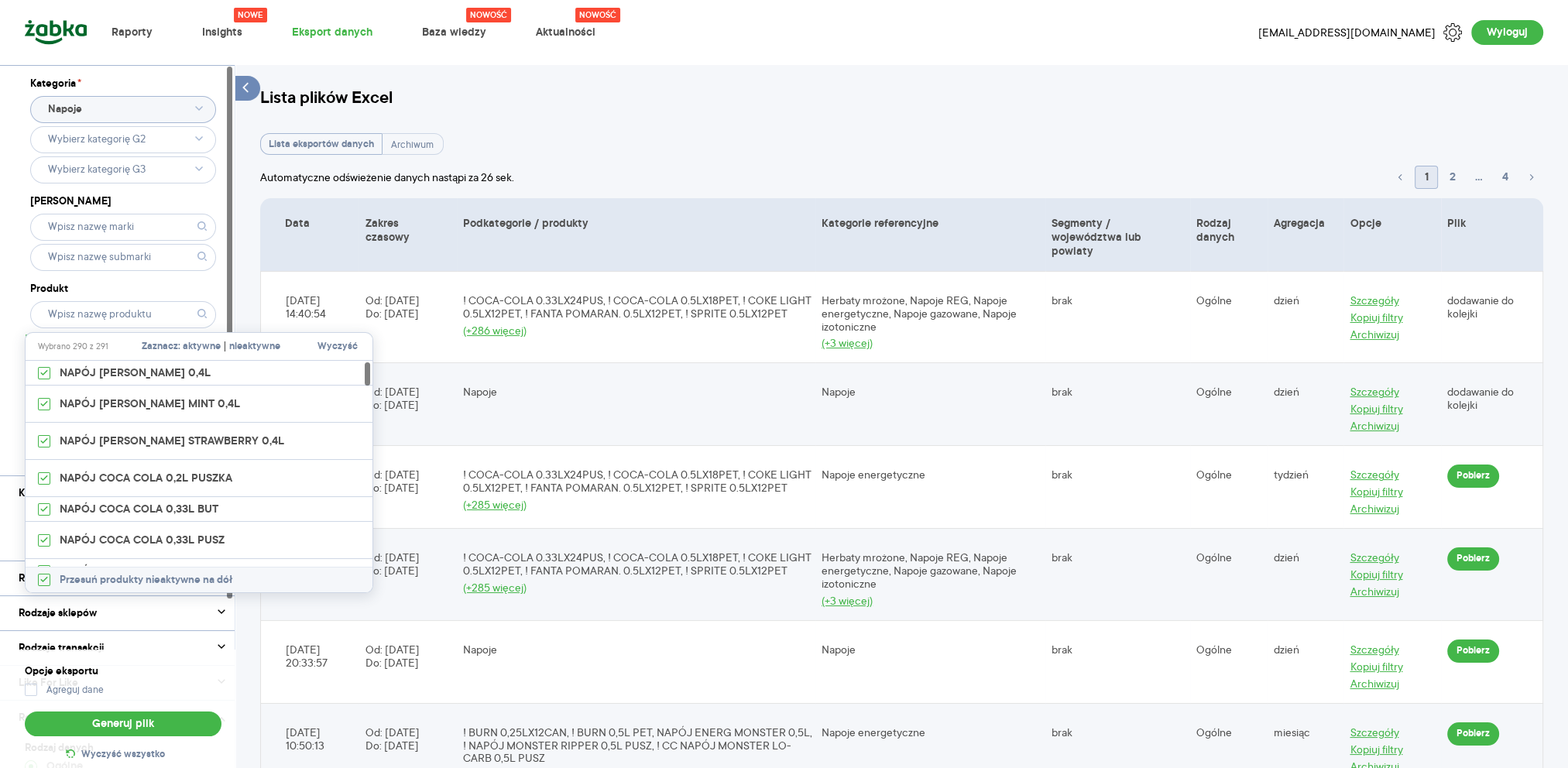 click on "aktywne" at bounding box center [201, 347] 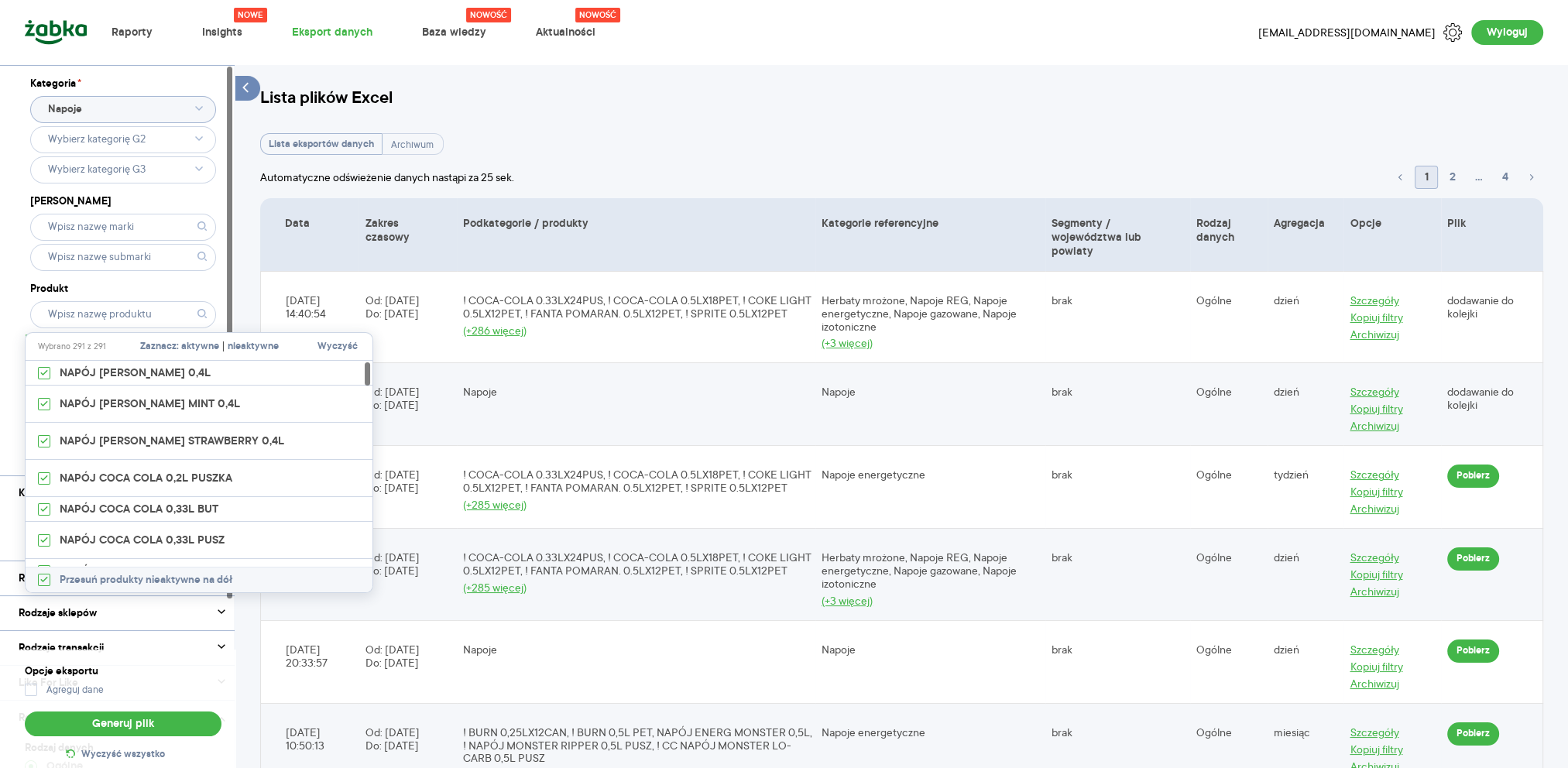 click on "Kategoria * Napoje Marka Produkt Pokaż hierarchię Przedział czasu 2025.05.26 - 2025.06.22 Agregacja czasowa tydzień" at bounding box center [123, 270] 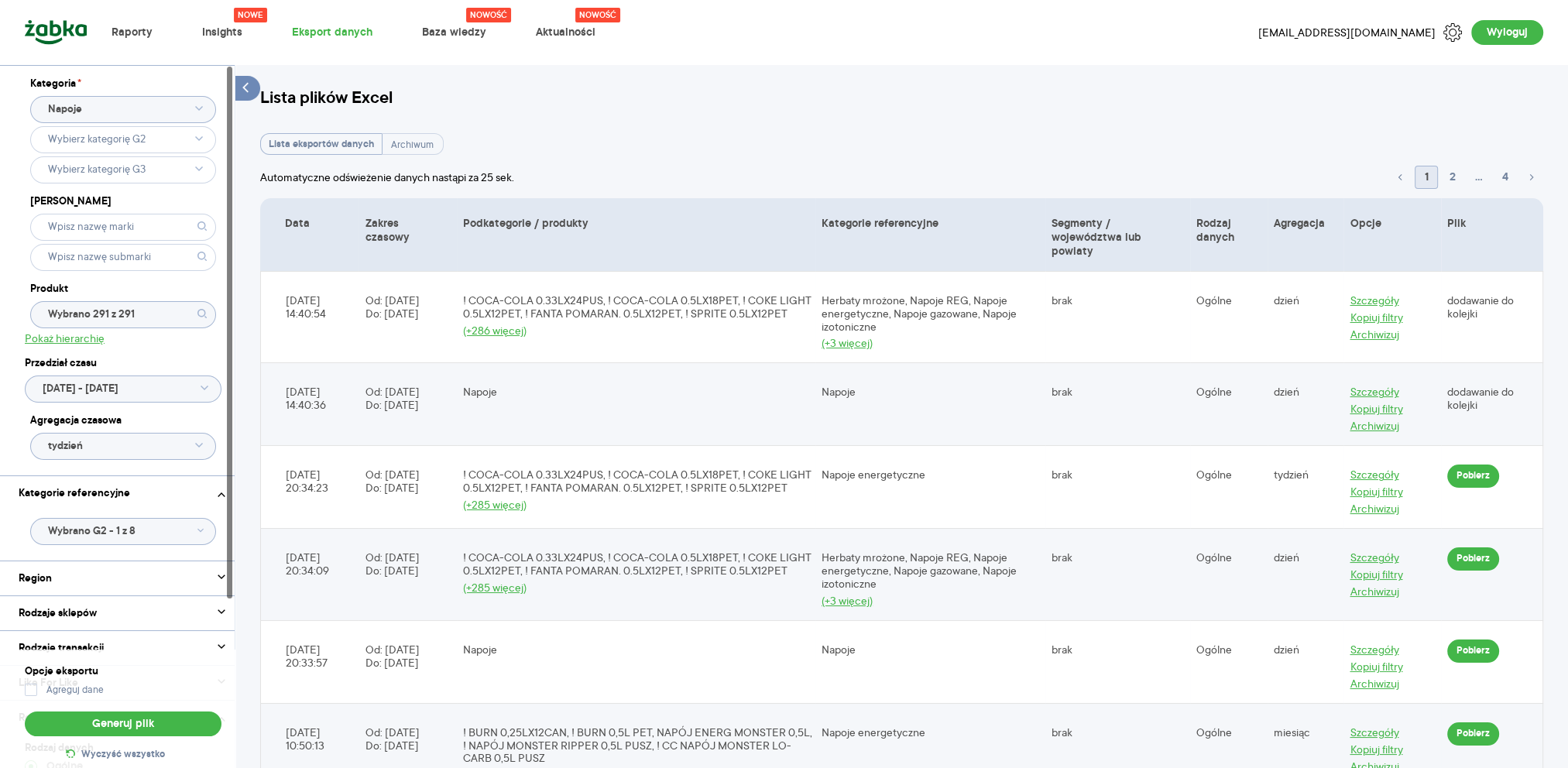 click on "Raporty Nowe Insights Eksport danych Nowość Baza wiedzy Nowość Aktualności zuzanna.kierpiec@cchellenic.com Wyloguj Kategoria * Napoje Marka Produkt Wybrano 291 z 291 Pokaż hierarchię Przedział czasu 2025.05.26 - 2025.06.22 Agregacja czasowa tydzień Kategorie referencyjne Wybrano G2 - 1 z 8 Region Rodzaje sklepów Rodzaje transakcji Wszystkie Like For Like Uwzględnij LFL Rodzaj danych Rodzaj danych Ogólne Wg segmentów Wg godzin Wg województw Wg powiatów Opcje eksportu Agreguj dane Generuj plik Wyczyść wszystko Lista plików Excel Lista eksportów danych Archiwum Automatyczne odświeżenie danych nastąpi za 25 sek. 1 2 ... 4 Data Zakres czasowy Podkategorie / produkty Kategorie referencyjne Segmenty / województwa lub powiaty Rodzaj danych Agregacja Opcje Plik 2025-07-02
14:40:54 Od: 2025-01-01
Do: 2025-06-29 ! COCA-COLA 0.33LX24PUS, ! COCA-COLA 0.5LX18PET, ! COKE LIGHT 0.5LX12PET, ! FANTA POMARAN. 0.5LX12PET, ! SPRITE 0.5LX12PET (+286 więcej) (+3 więcej) brak Ogólne dzień Szczegóły brak" at bounding box center (784, 384) 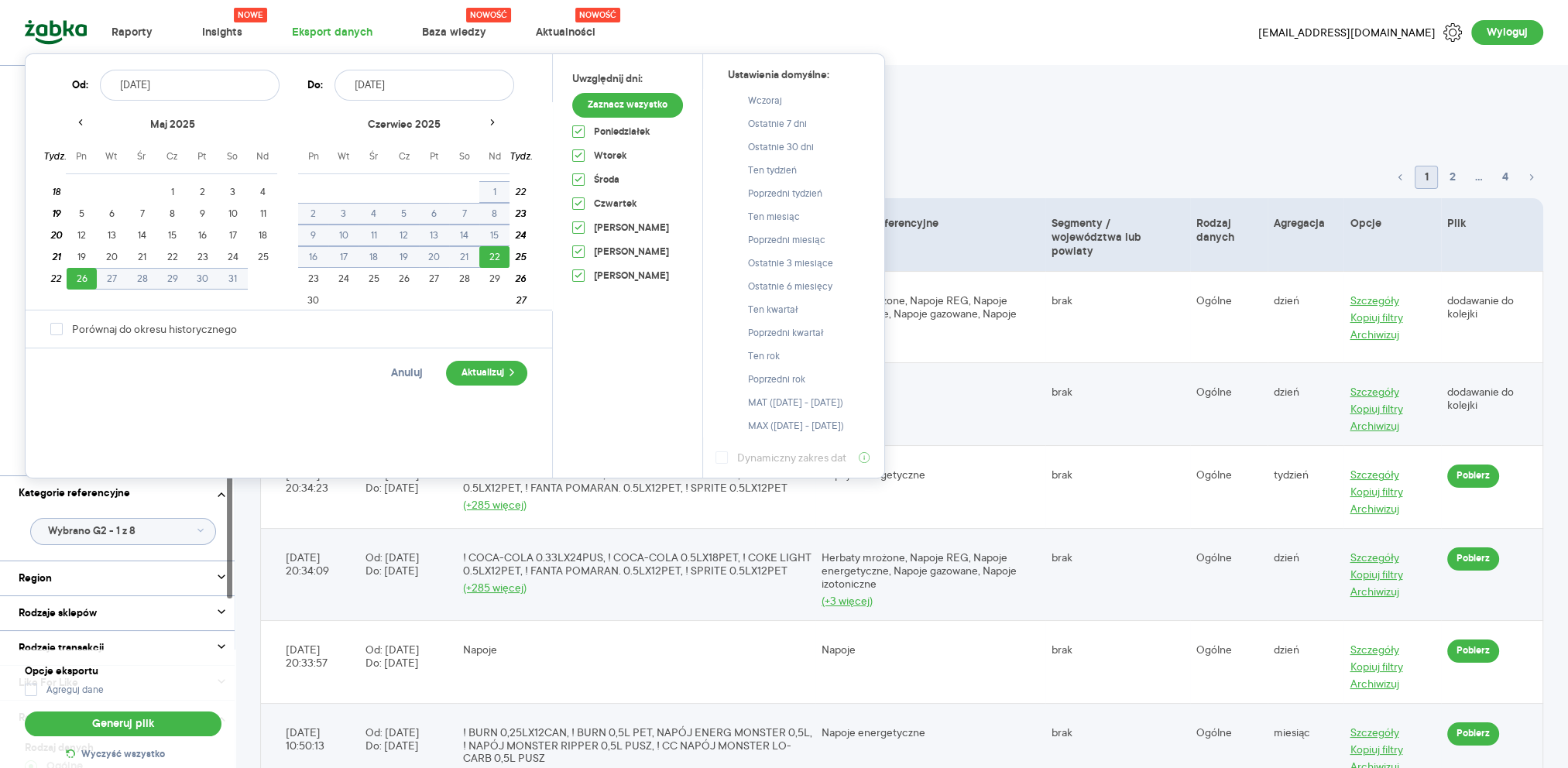 click on "2025.05.26" at bounding box center [190, 85] 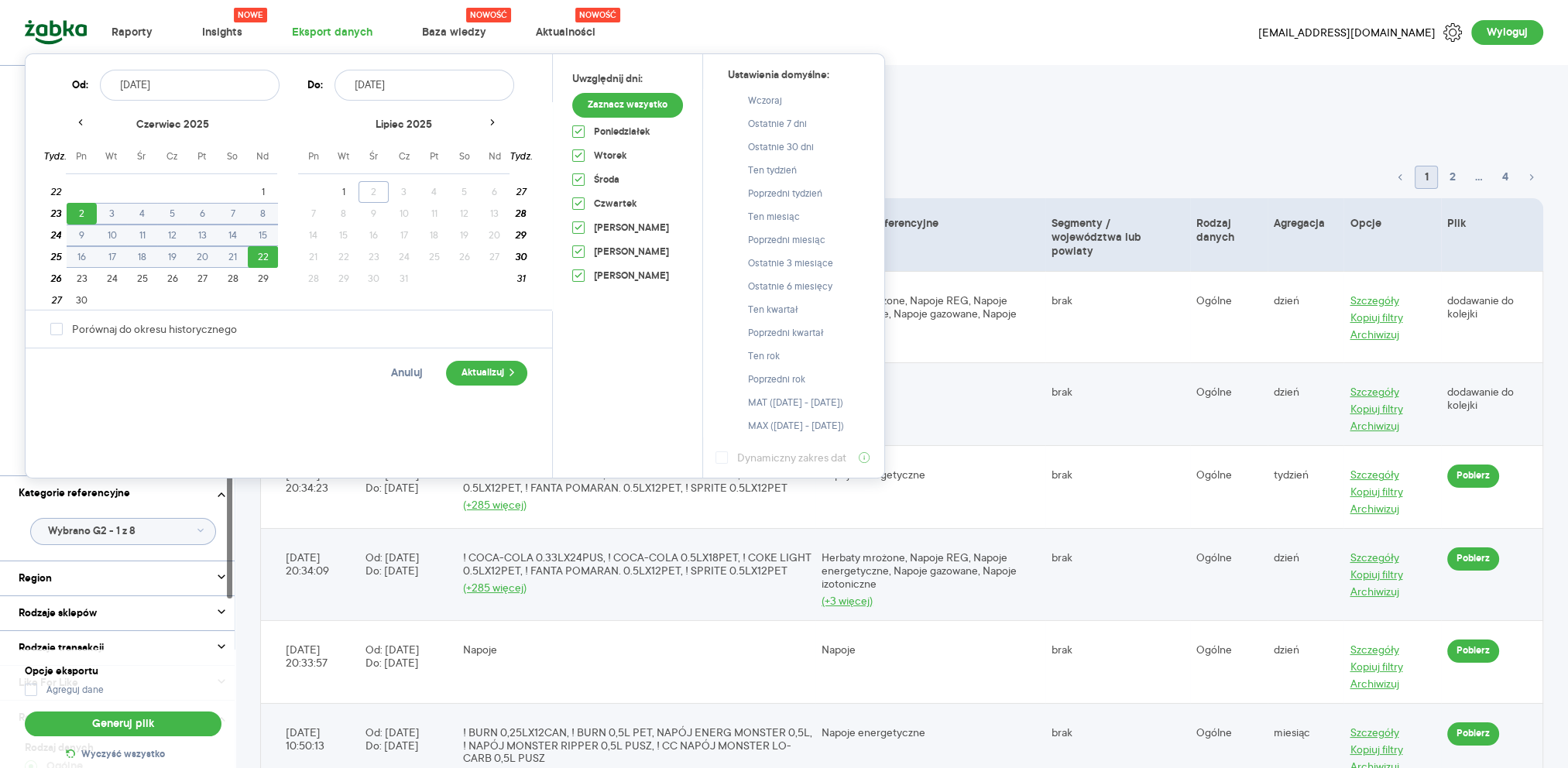 click on "2025.06.22" at bounding box center [424, 85] 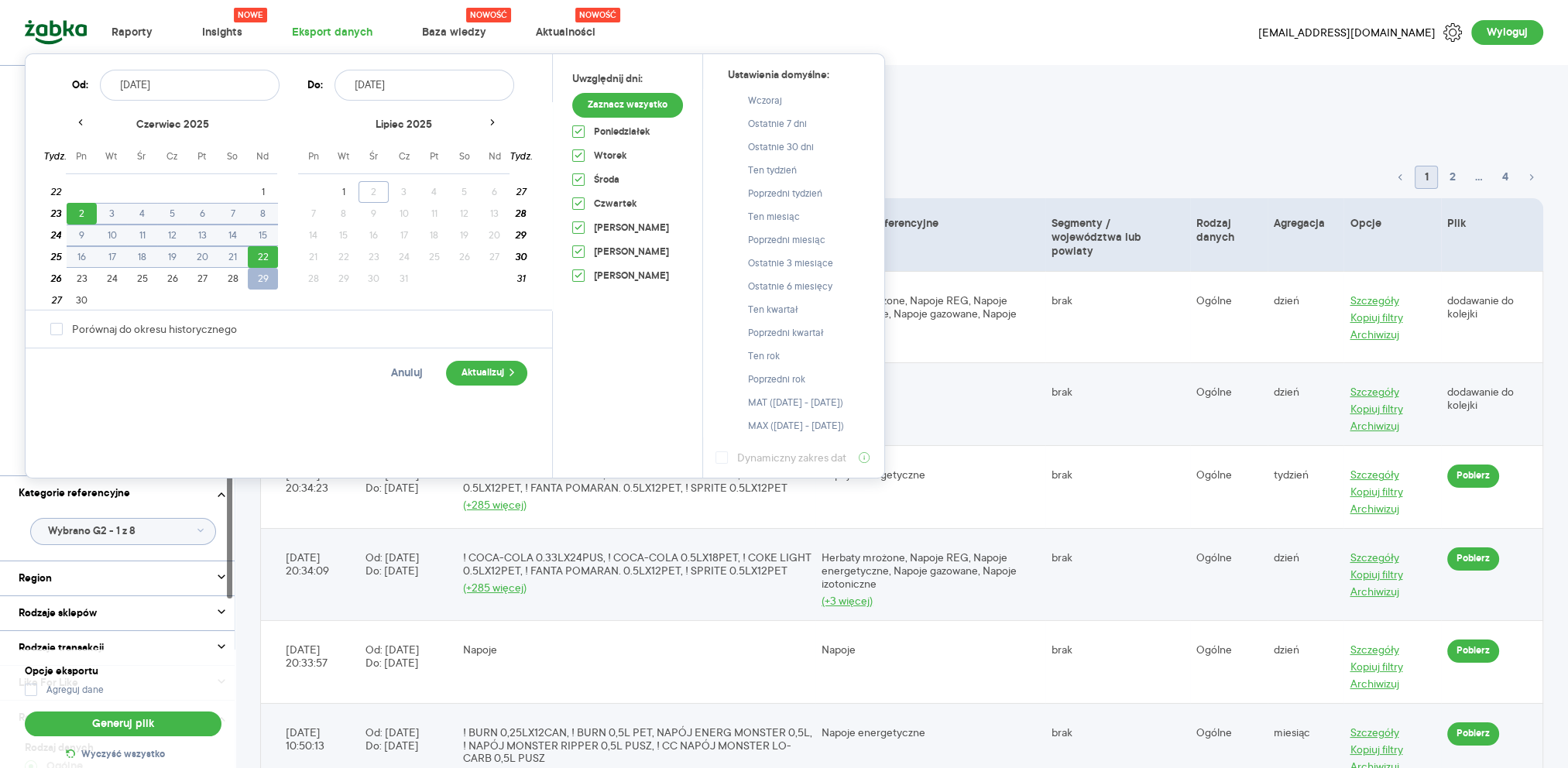 click on "29" at bounding box center [262, 279] 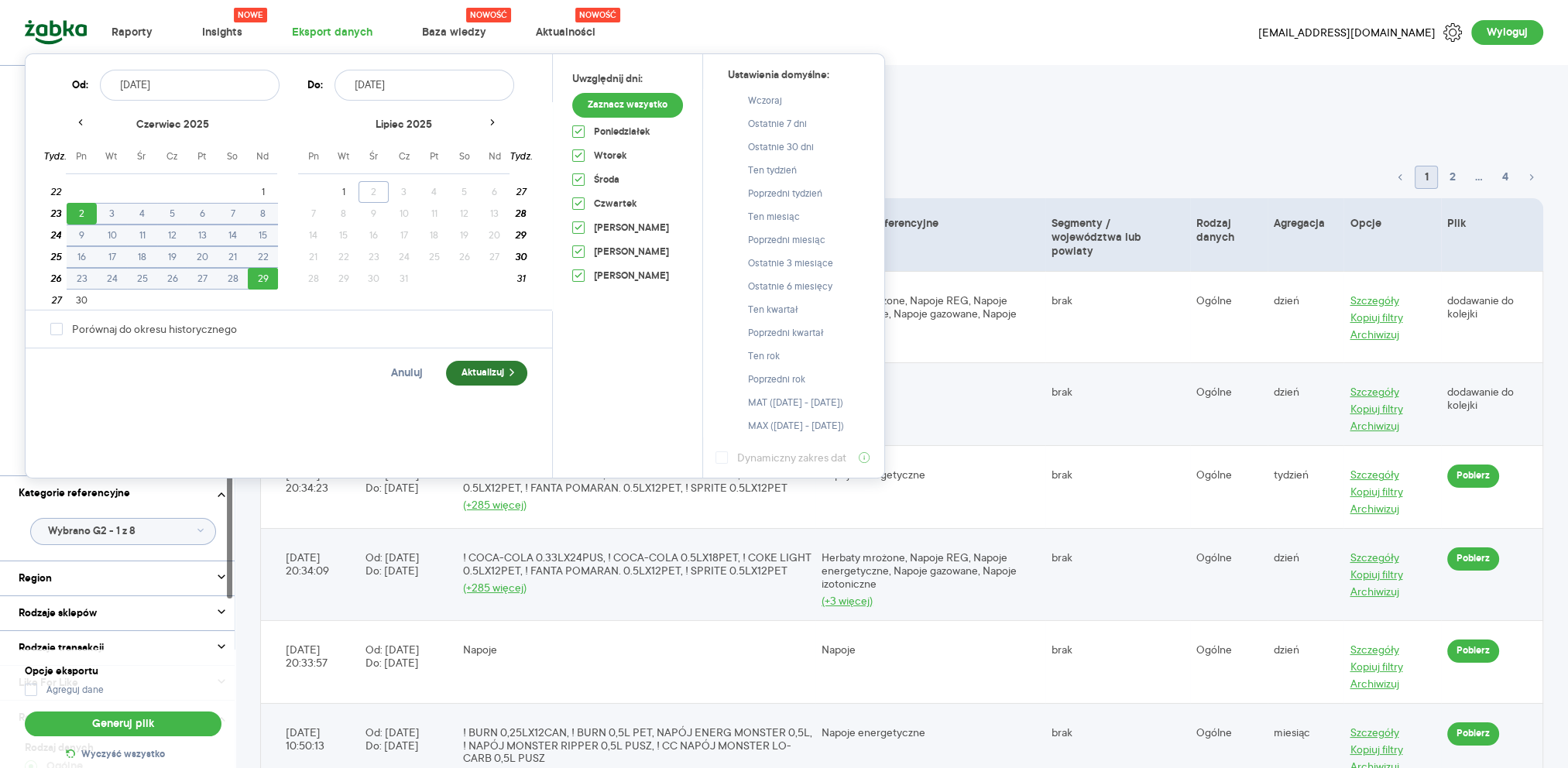 click on "Aktualizuj" at bounding box center [486, 373] 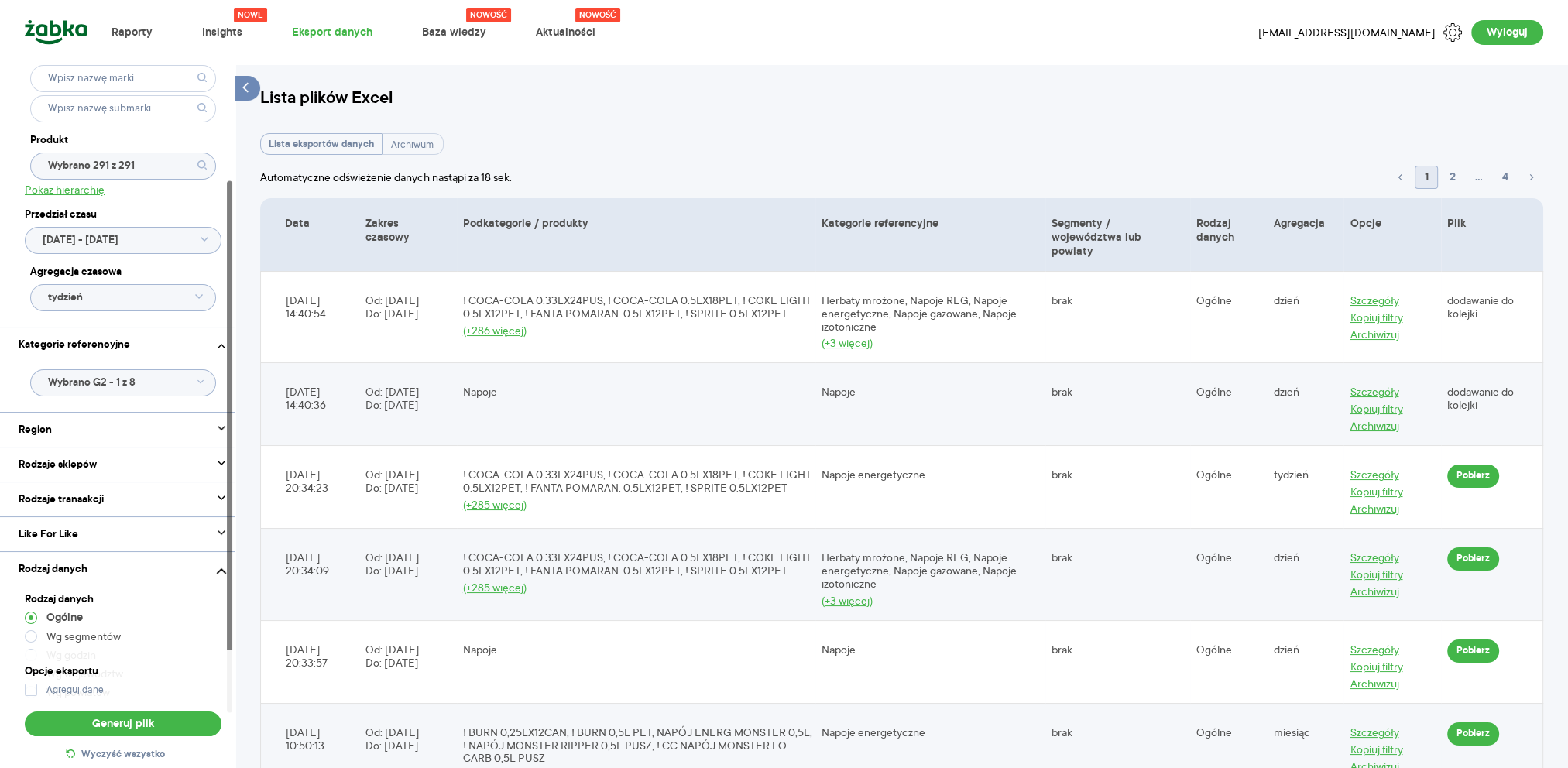 scroll, scrollTop: 152, scrollLeft: 0, axis: vertical 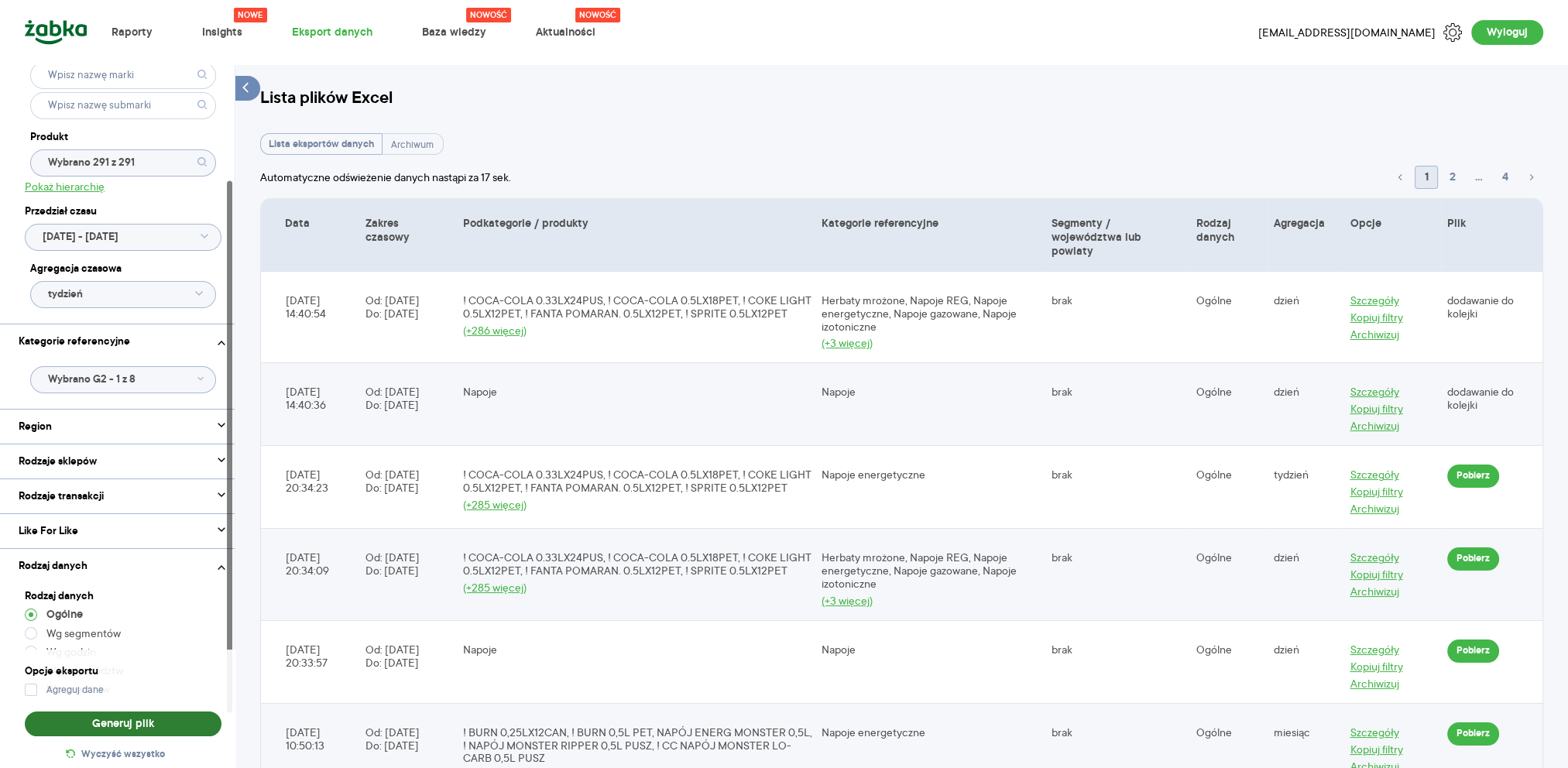 click on "Generuj plik" at bounding box center (123, 724) 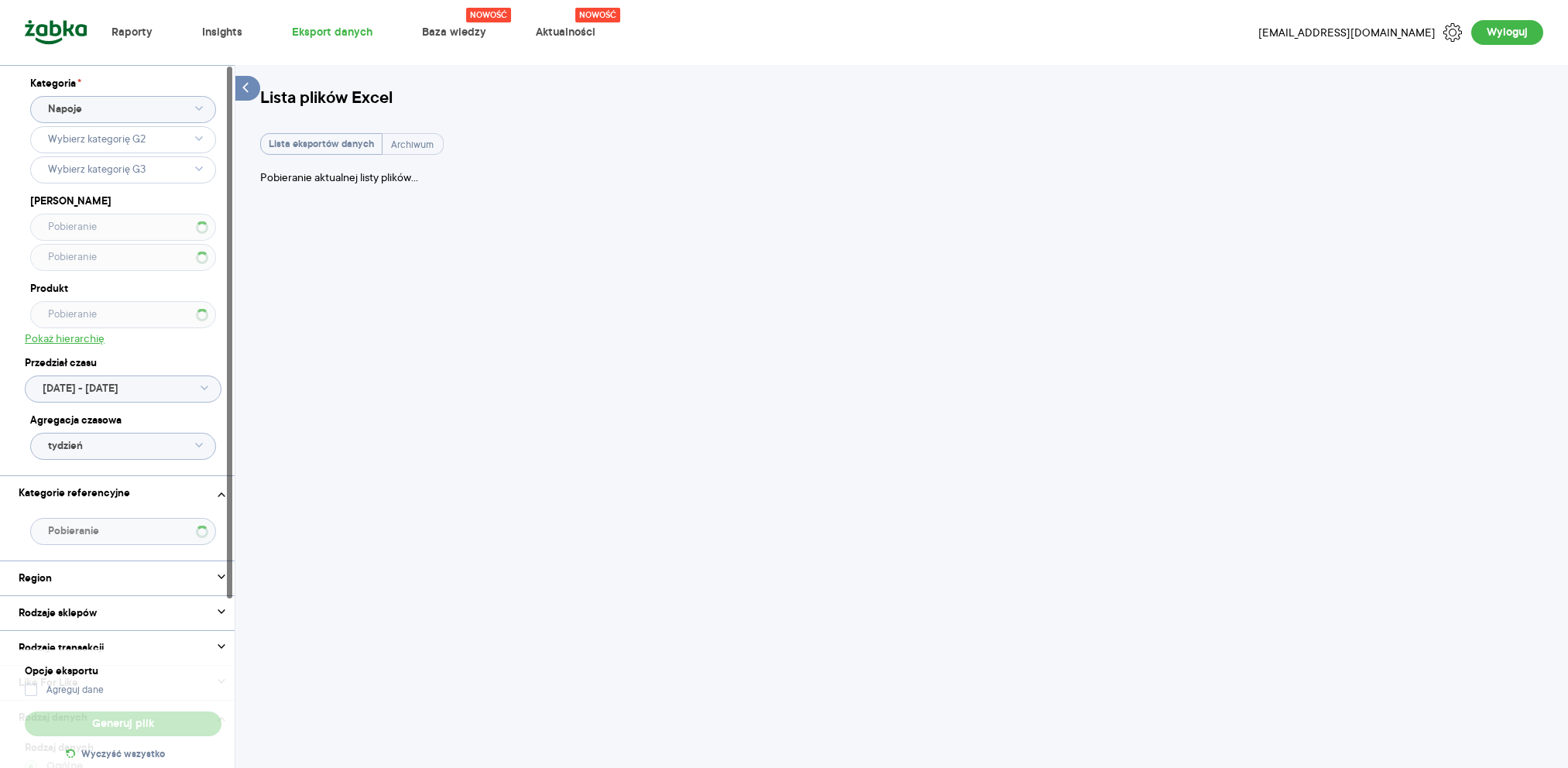 scroll, scrollTop: 0, scrollLeft: 0, axis: both 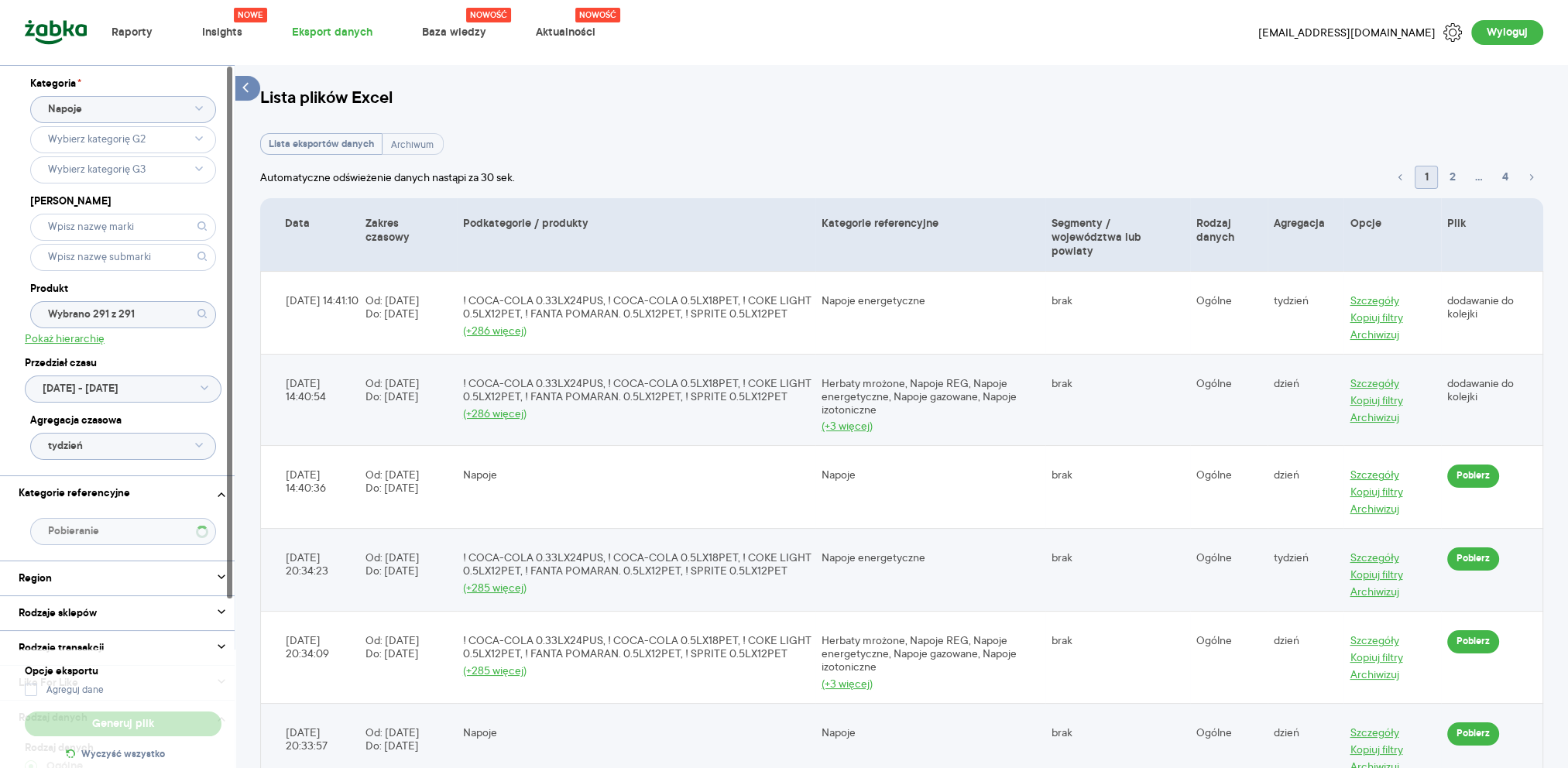 type on "Wybrano 291 z 291" 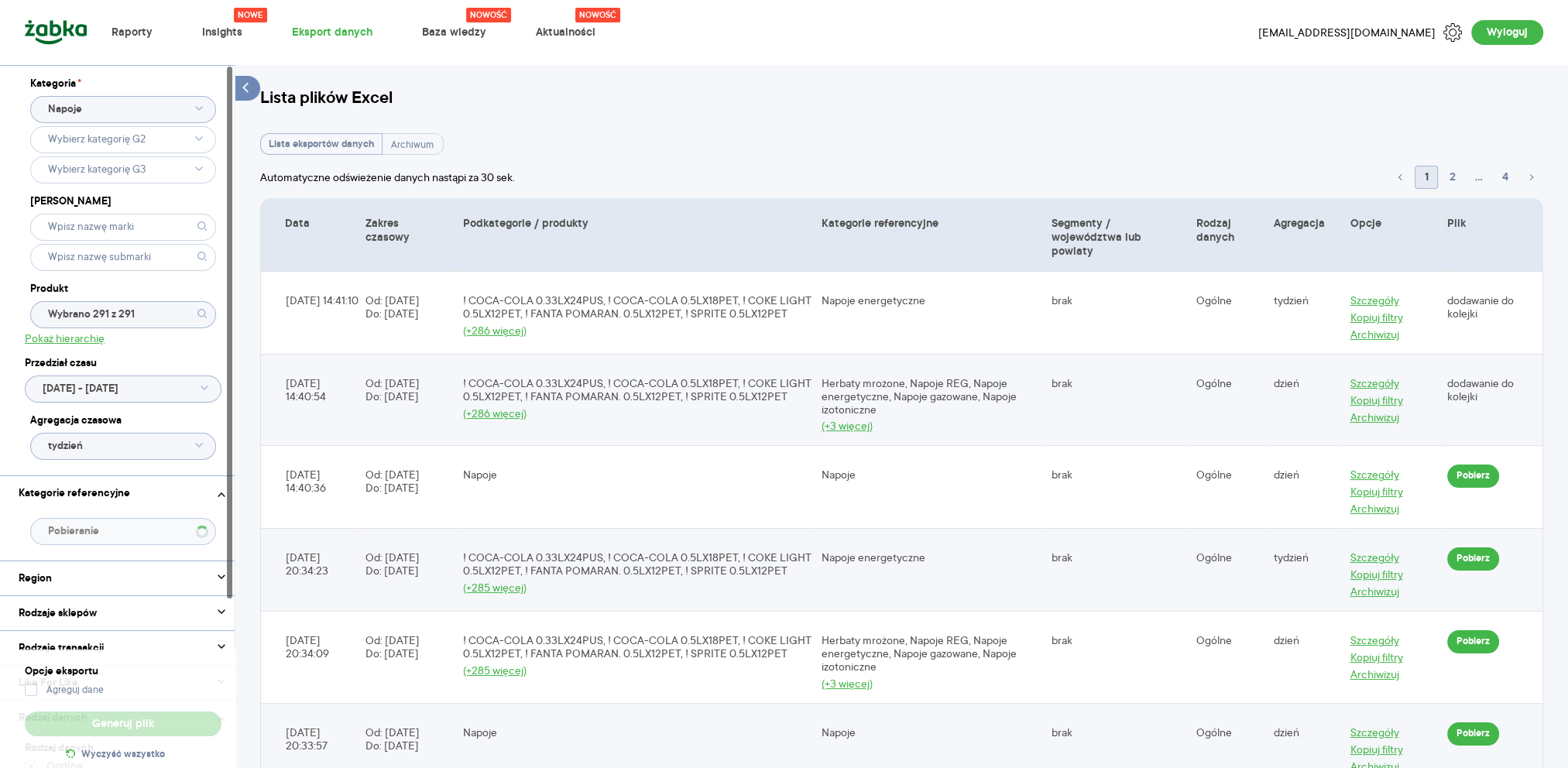 type on "Wybrano G2 - 1 z 8" 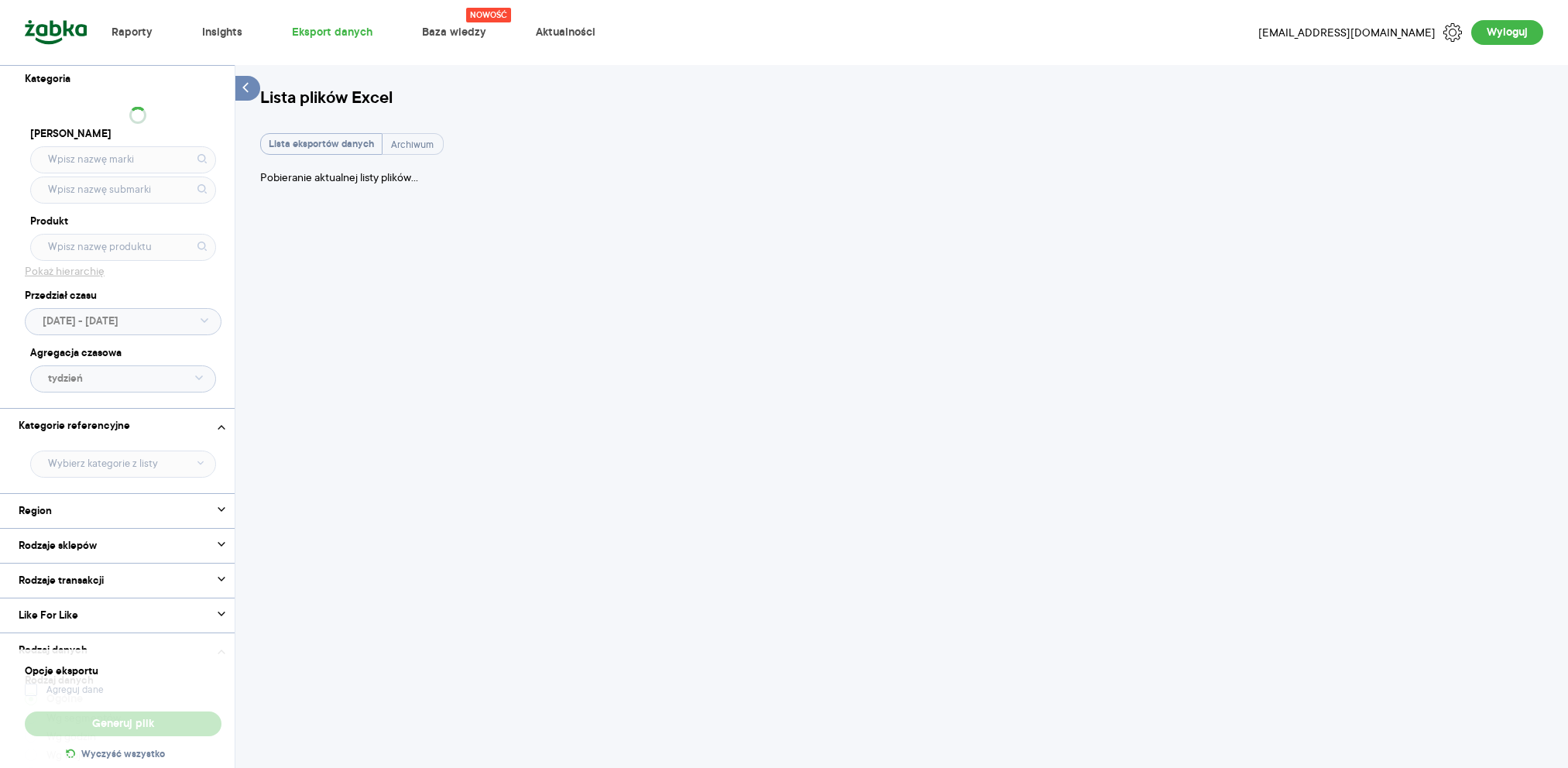 type on "Pobieranie" 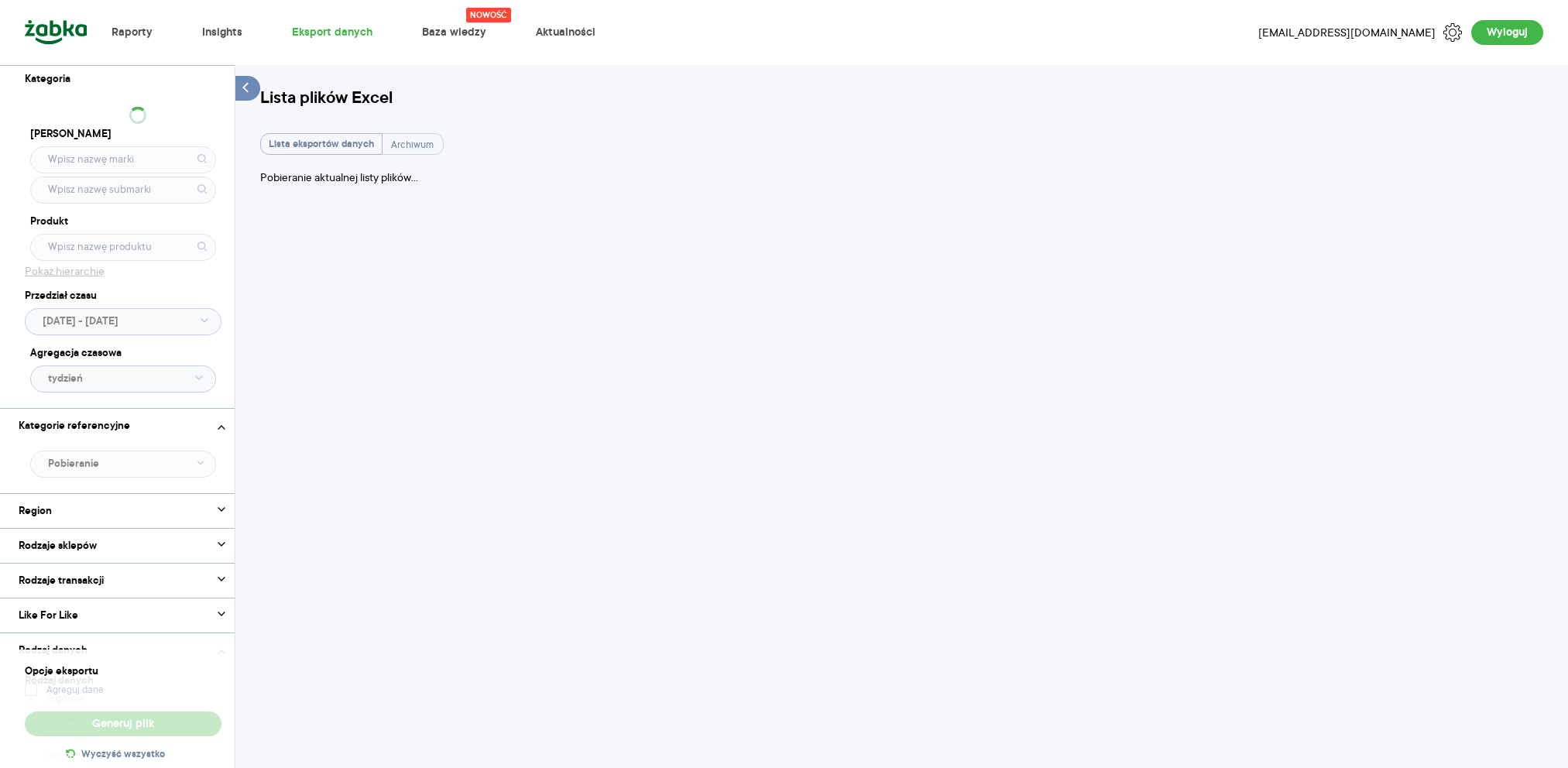 scroll, scrollTop: 0, scrollLeft: 0, axis: both 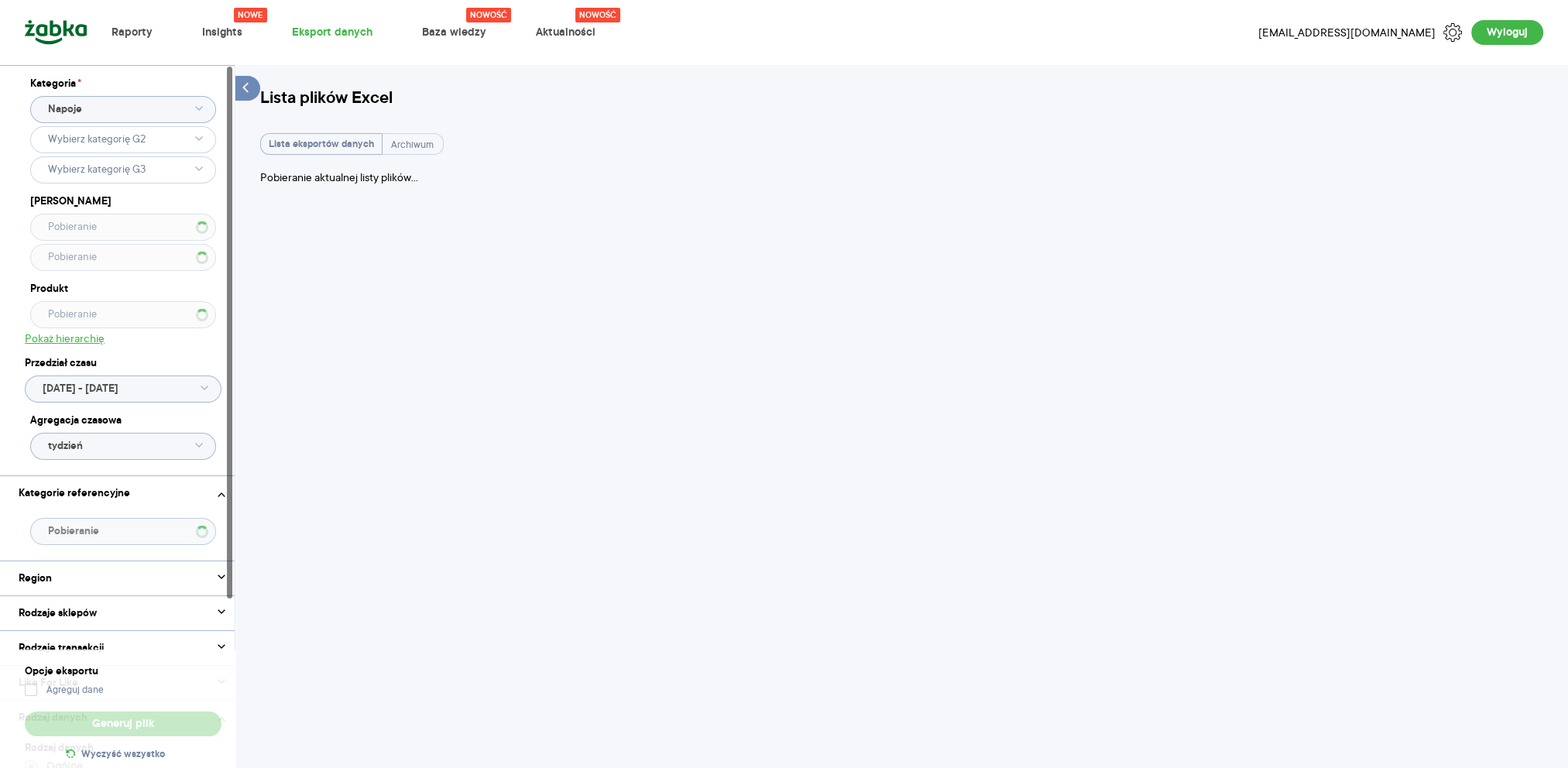 type on "Wybrano 291 z 291" 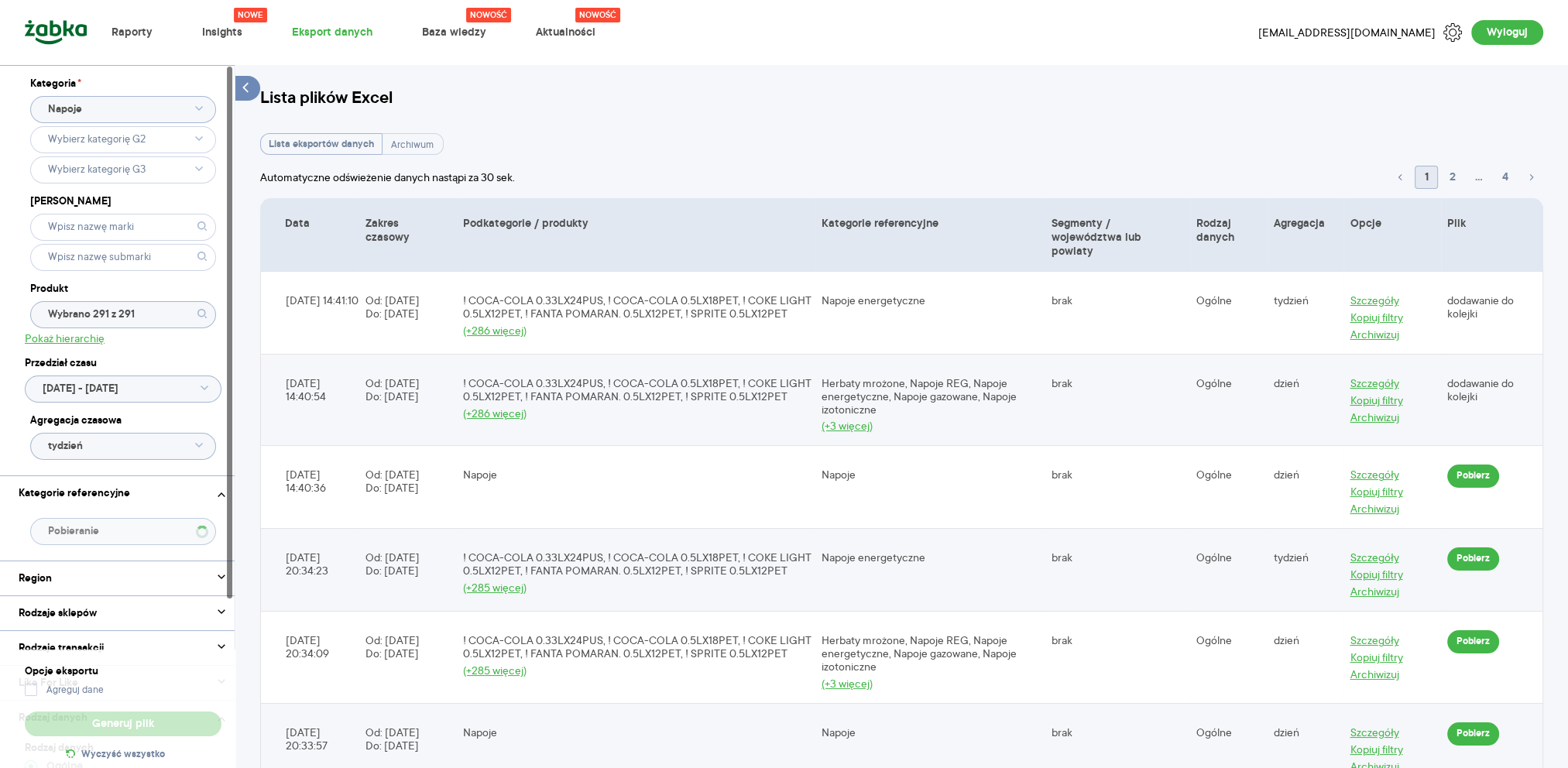 type on "Wybrano G2 - 1 z 8" 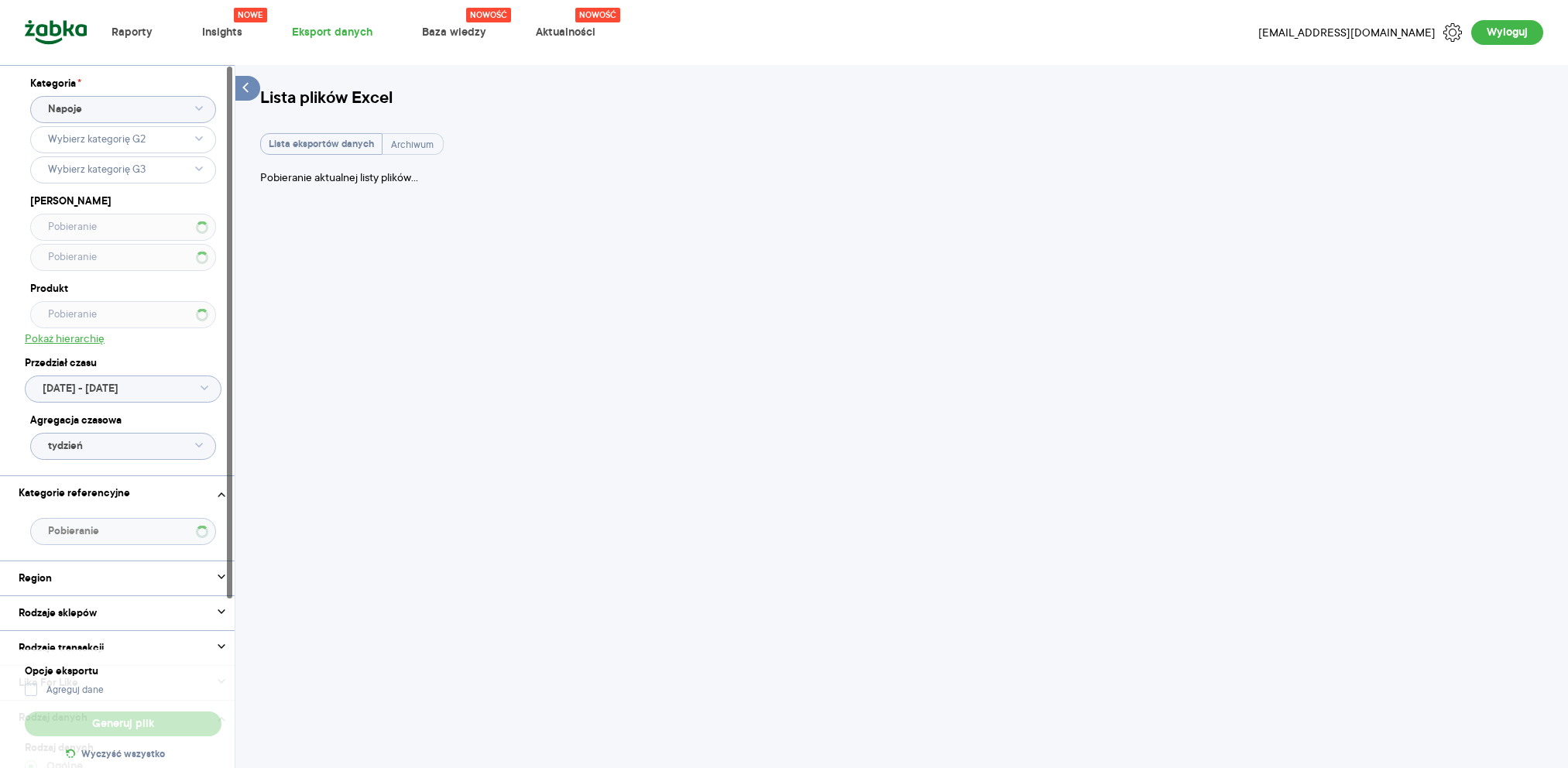 scroll, scrollTop: 0, scrollLeft: 0, axis: both 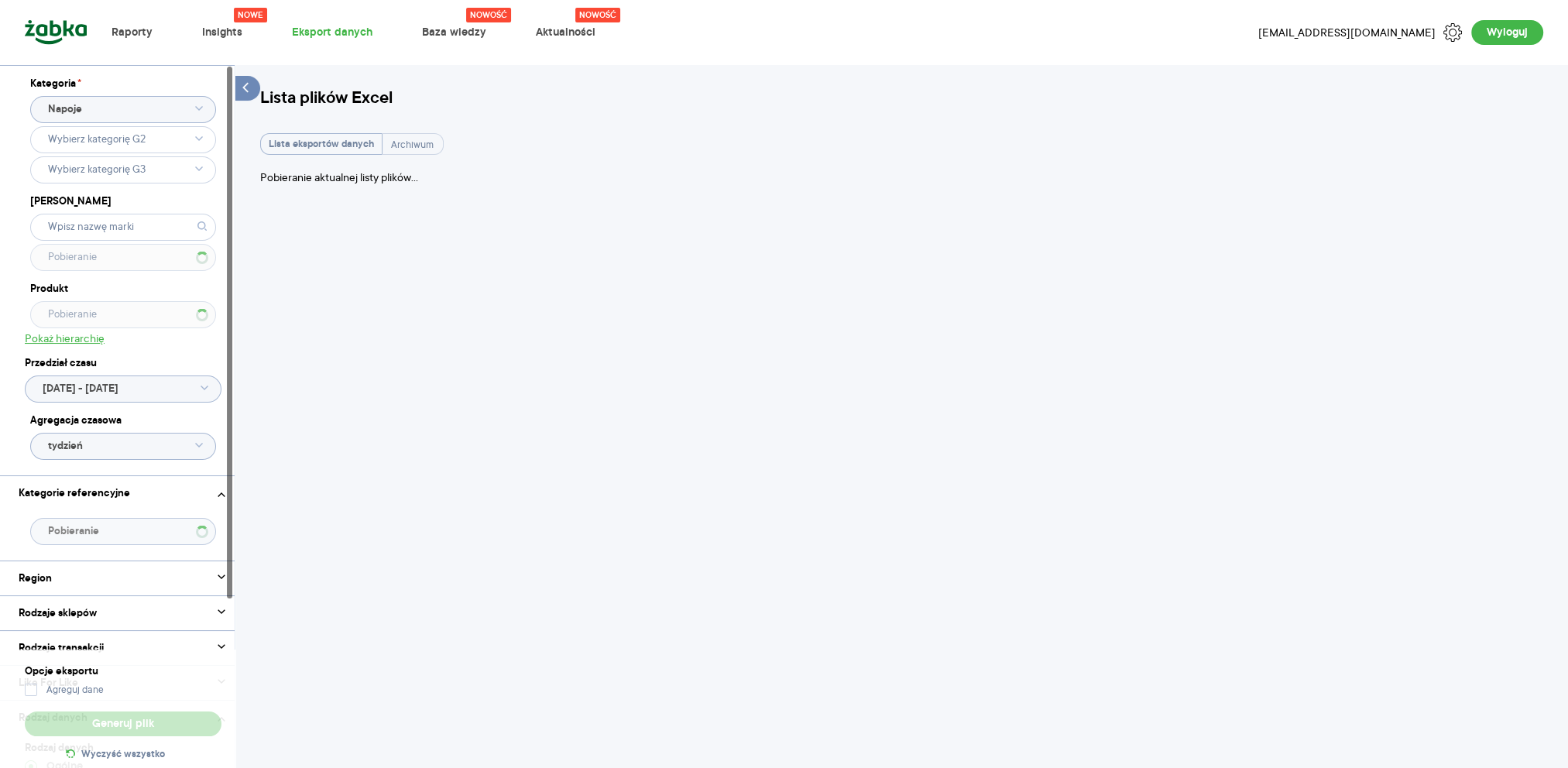 type on "Wybrano 291 z 291" 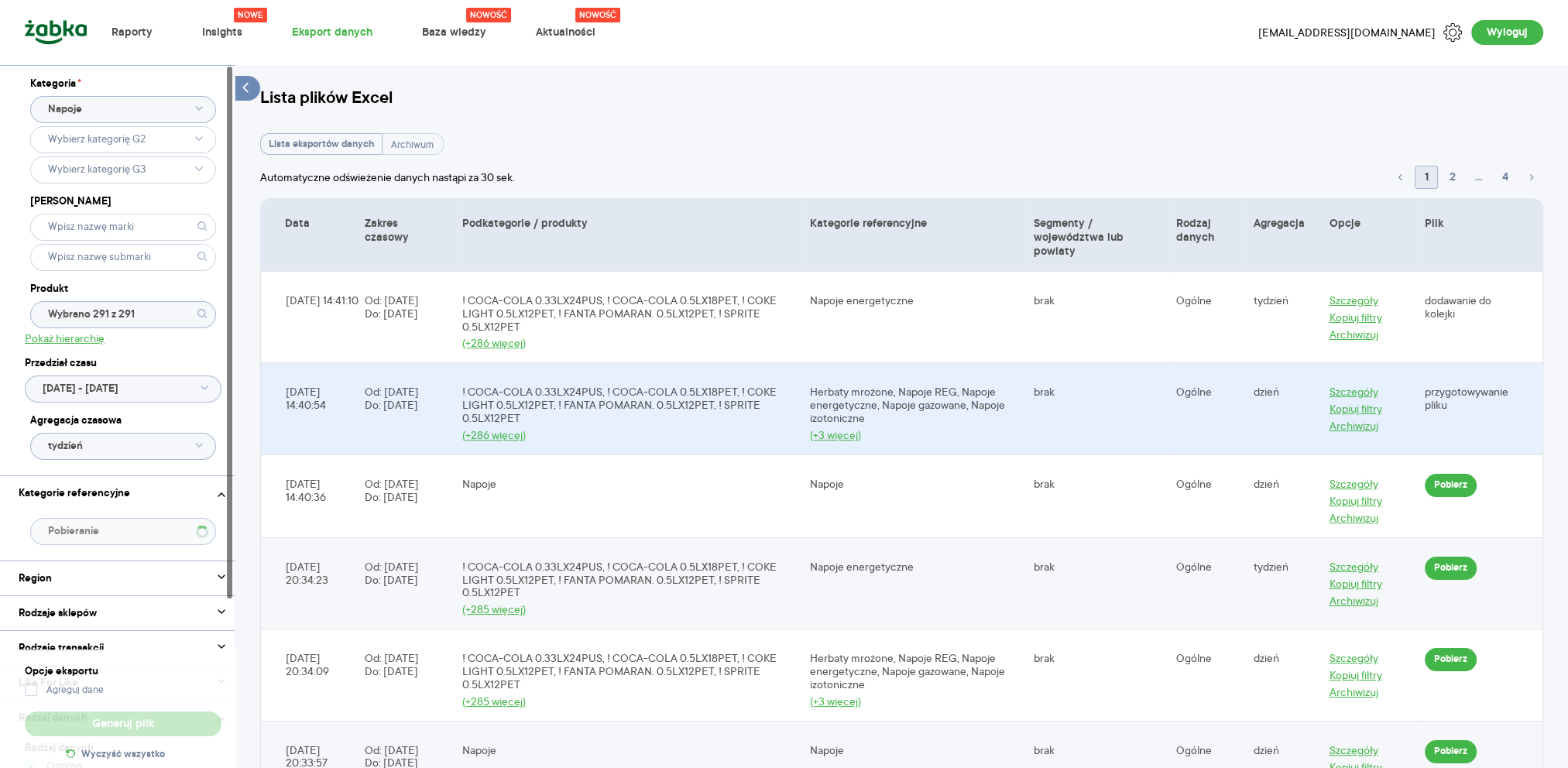 type on "Wybrano G2 - 1 z 8" 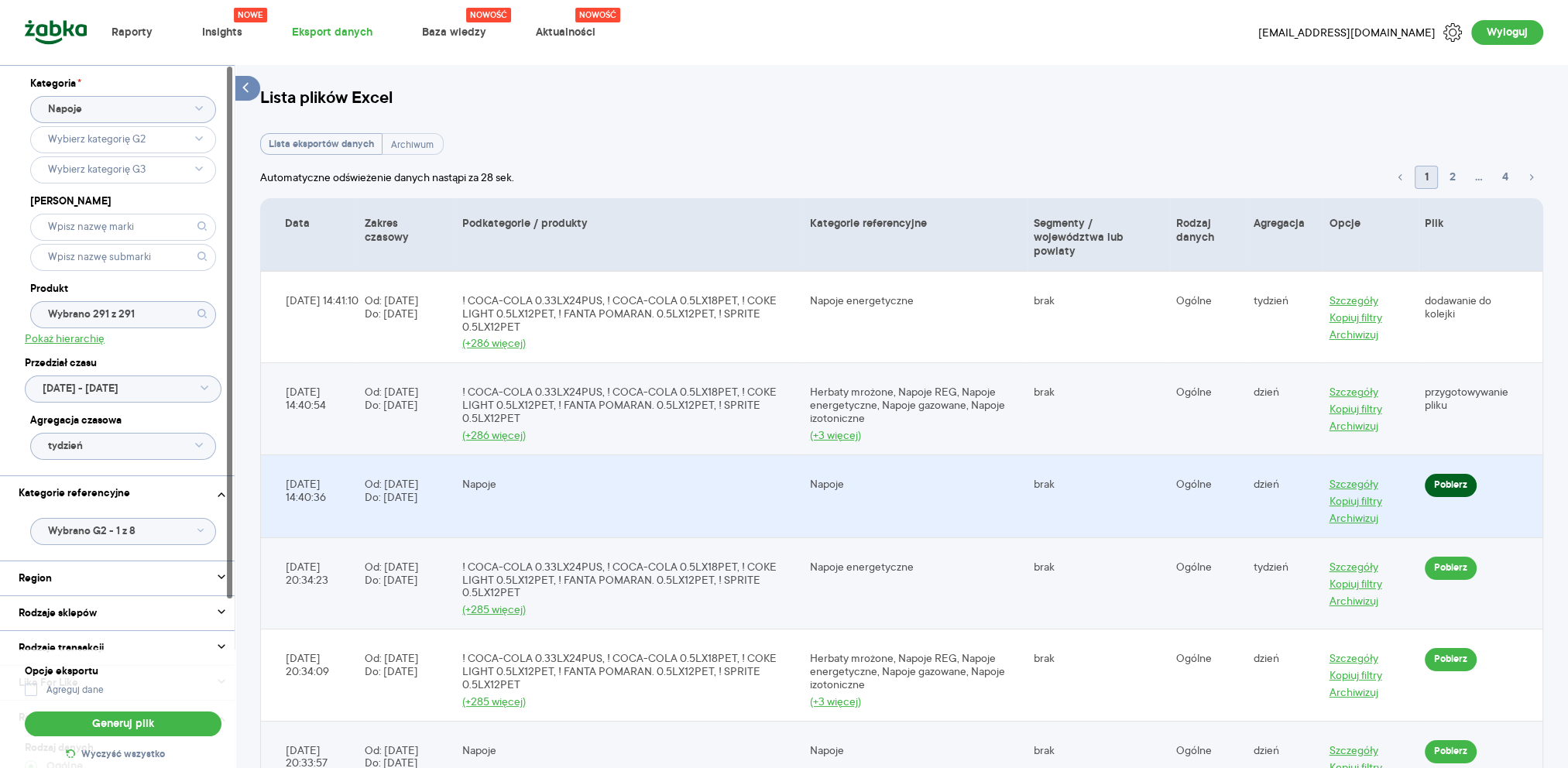 click on "Pobierz" at bounding box center (1450, 485) 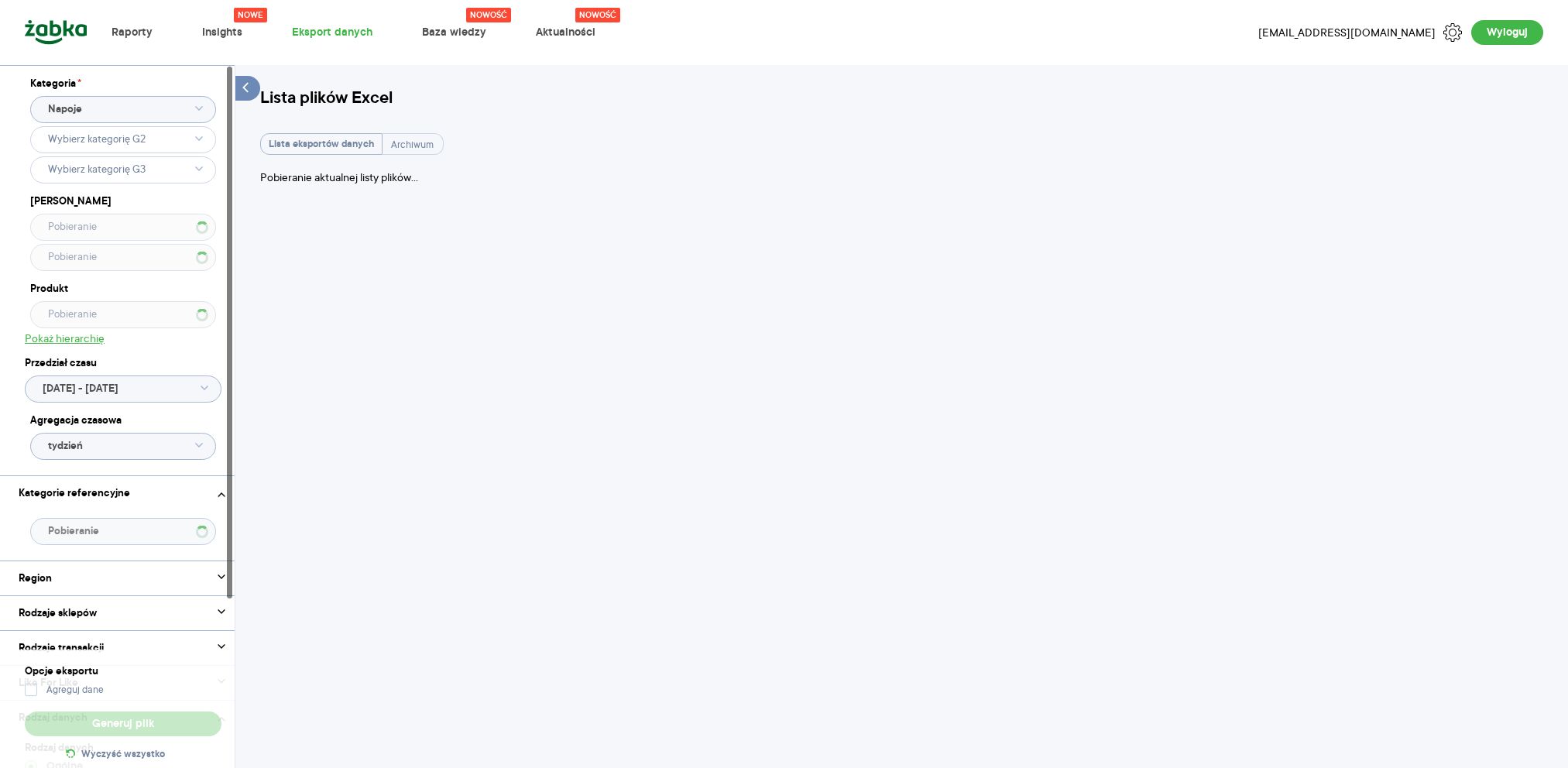 scroll, scrollTop: 0, scrollLeft: 0, axis: both 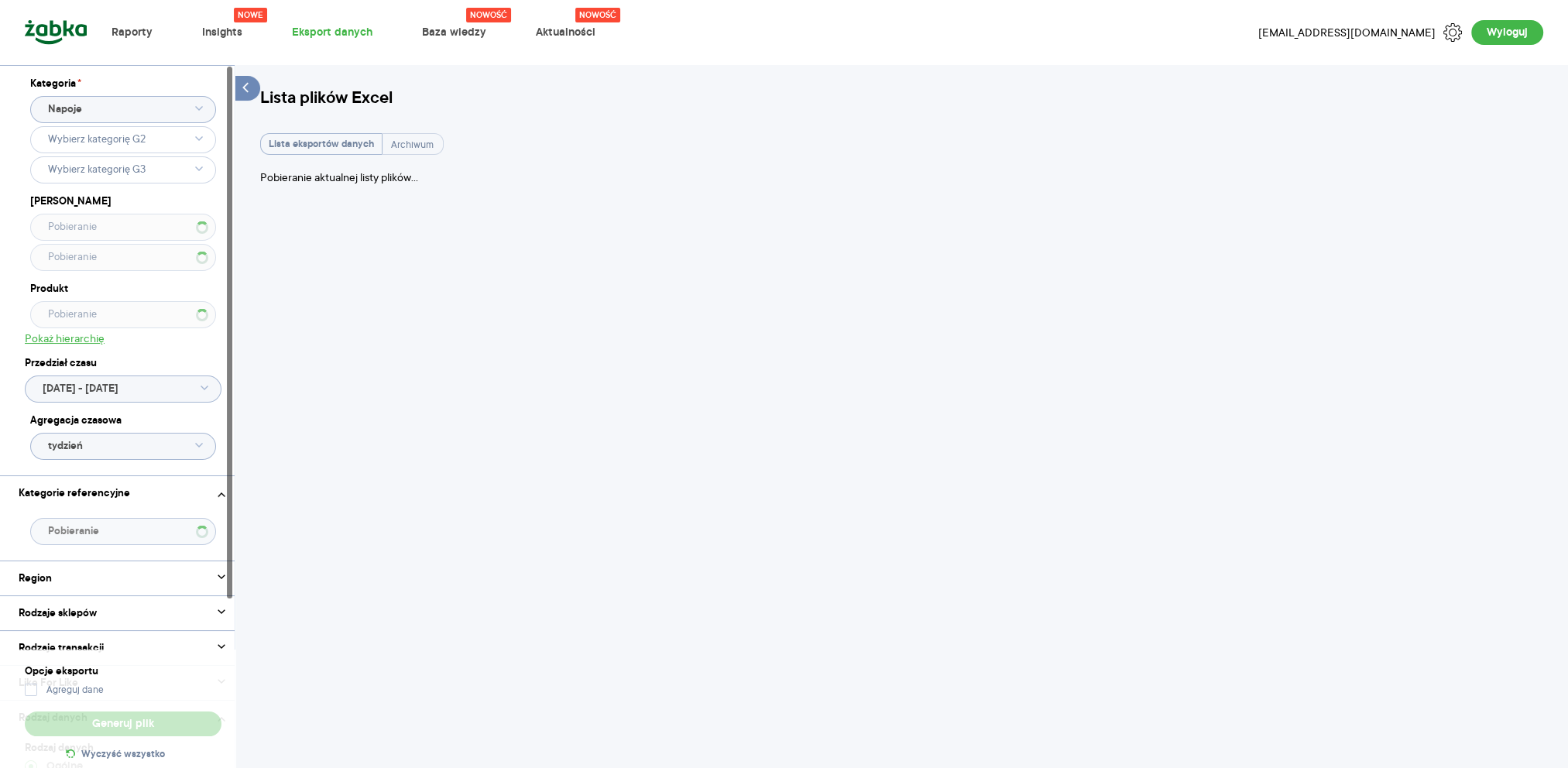 type on "Wybrano 291 z 291" 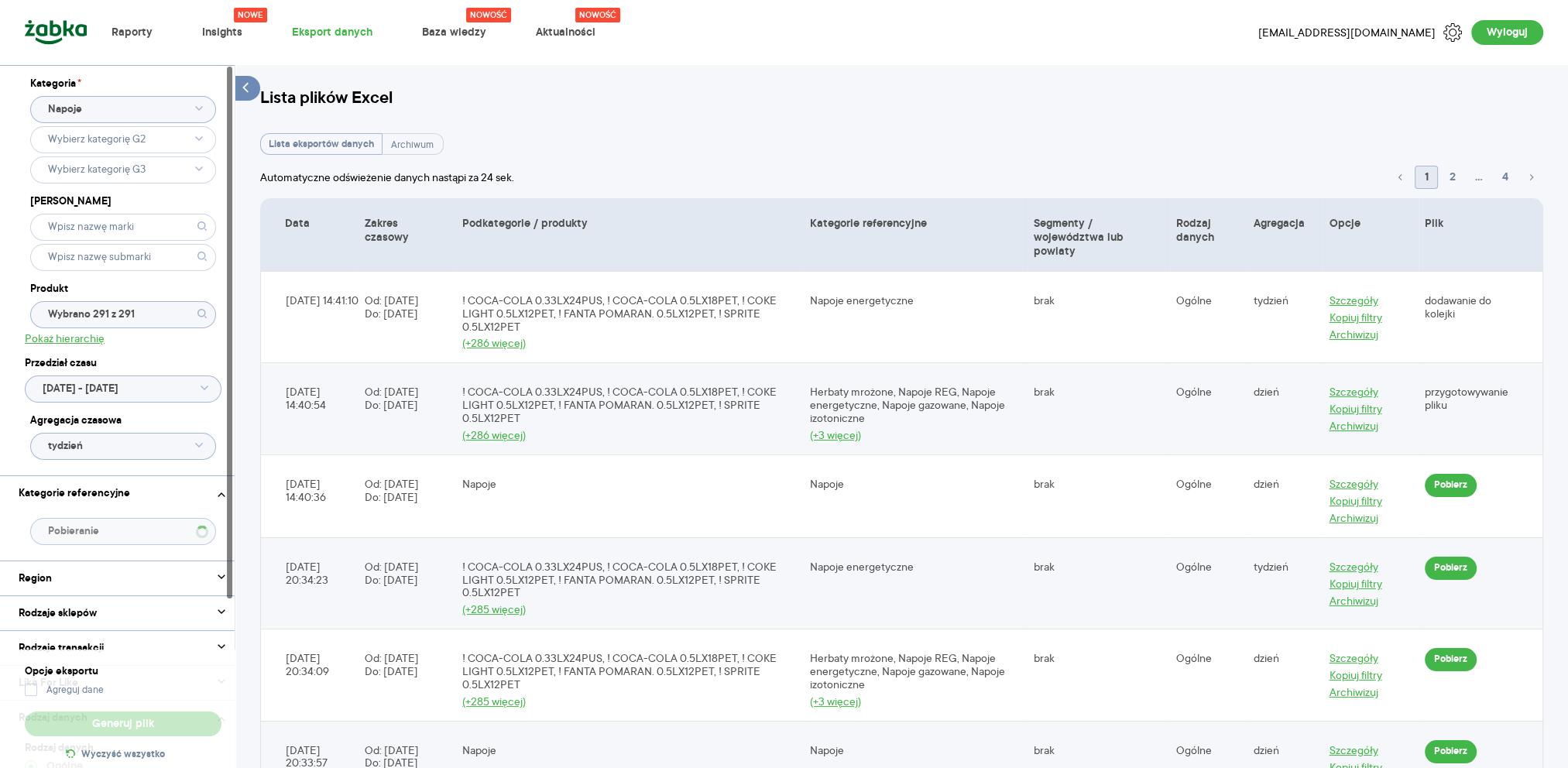 type on "Wybrano G2 - 1 z 8" 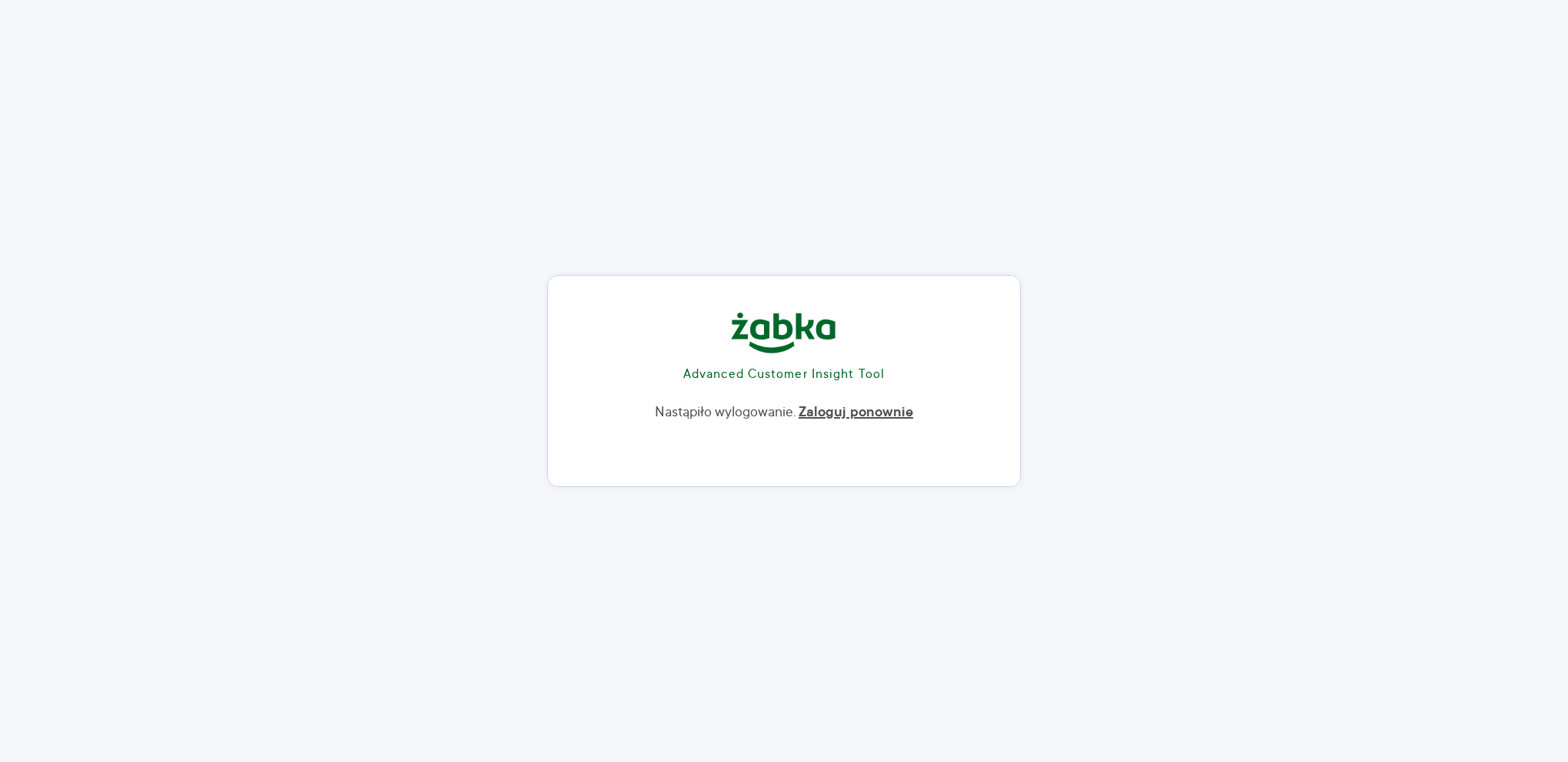 click on "Zaloguj ponownie" at bounding box center [855, 412] 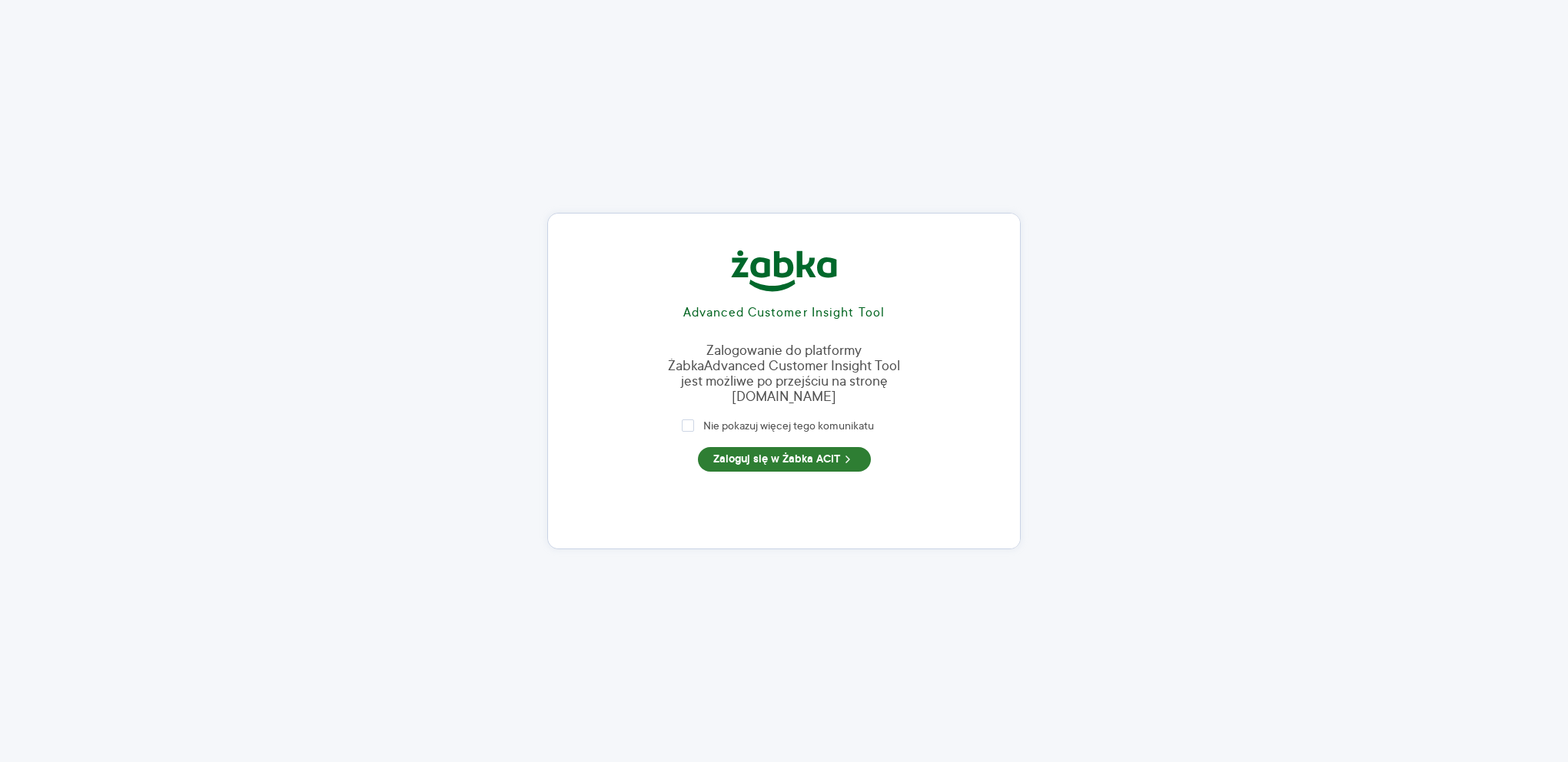 click 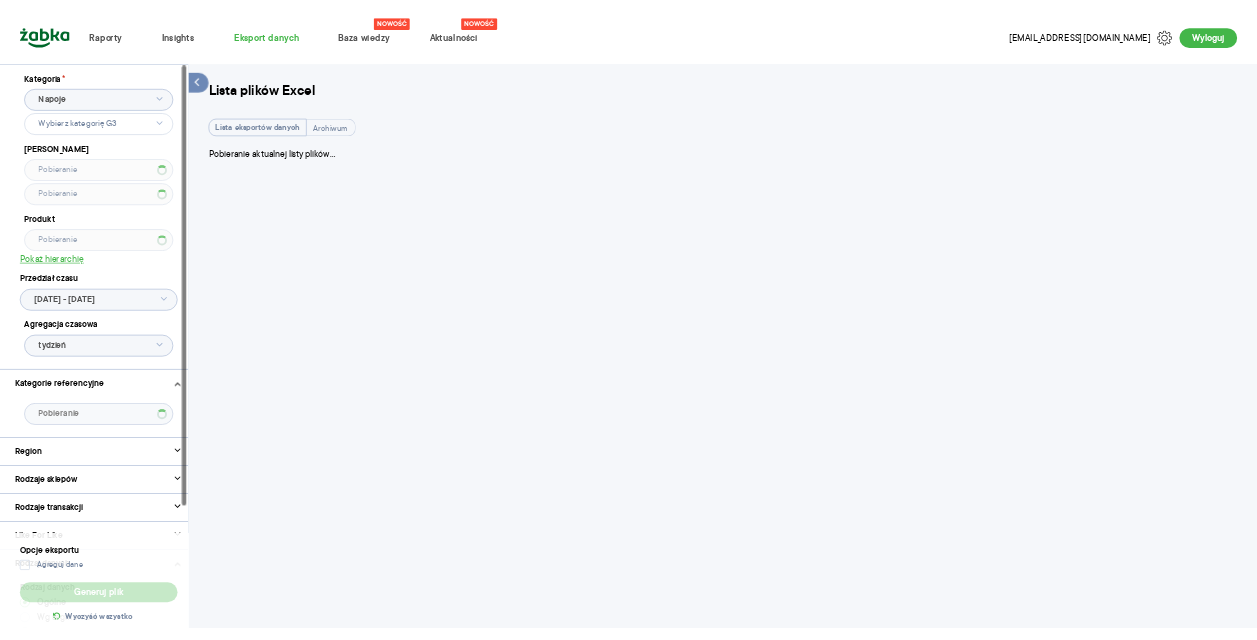 scroll, scrollTop: 0, scrollLeft: 0, axis: both 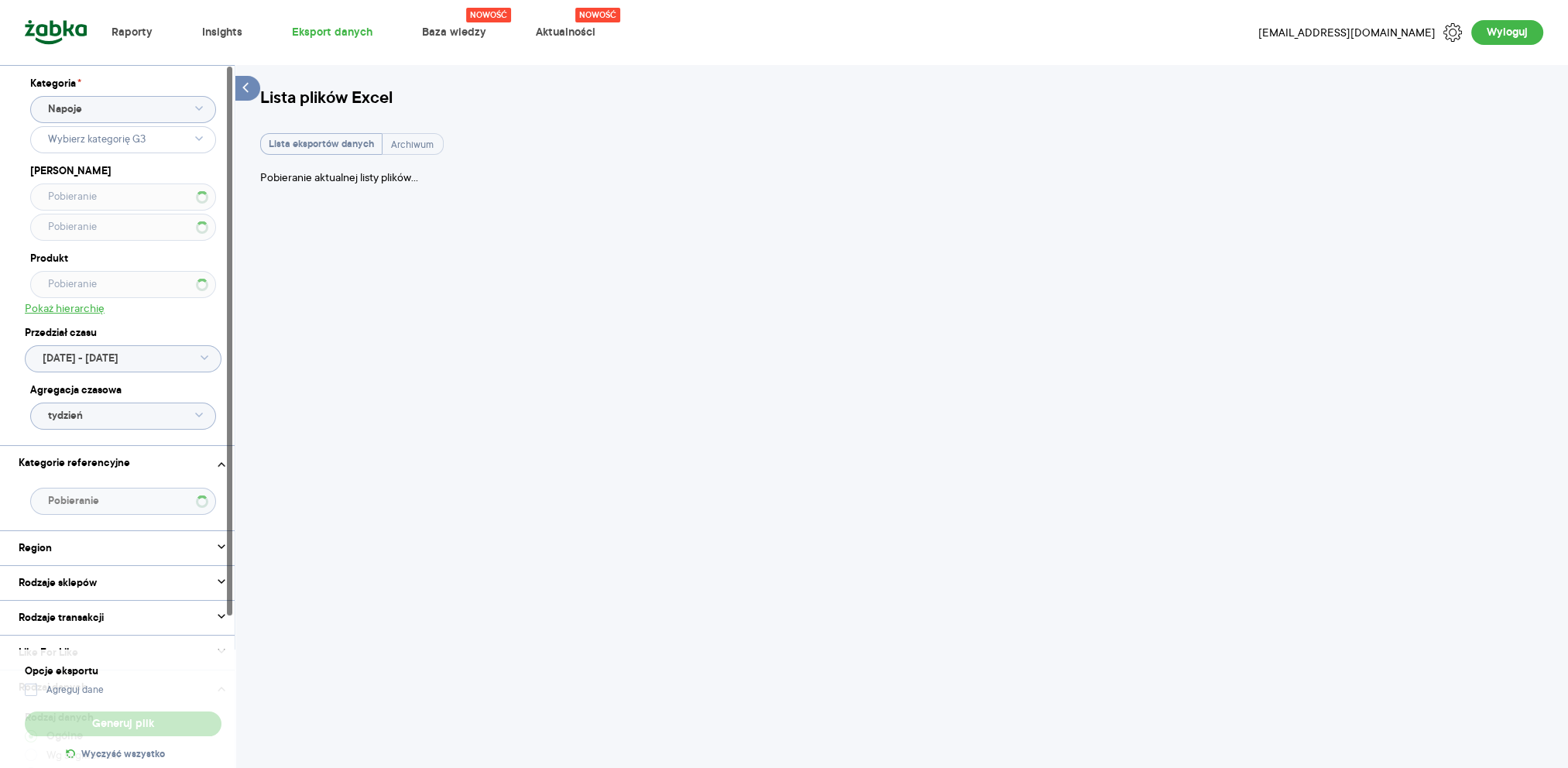 type on "Wybrano 291 z 291" 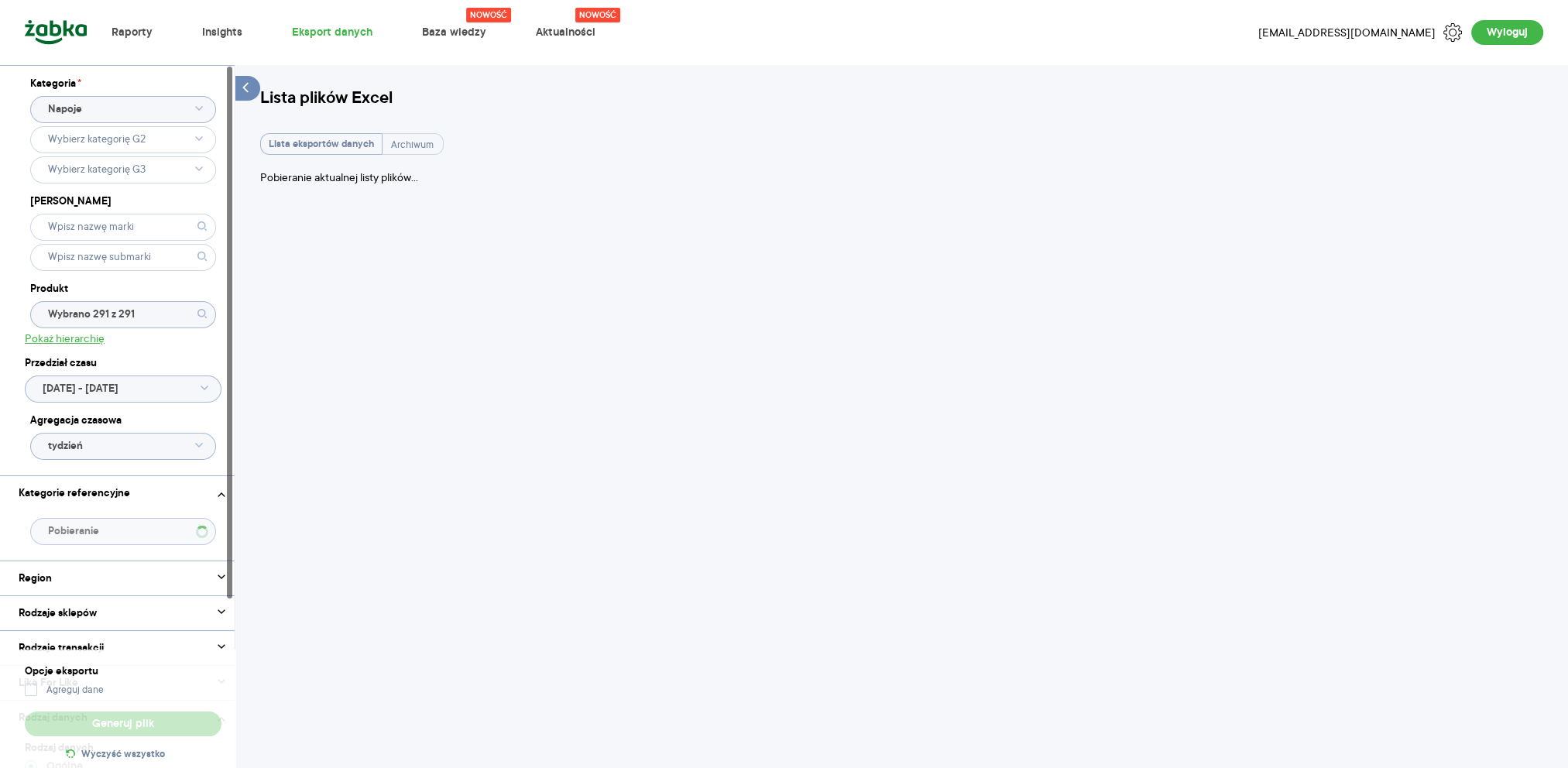 type on "Wybrano G2 - 1 z 8" 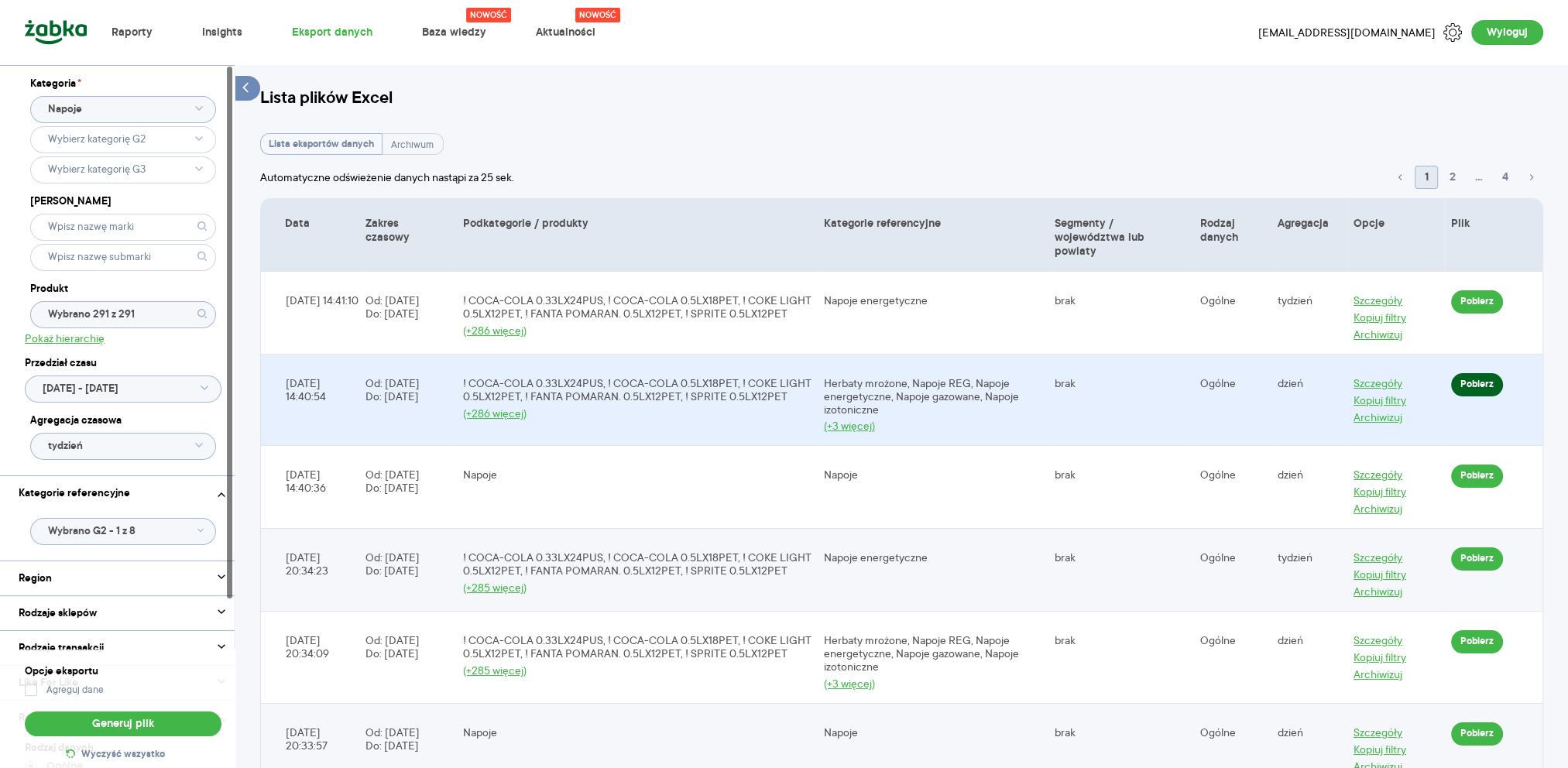 click on "Pobierz" at bounding box center (1477, 302) 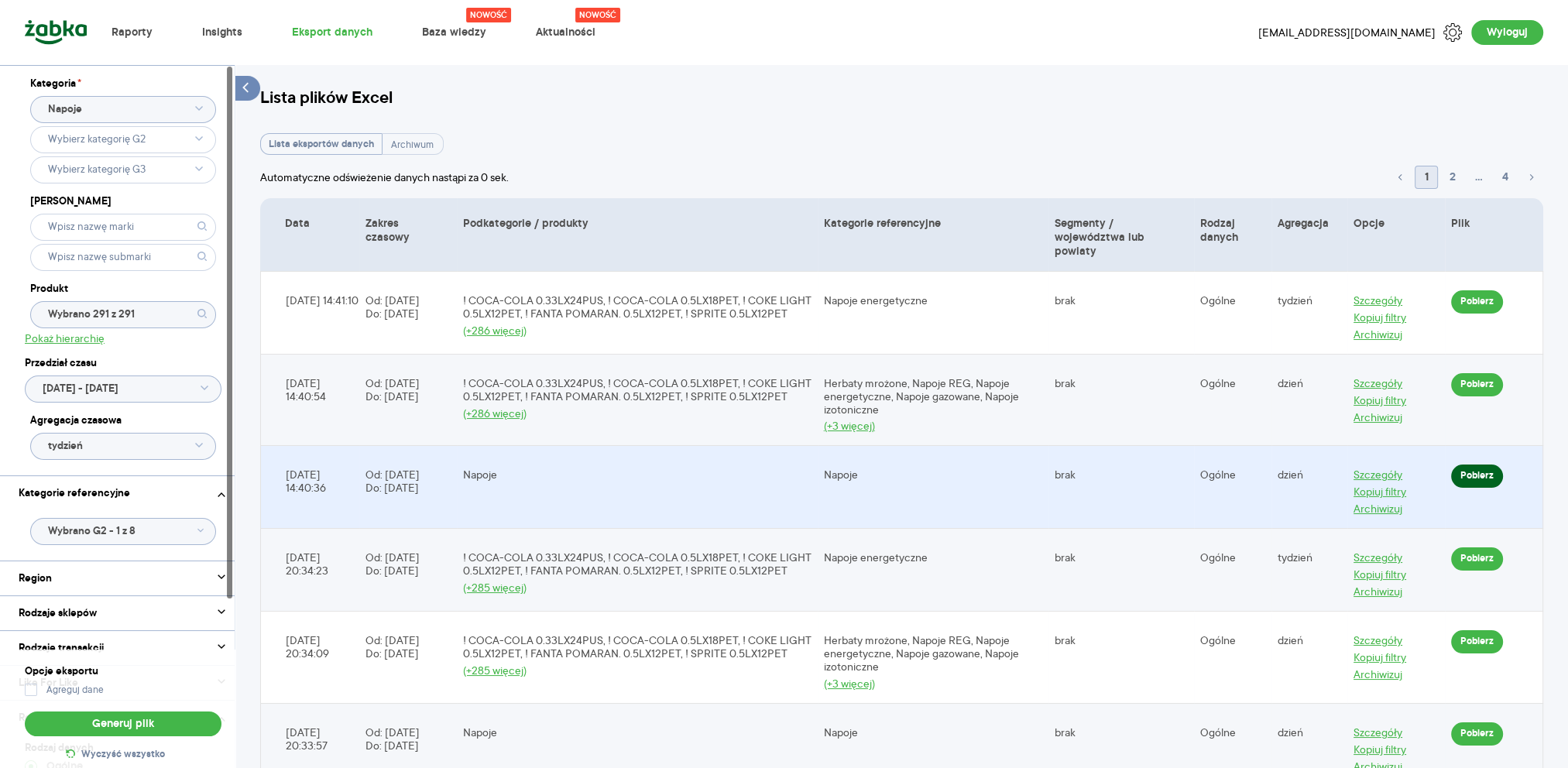 click on "Pobierz" at bounding box center [1477, 302] 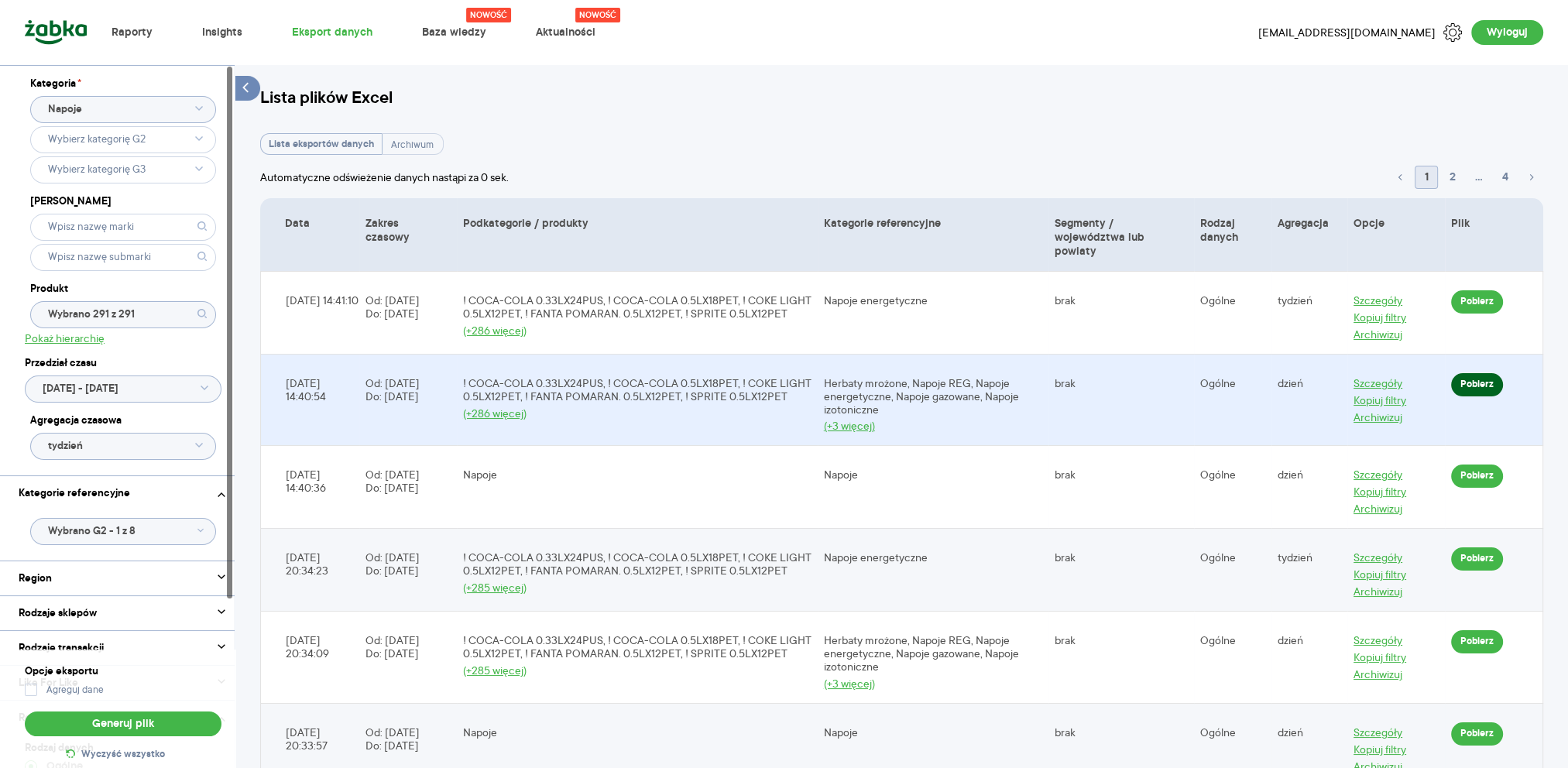 click on "Pobierz" at bounding box center (1477, 302) 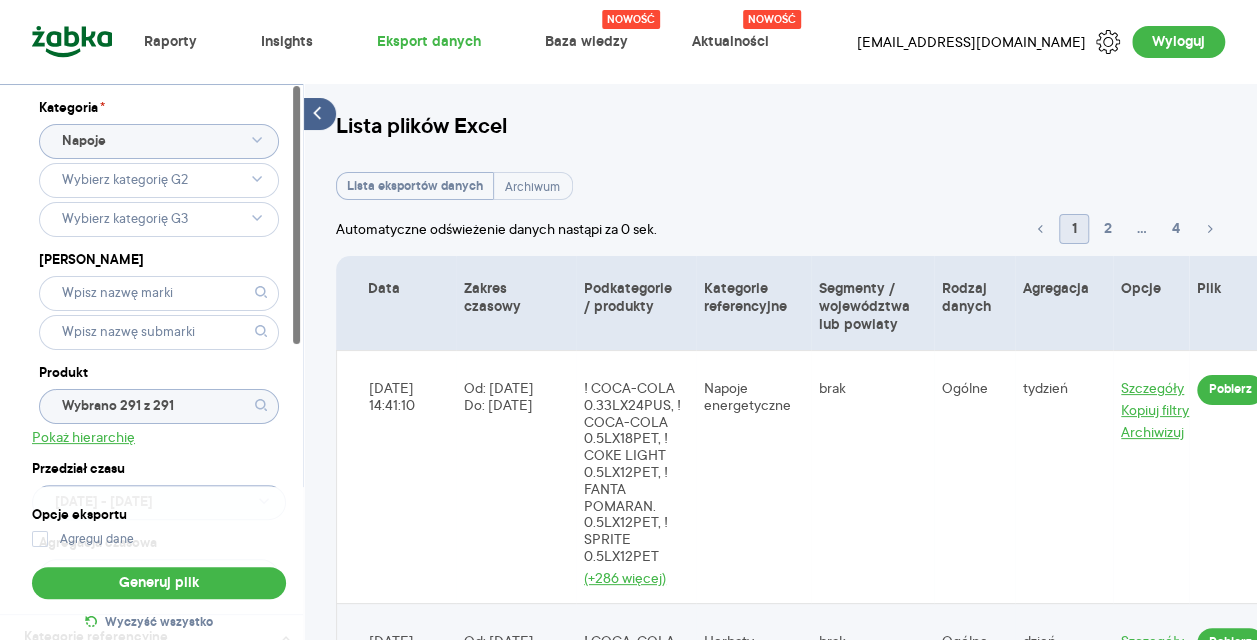 click 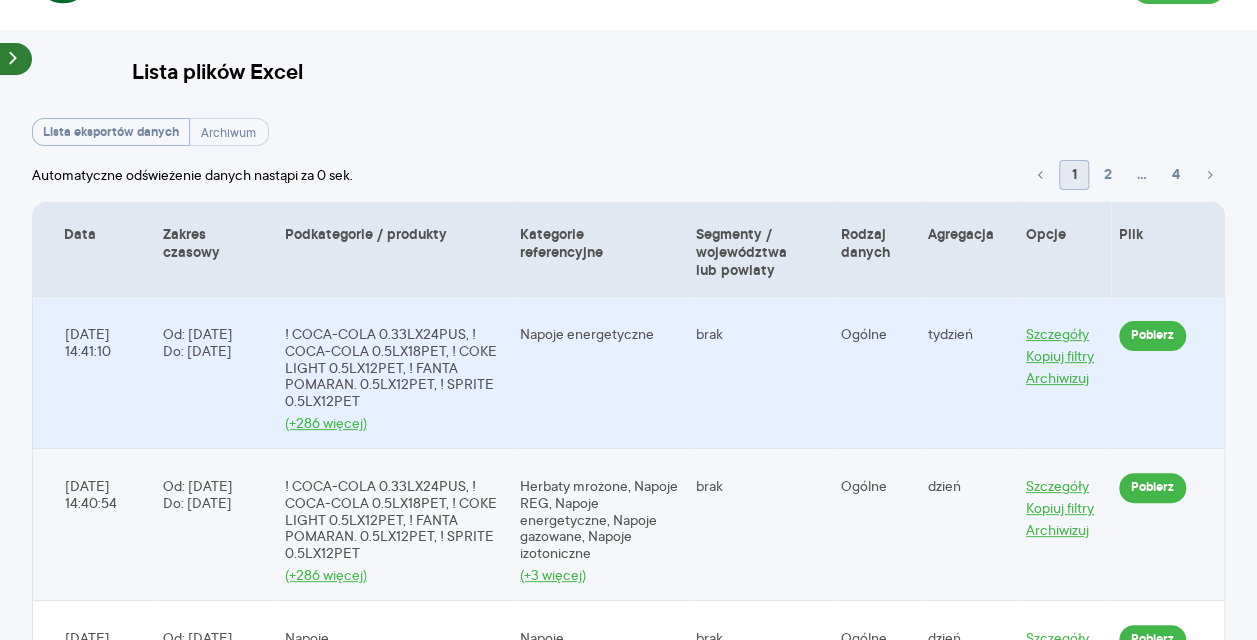 scroll, scrollTop: 55, scrollLeft: 0, axis: vertical 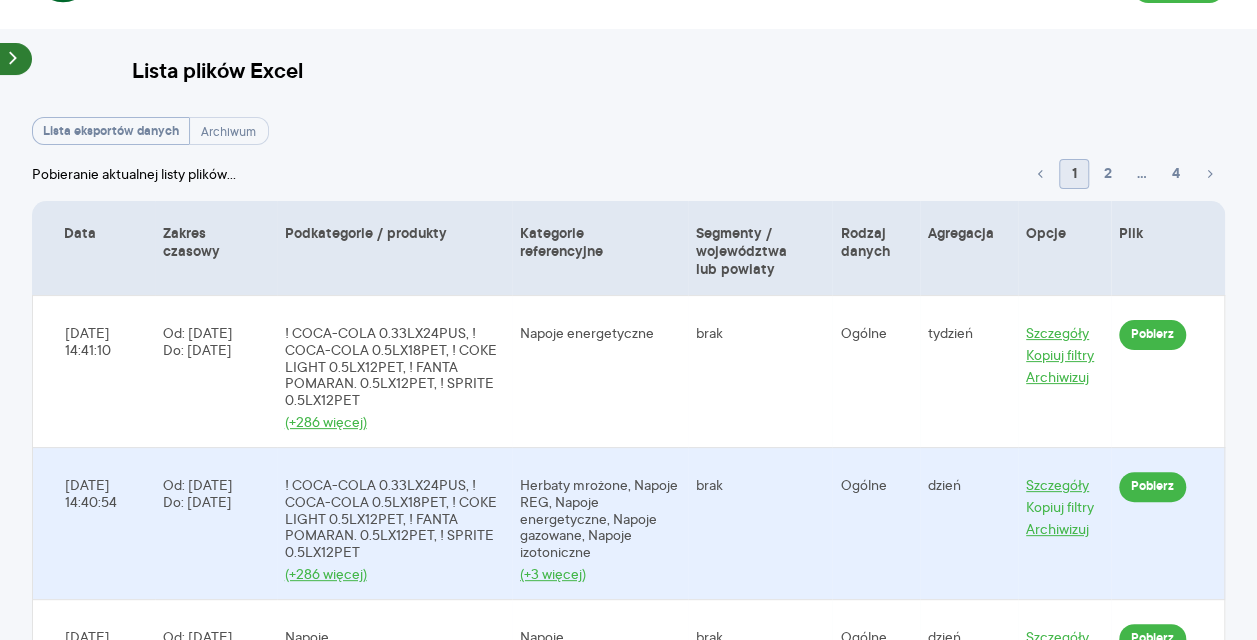 click on "Kopiuj filtry" at bounding box center (1060, 507) 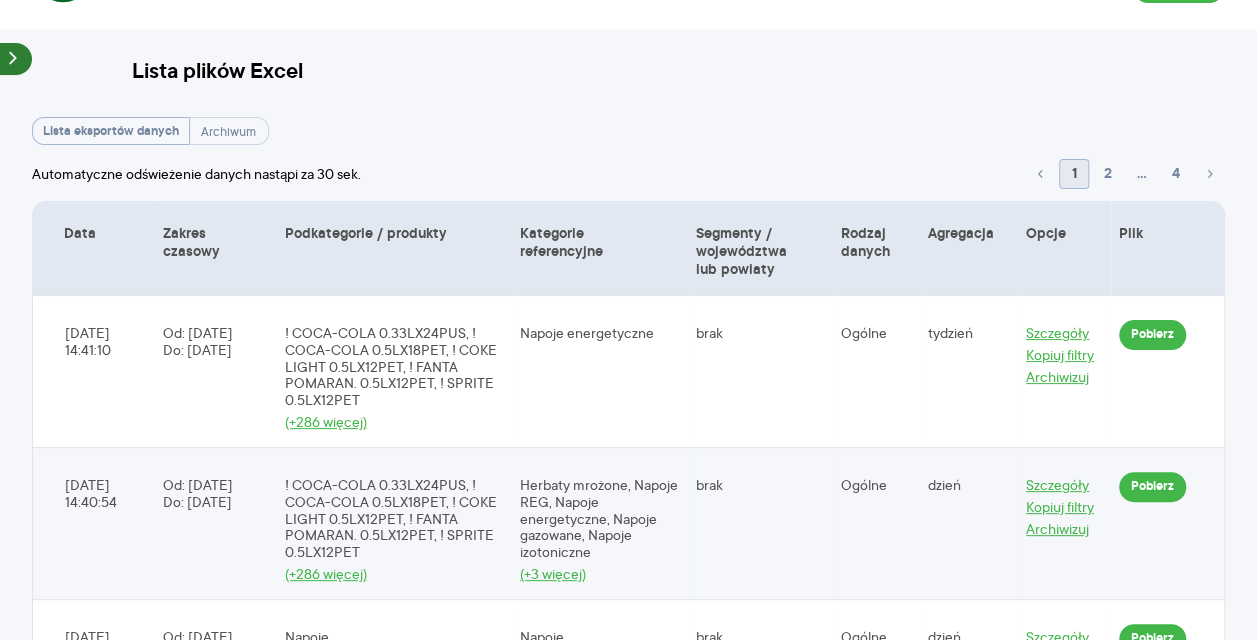 click 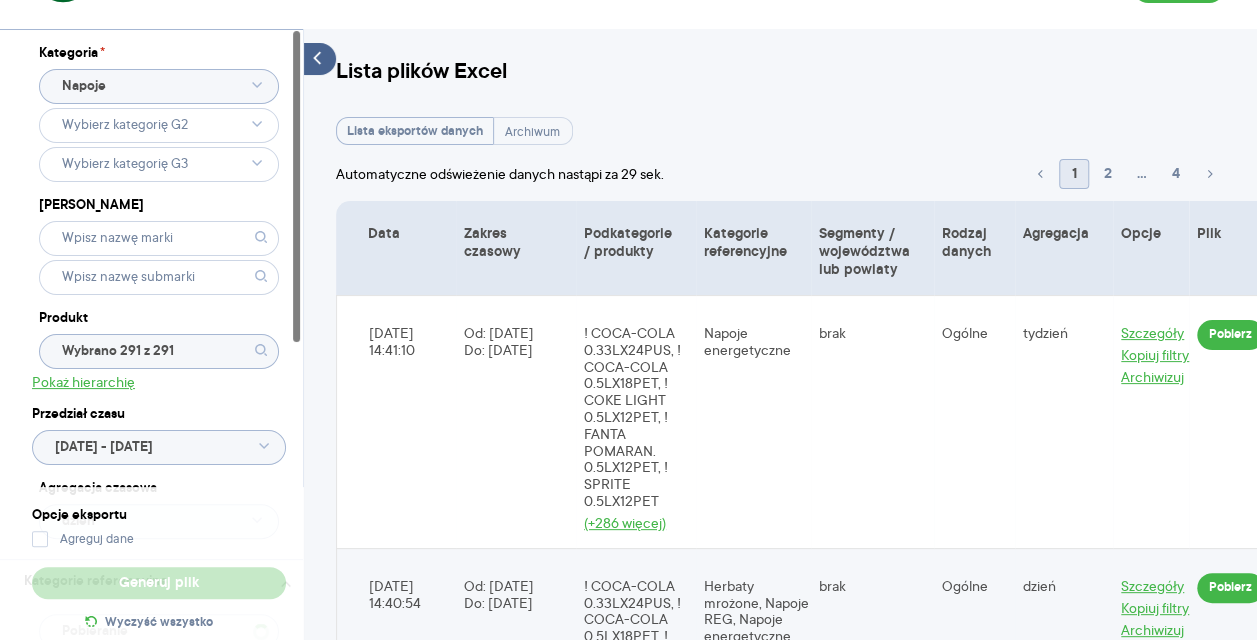 type on "Wybrano G2 - 8 z 8" 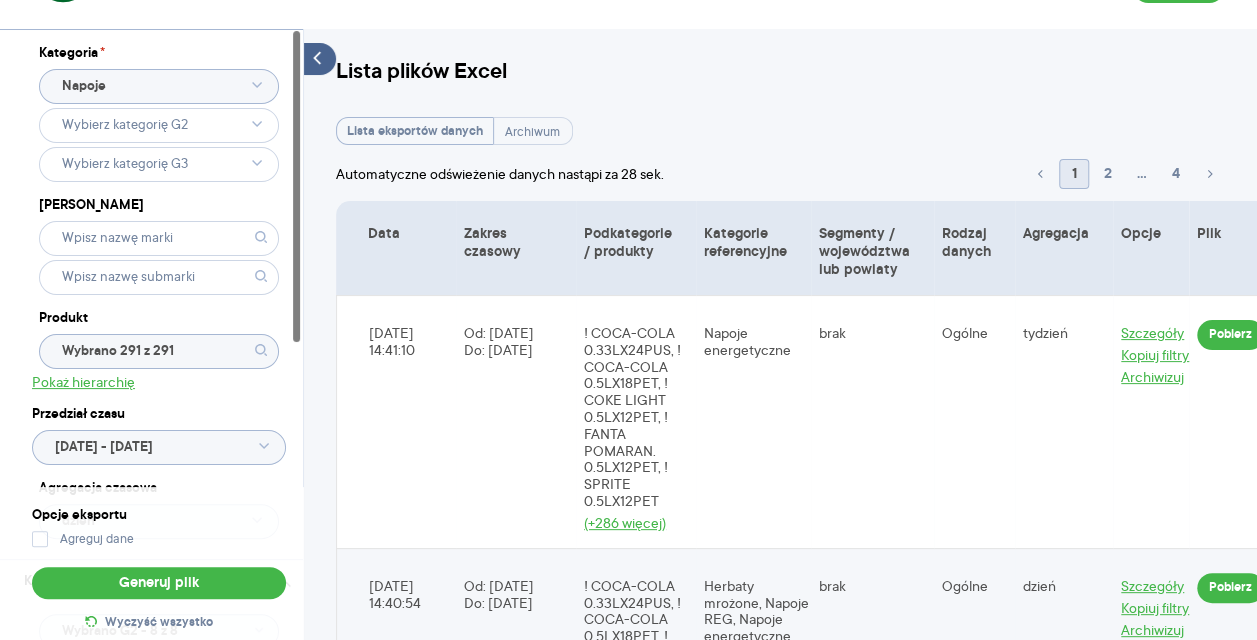 scroll, scrollTop: 0, scrollLeft: 0, axis: both 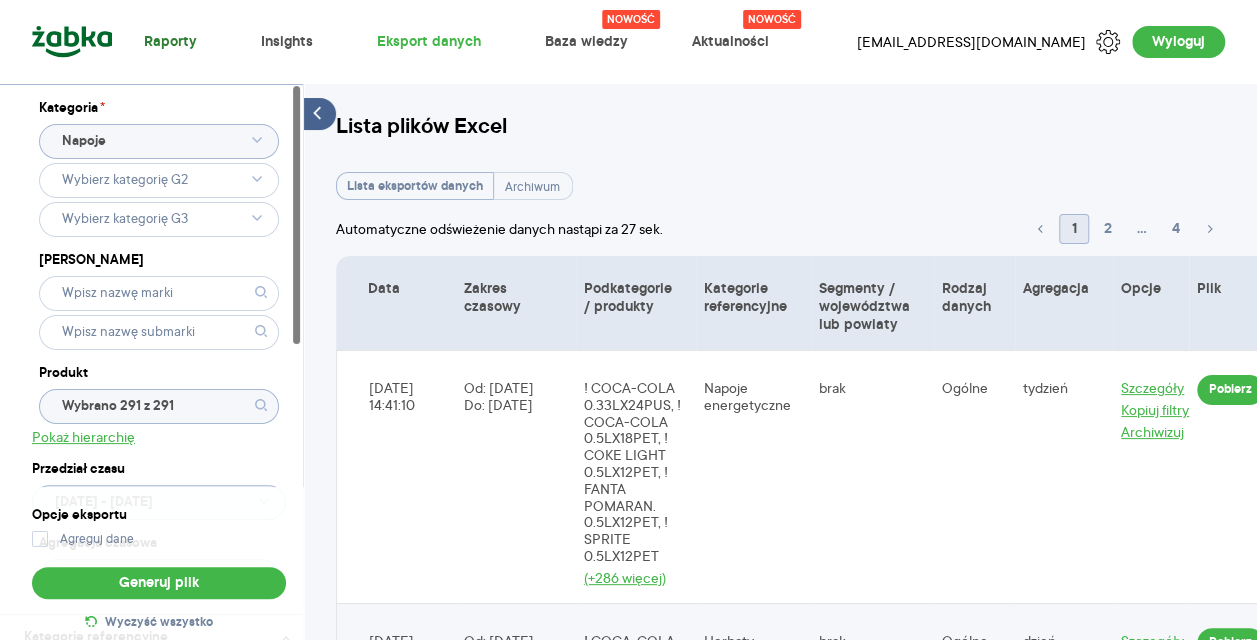 click on "Raporty" at bounding box center [170, 42] 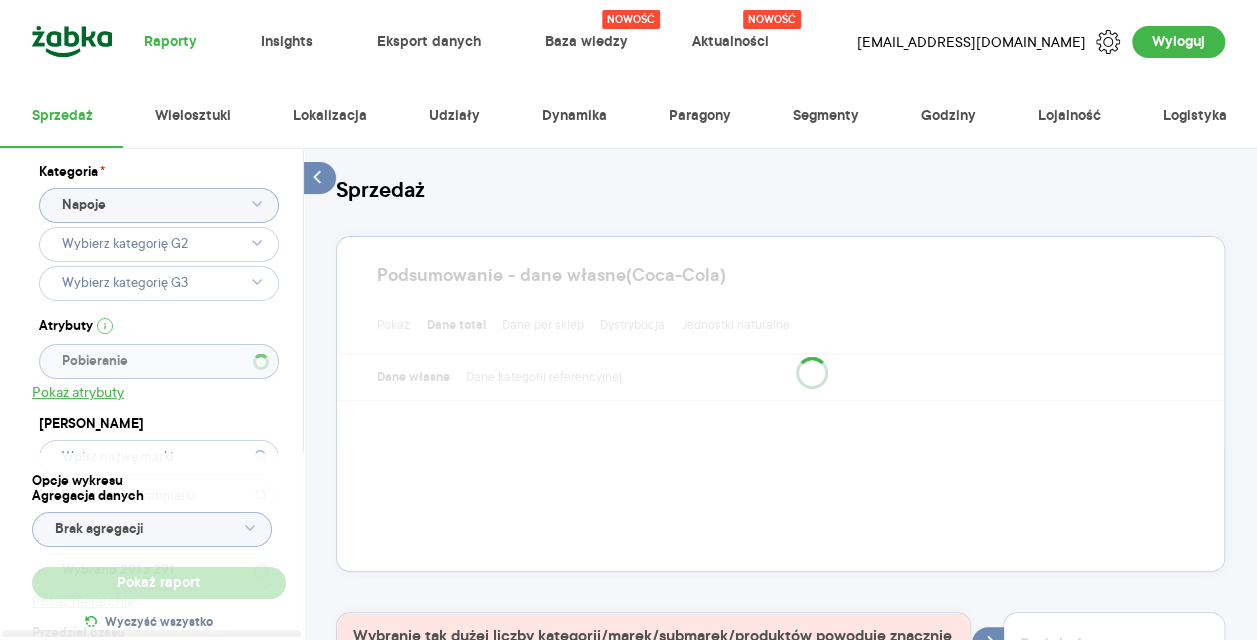 type 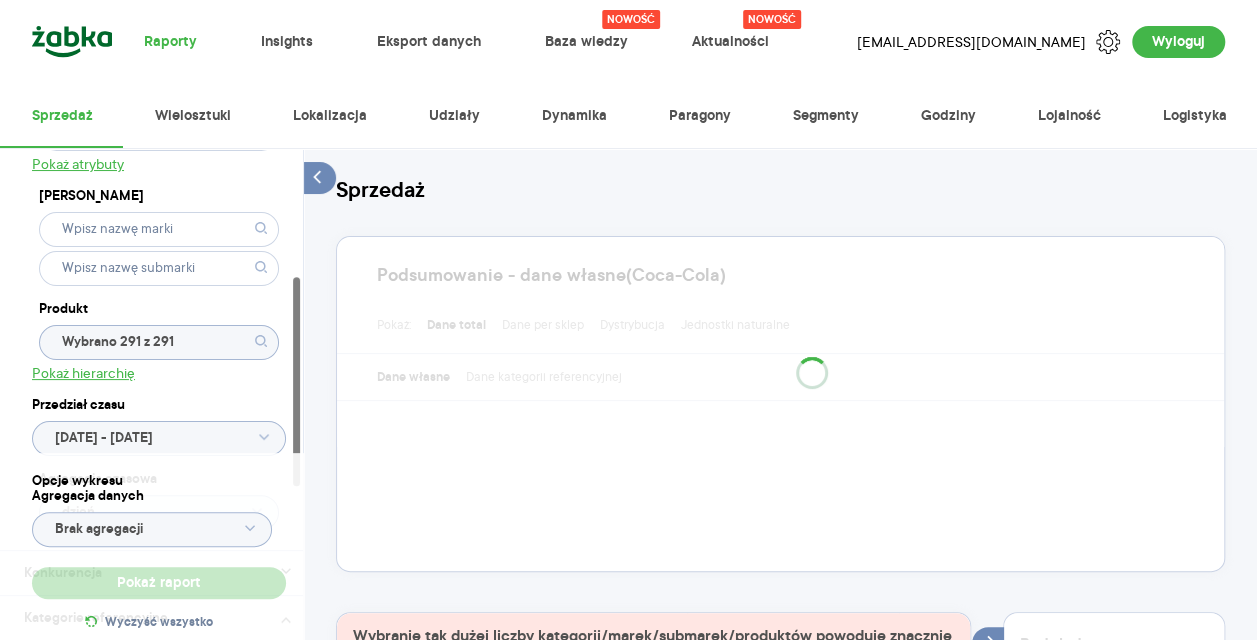 scroll, scrollTop: 351, scrollLeft: 0, axis: vertical 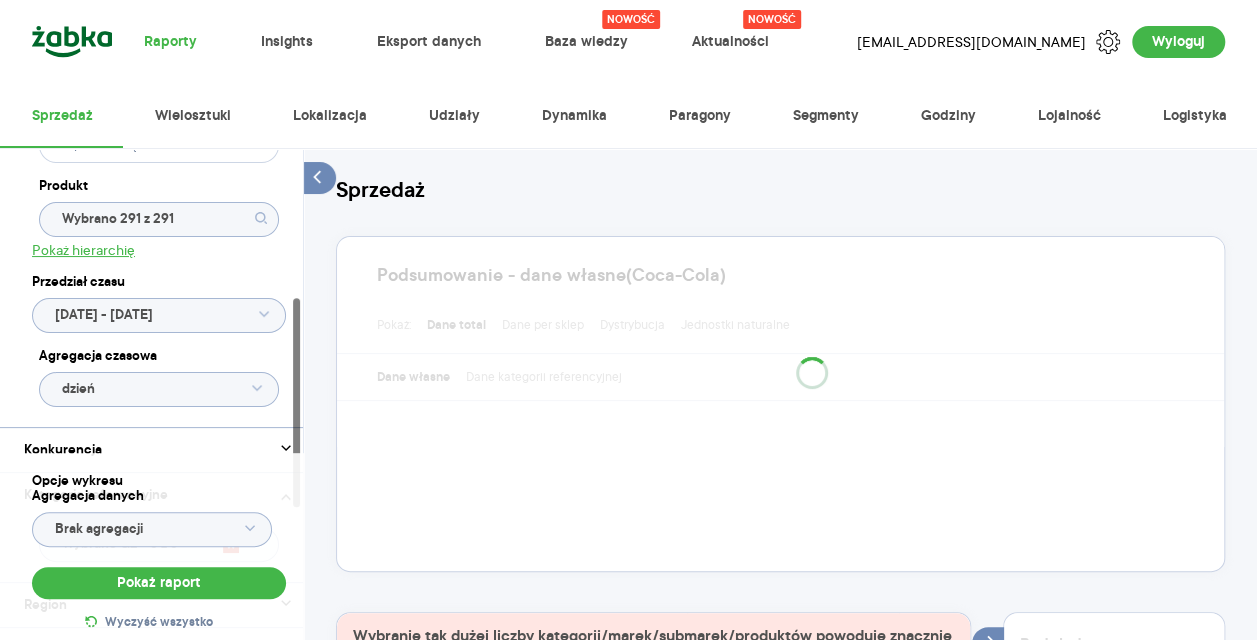click on "dzień" 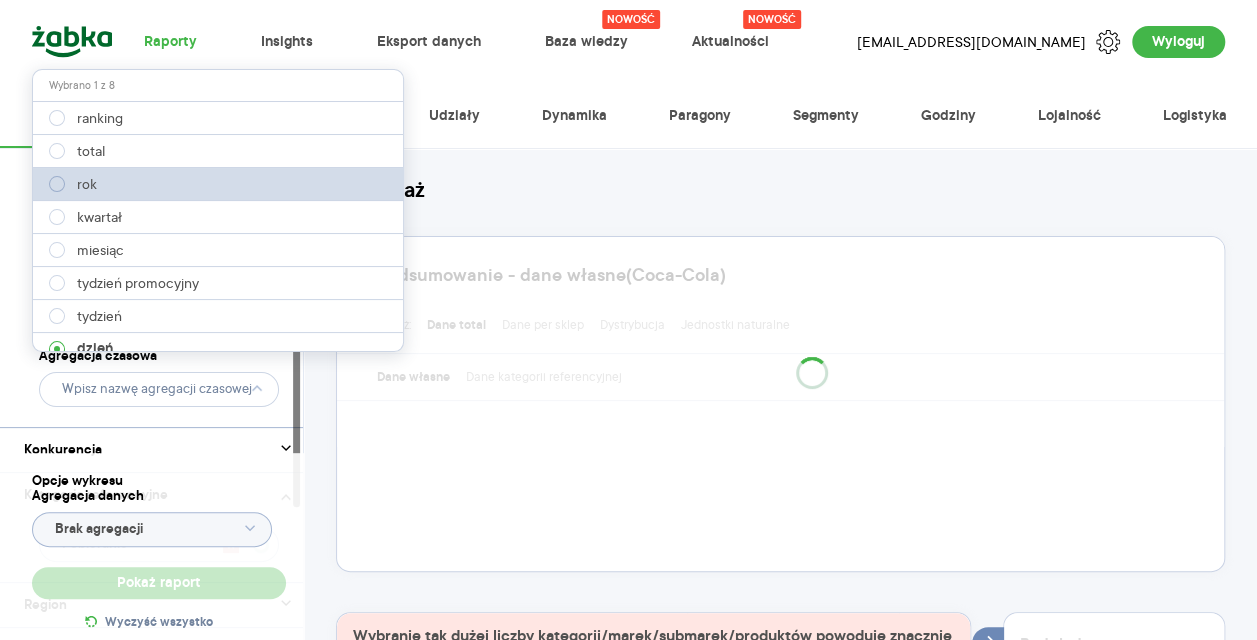 type on "Wybrano G2 - 8 z 8" 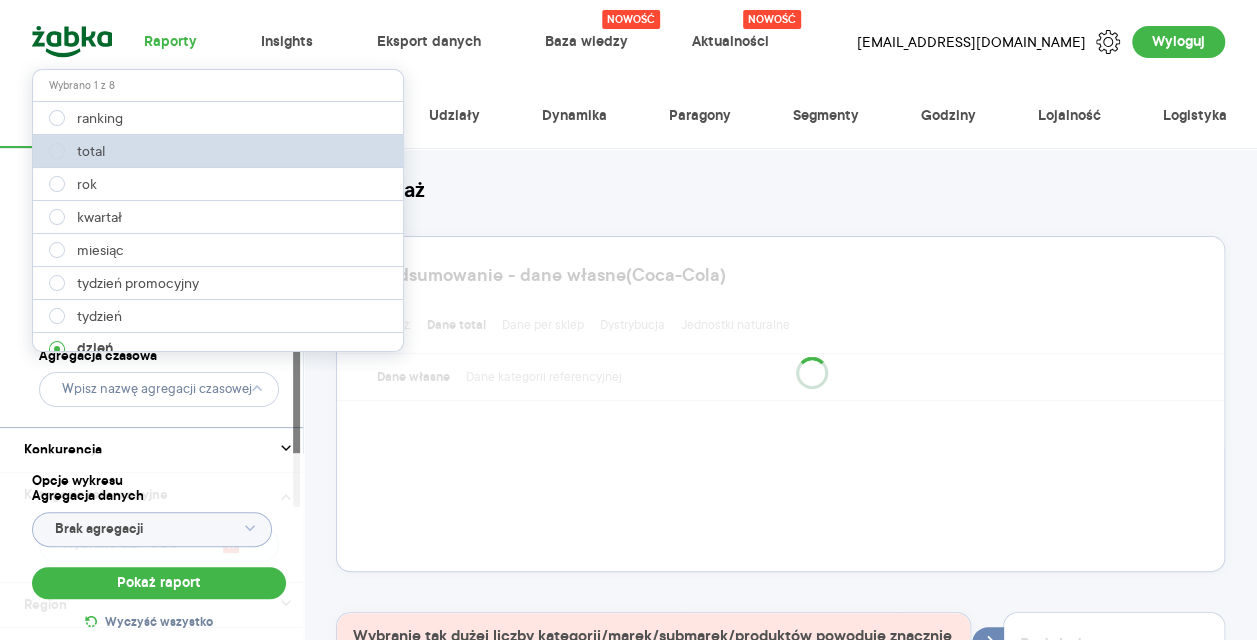 click on "total" at bounding box center (219, 151) 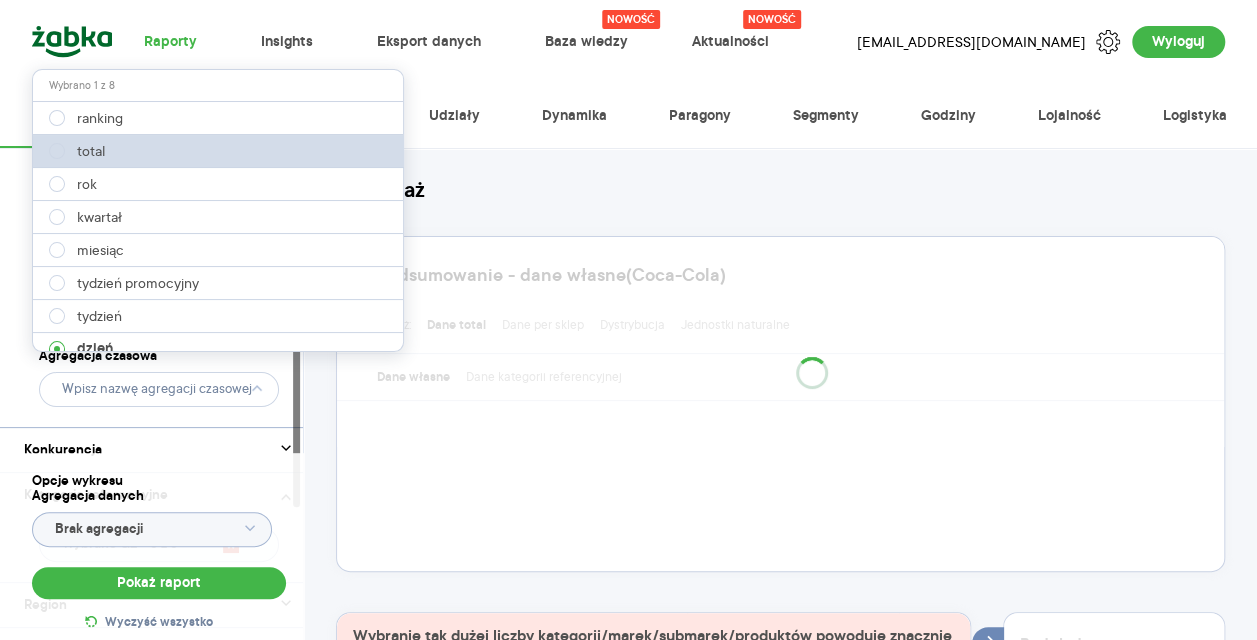 type on "total" 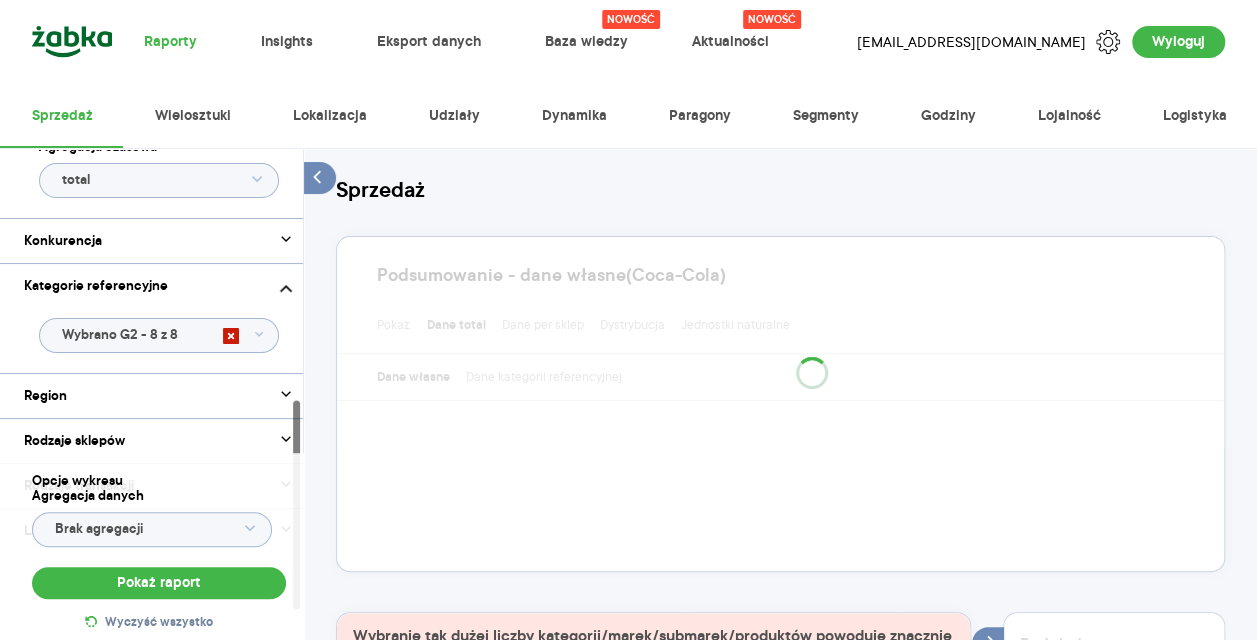 scroll, scrollTop: 593, scrollLeft: 0, axis: vertical 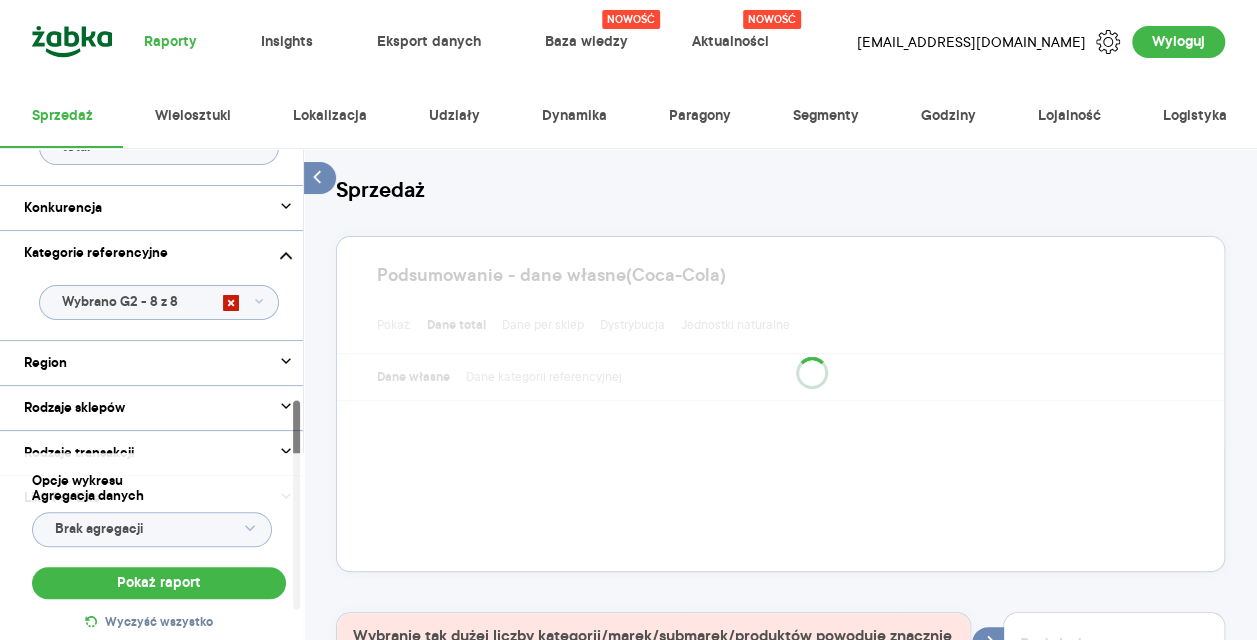 click on "Wybrano G2 - 8 z 8" 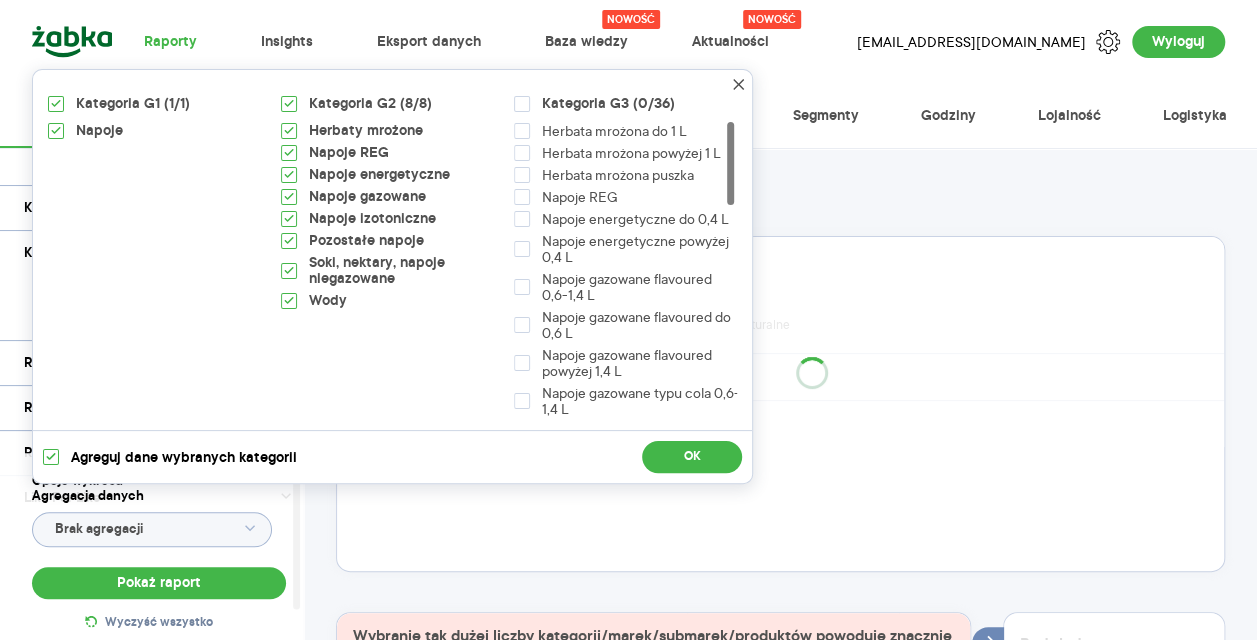 click on "Kategoria G1 (1/1)" at bounding box center [133, 104] 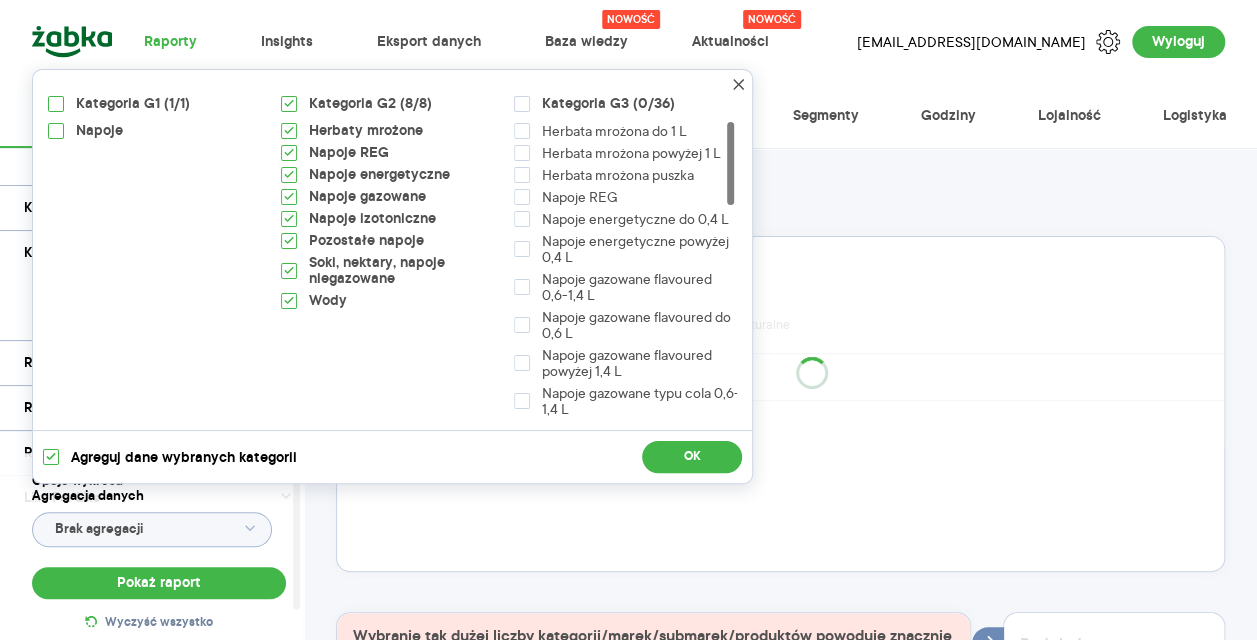 checkbox on "false" 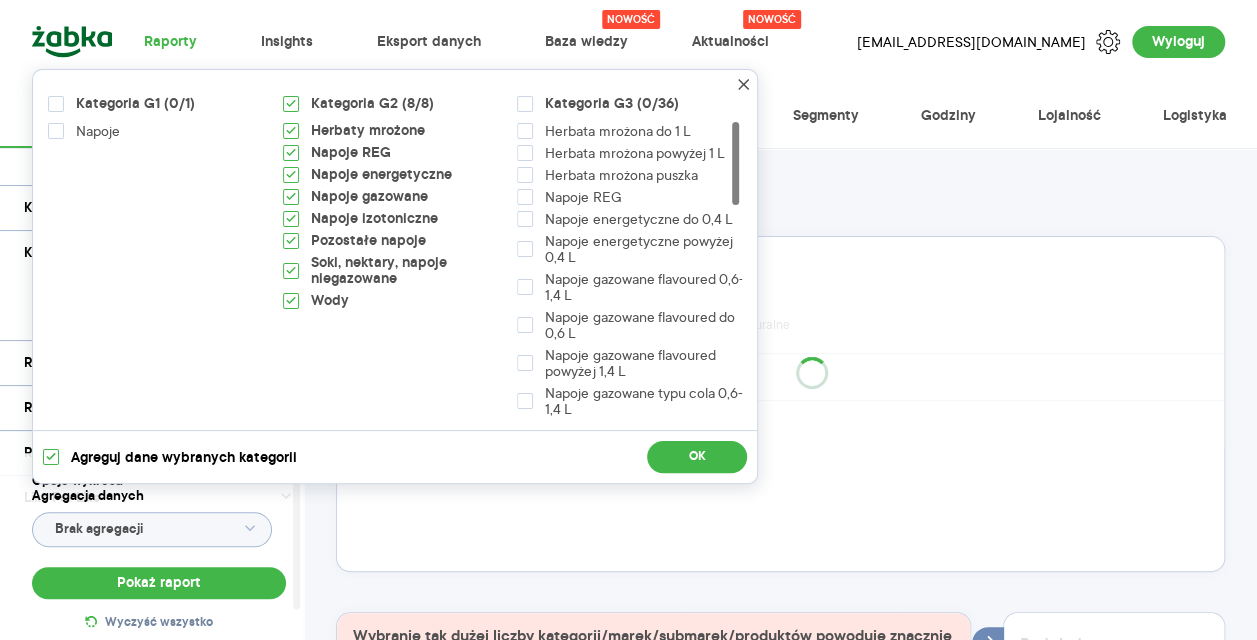 click on "Kategoria G2 (8/8)" at bounding box center (372, 104) 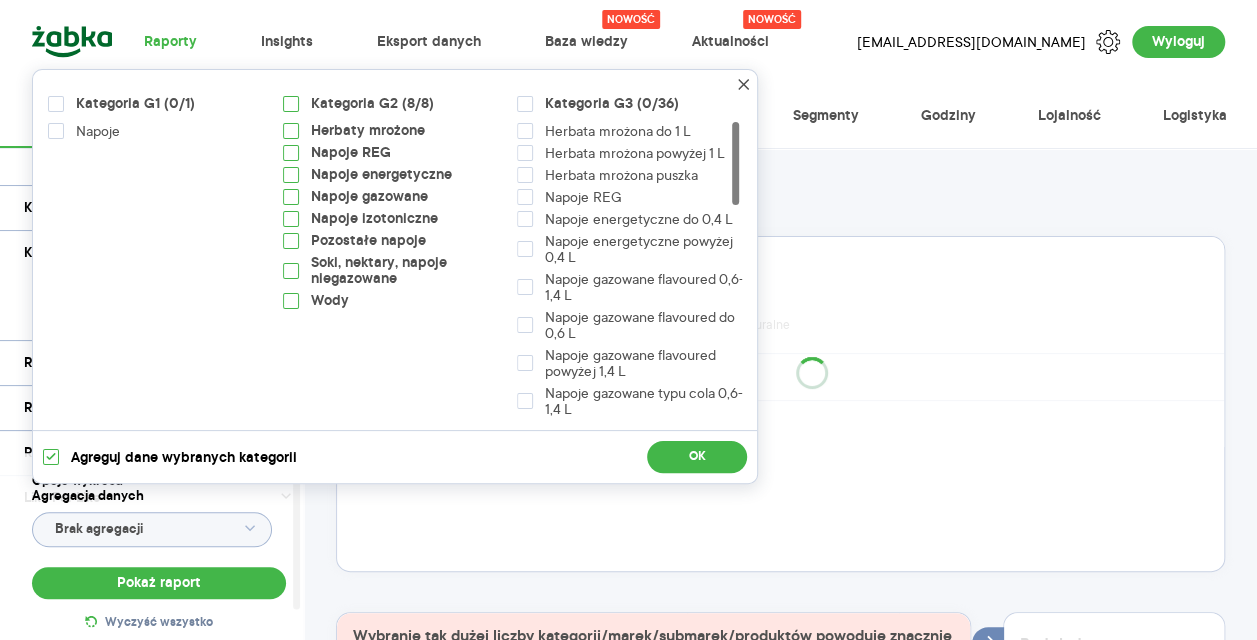checkbox on "false" 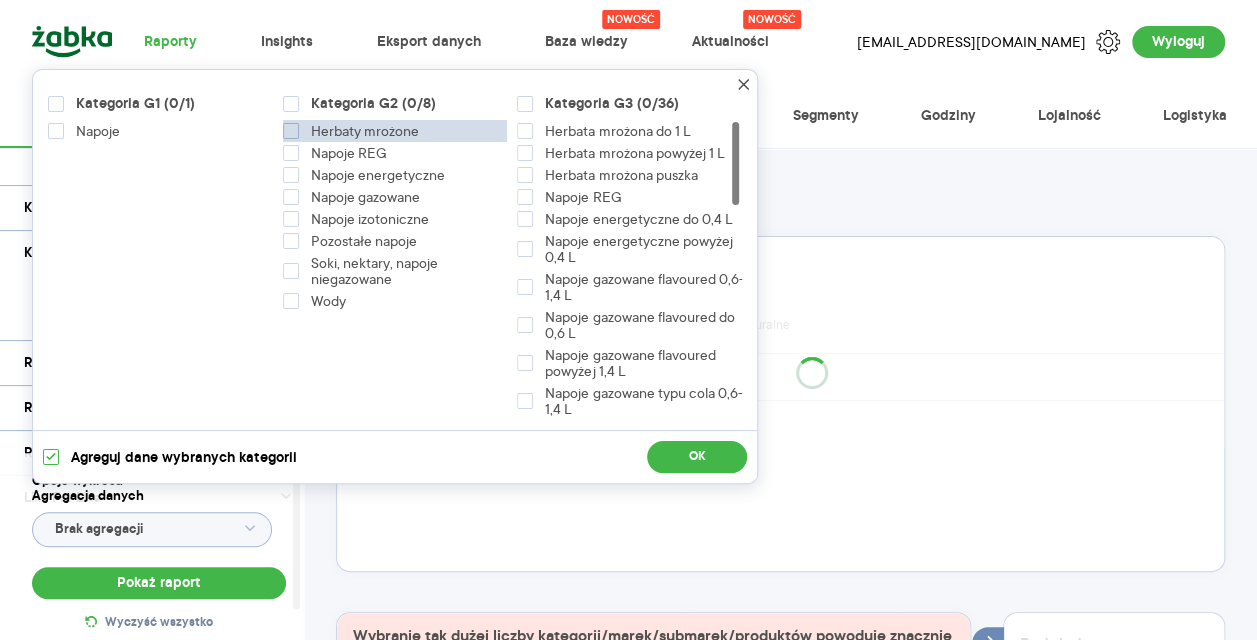 click 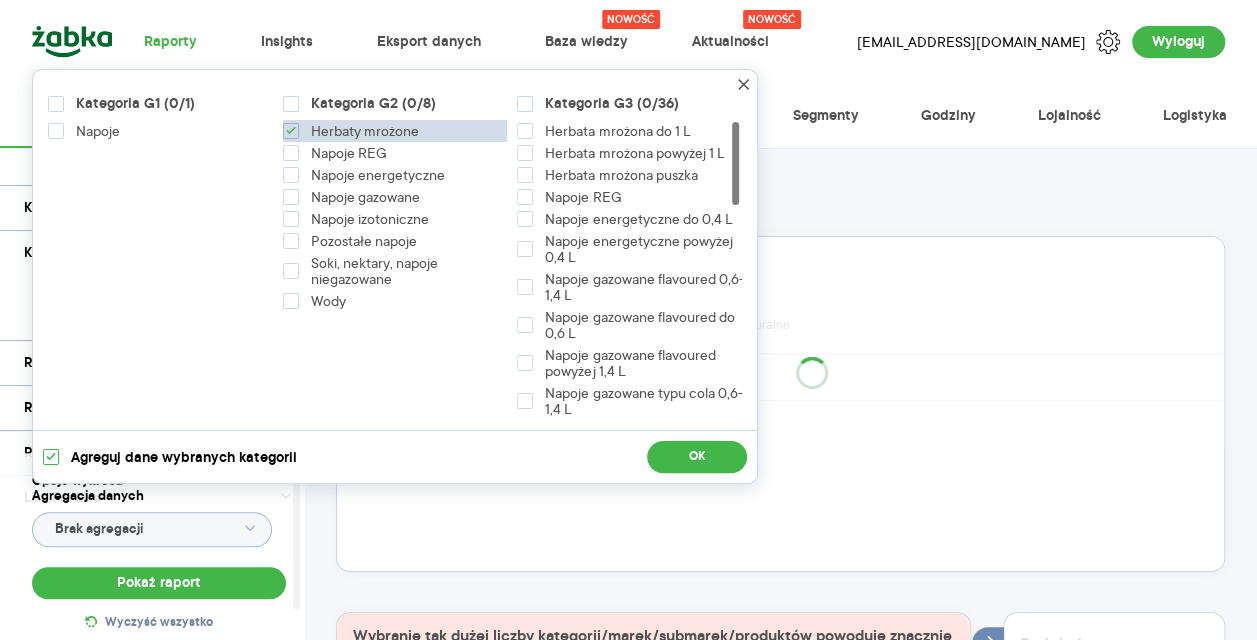 checkbox on "true" 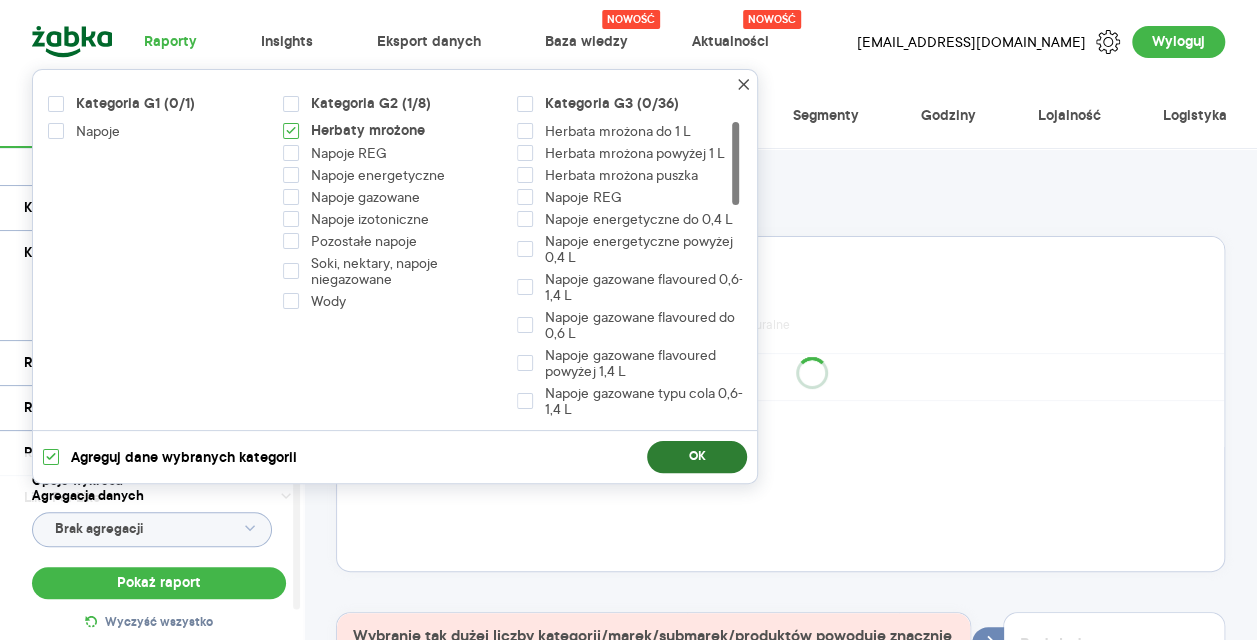click on "OK" at bounding box center [697, 457] 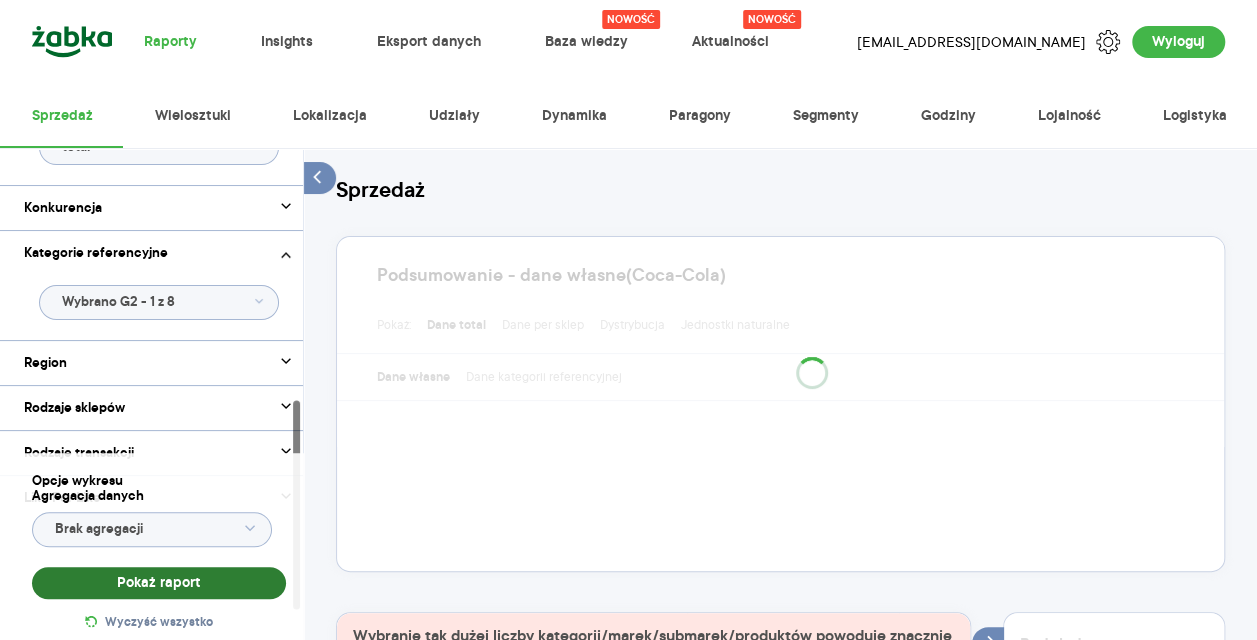 click on "Pokaż raport" at bounding box center (159, 583) 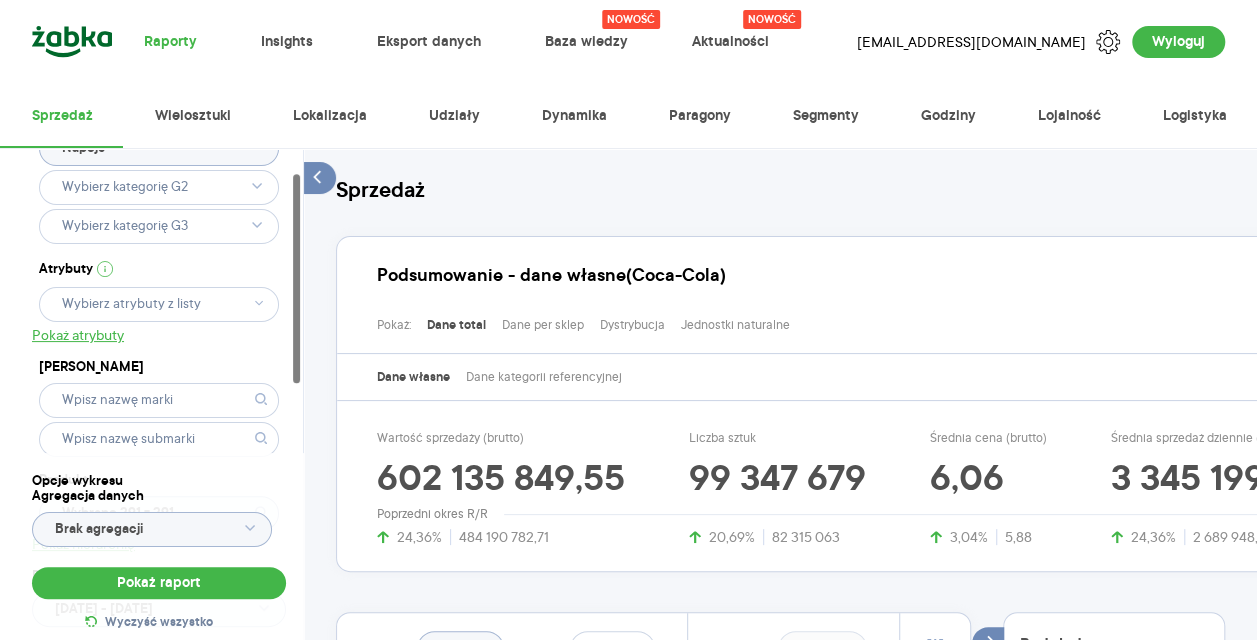 scroll, scrollTop: 0, scrollLeft: 0, axis: both 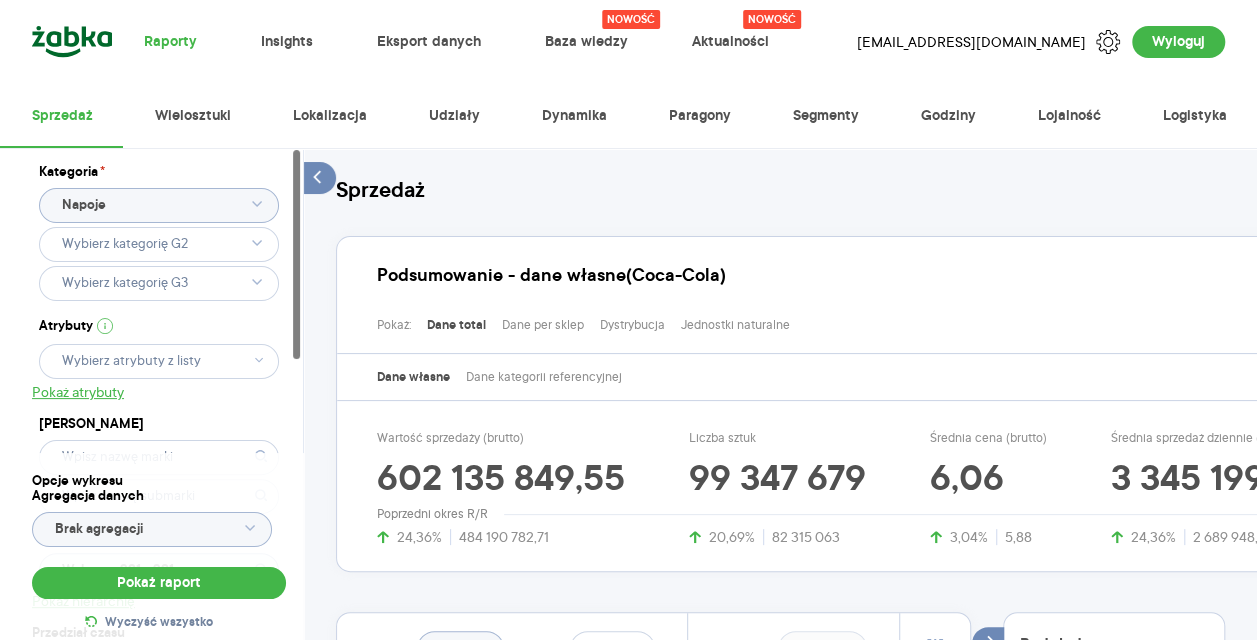 click 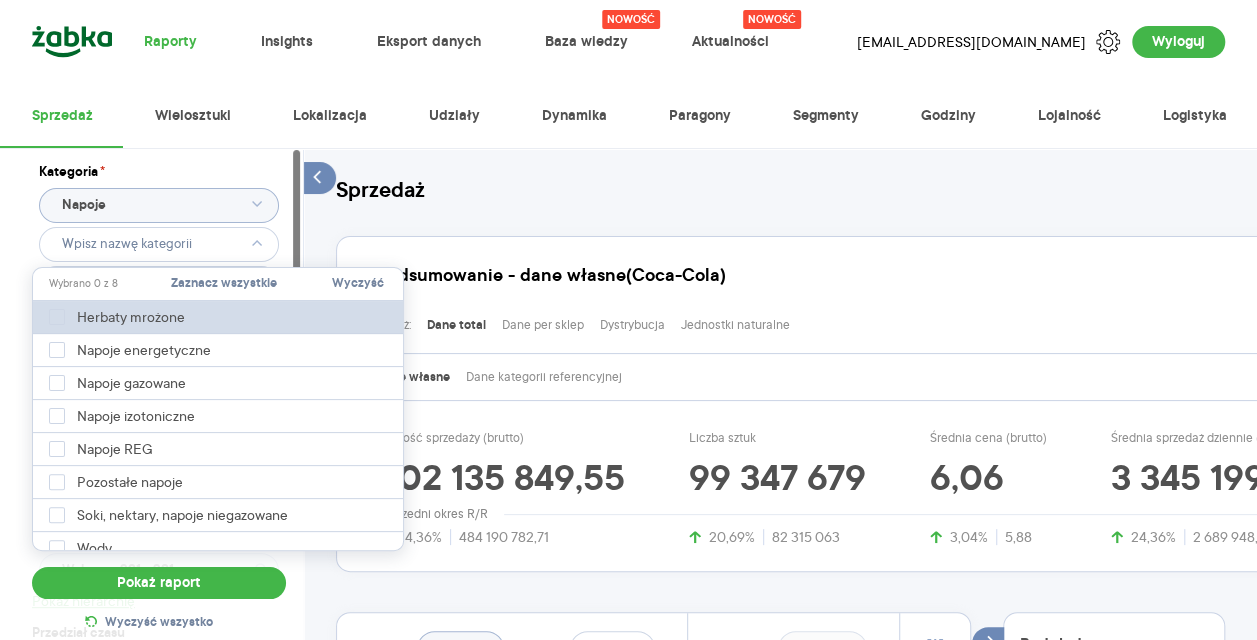 click on "Herbaty mrożone" at bounding box center [219, 317] 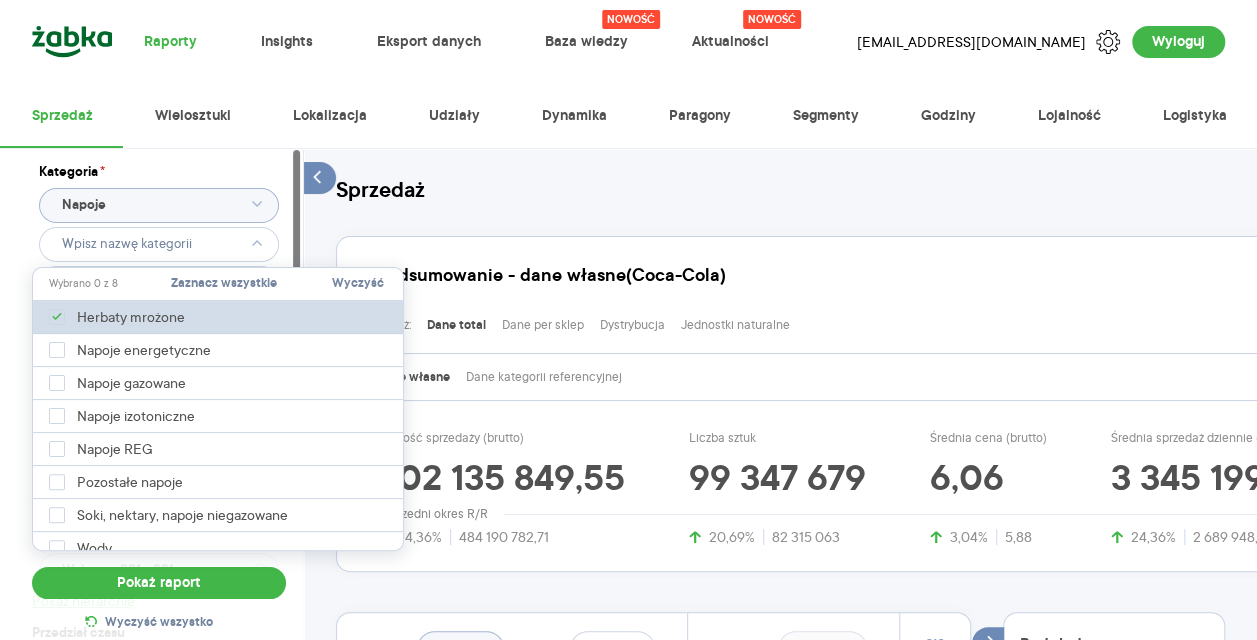type on "Pobieranie" 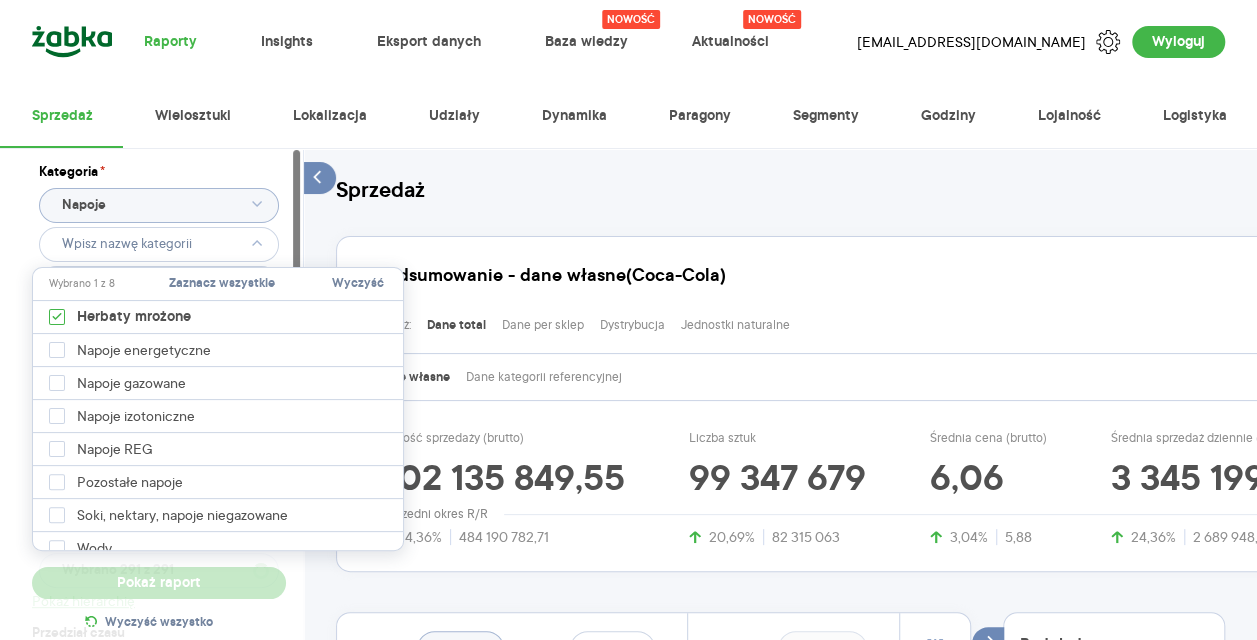 type on "Wybrano 40 z 40" 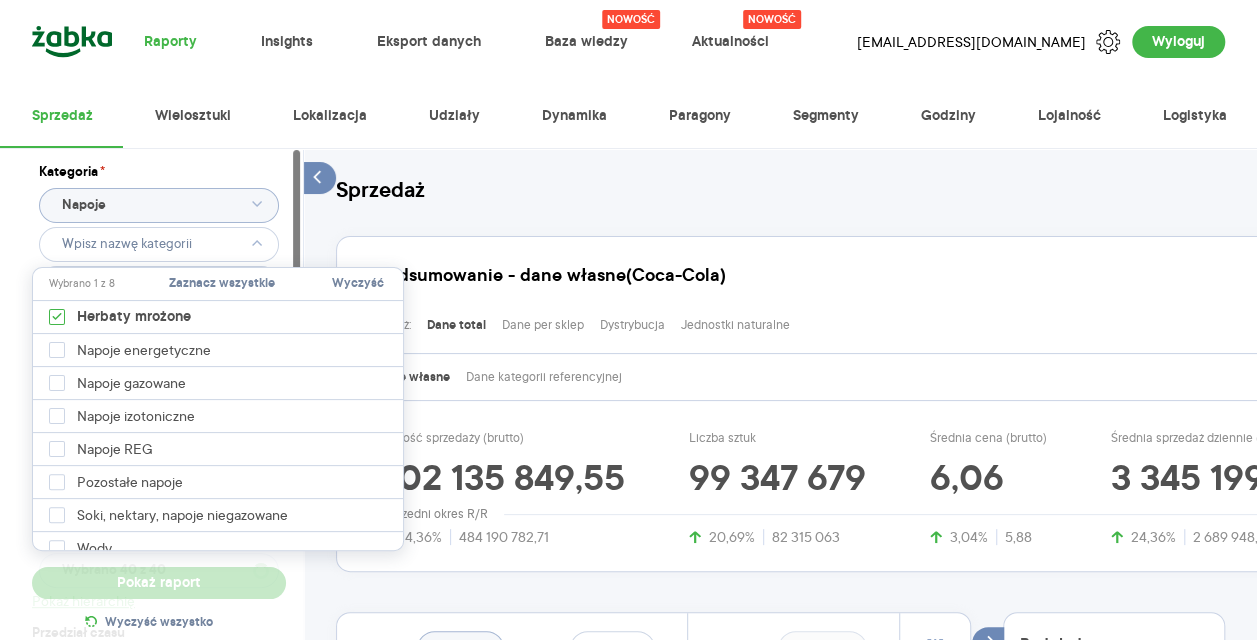 type 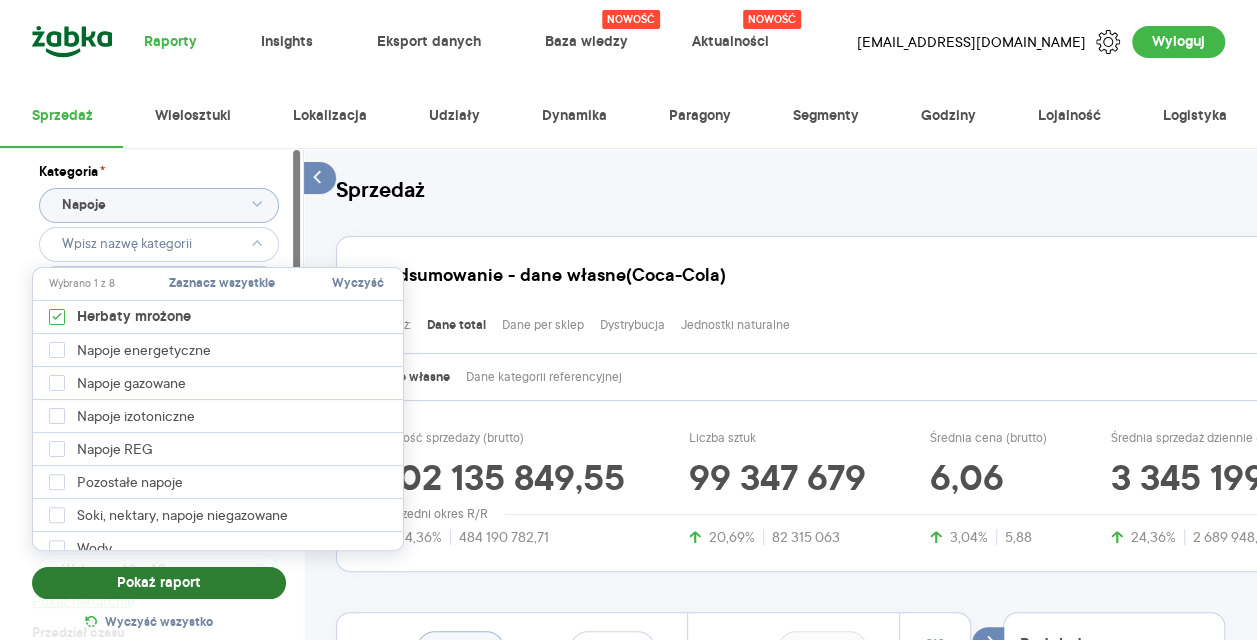click on "Pokaż raport" at bounding box center (159, 583) 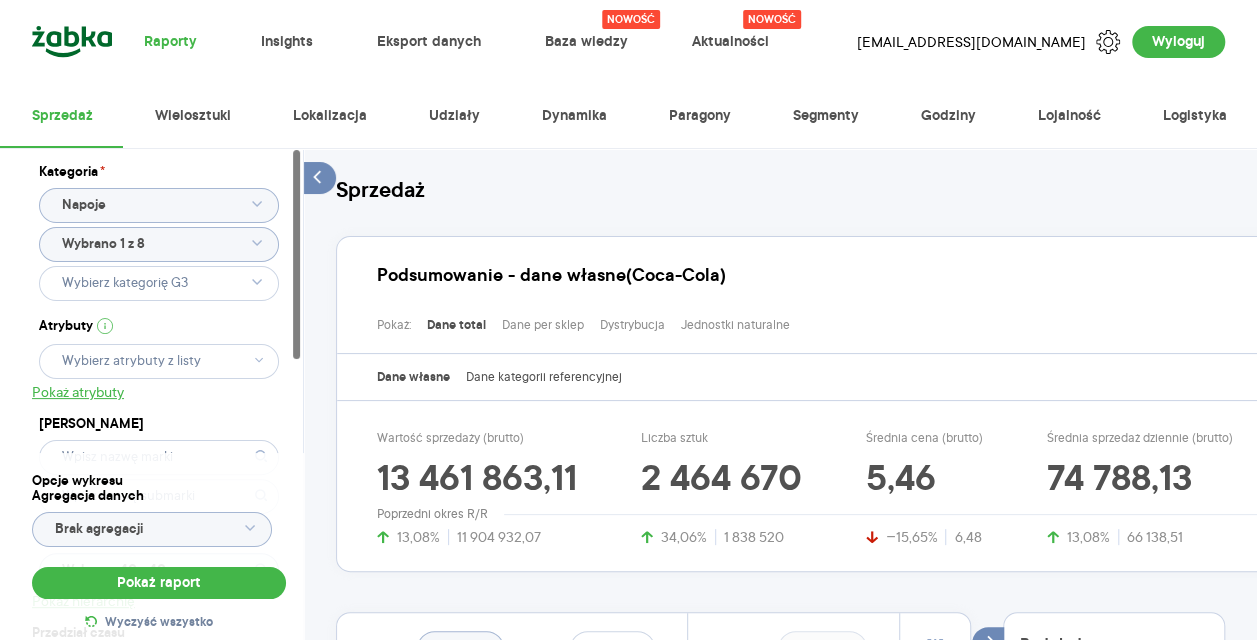 click on "Dane kategorii referencyjnej" at bounding box center [544, 377] 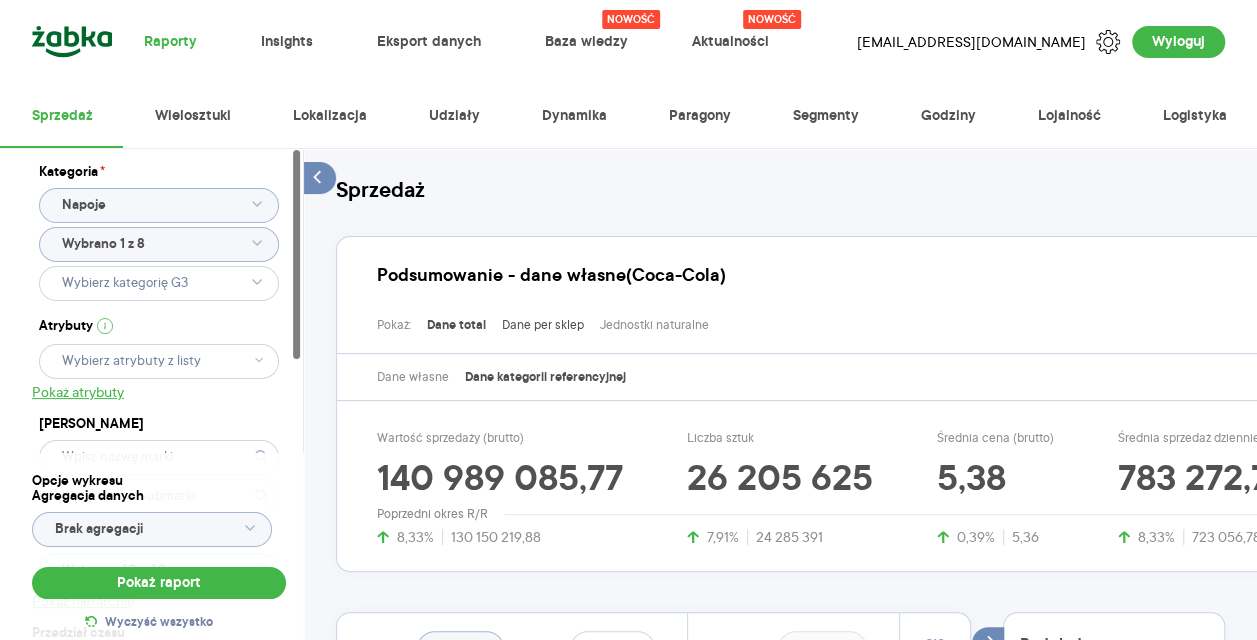 click on "Dane per sklep" at bounding box center [543, 325] 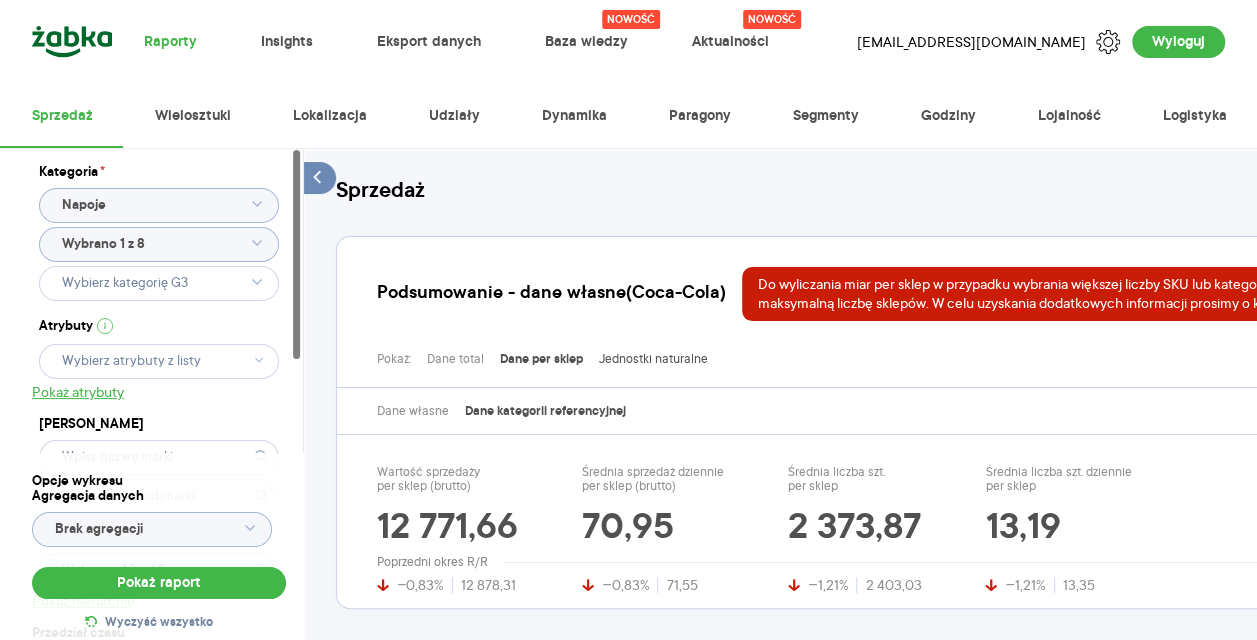 click on "Jednostki naturalne" at bounding box center (653, 359) 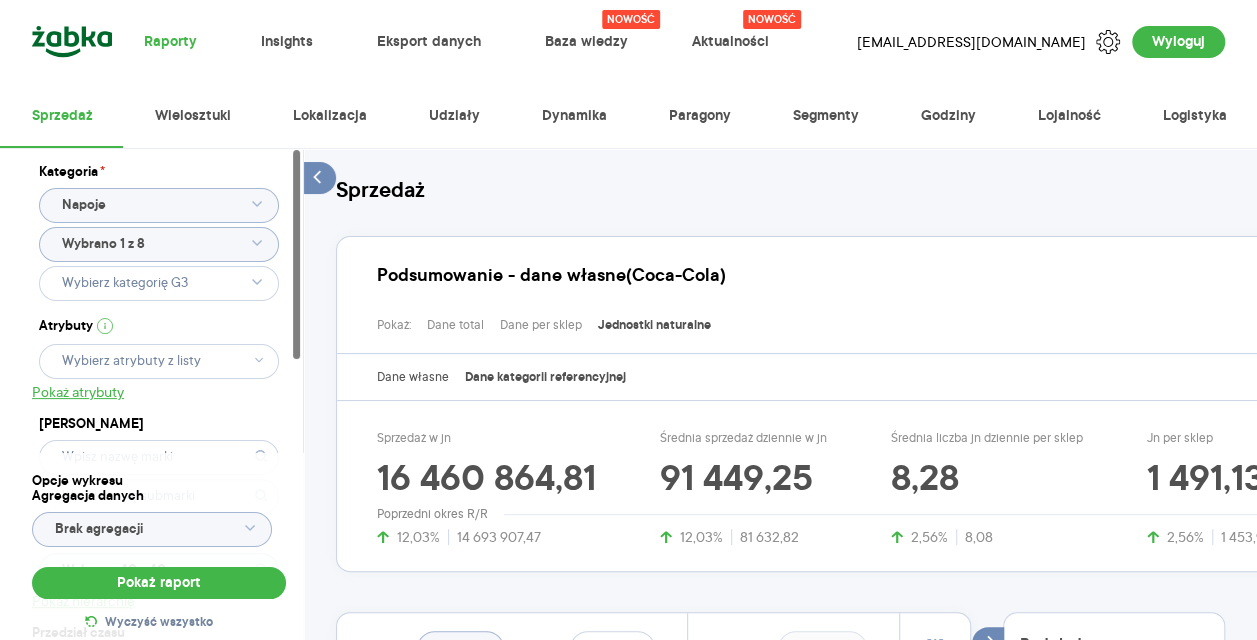 click on "Dane własne" at bounding box center (413, 377) 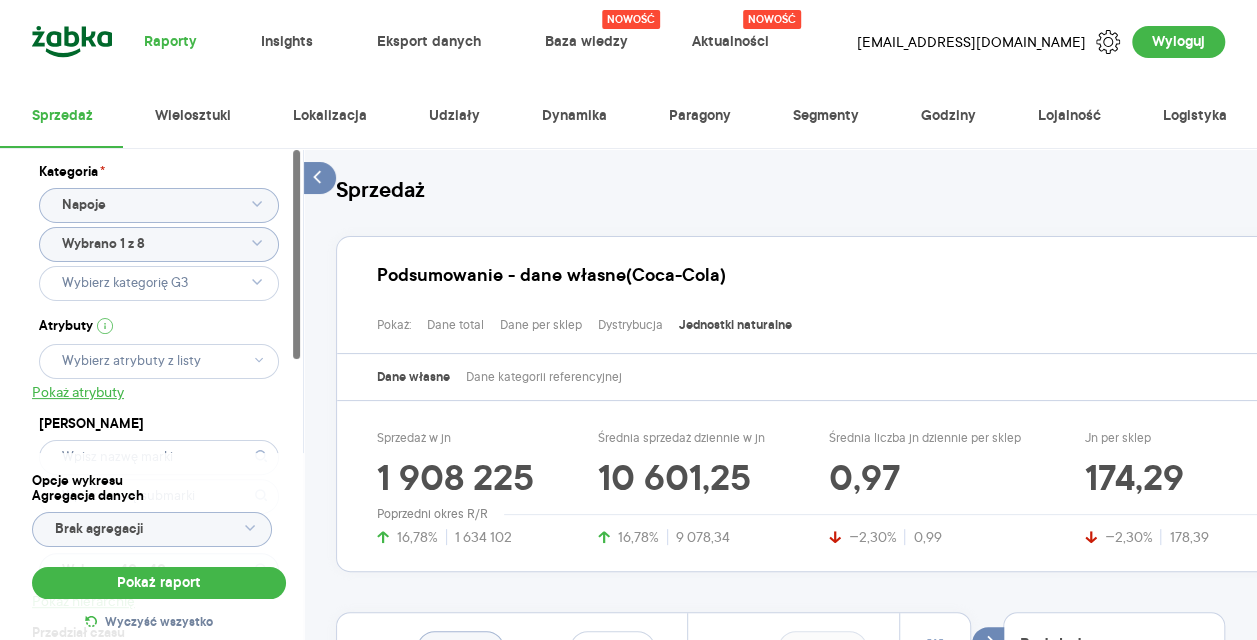 click 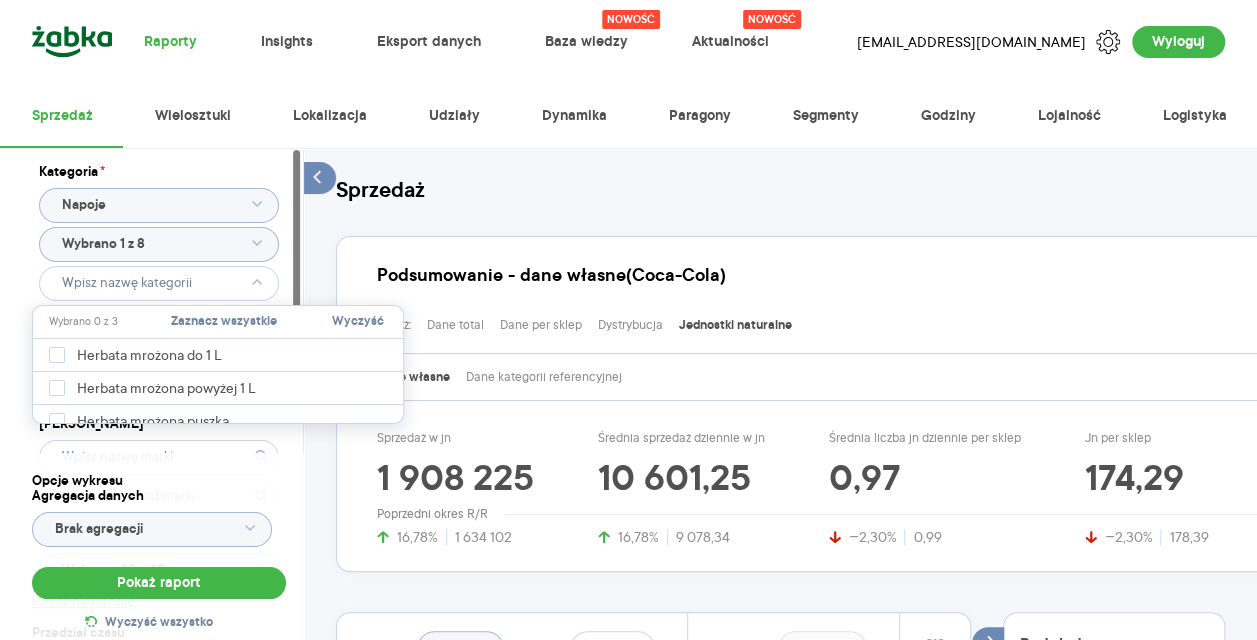click on "Wybrano 1 z 8" 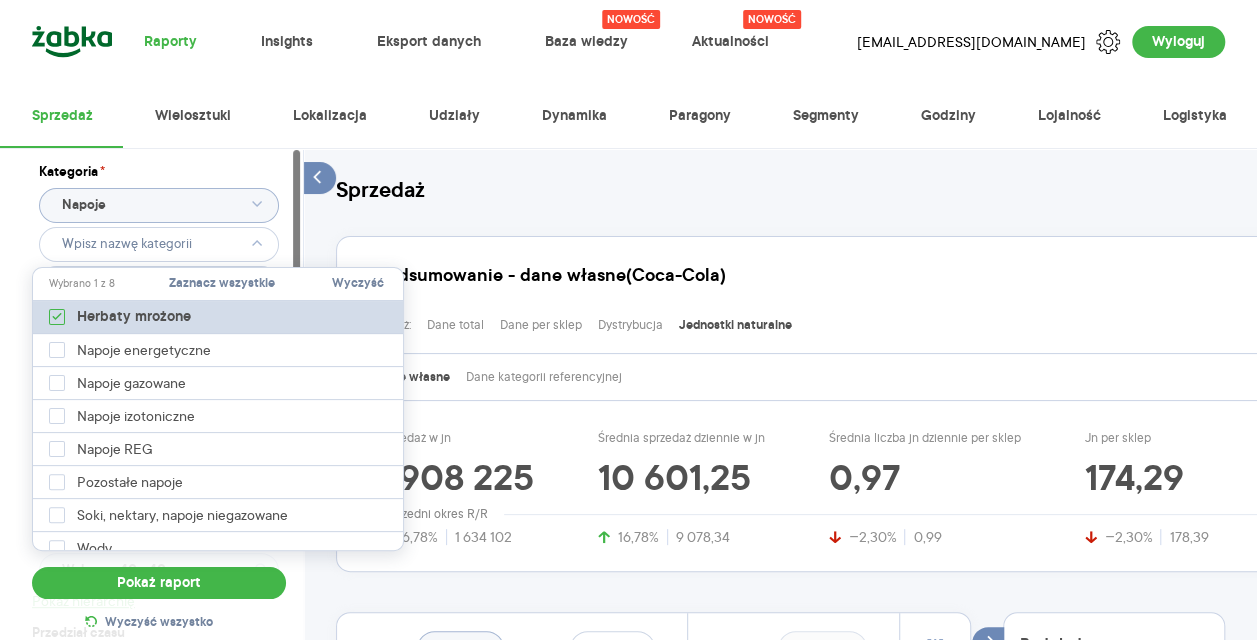 click on "Herbaty mrożone" at bounding box center [219, 317] 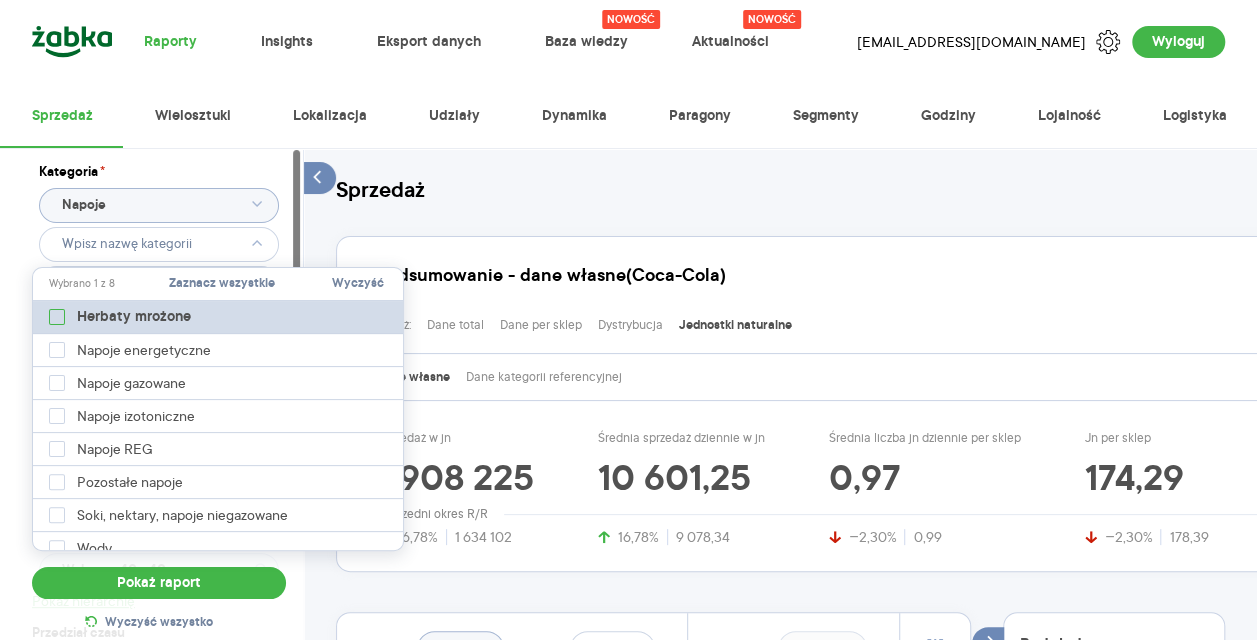 type on "Pobieranie" 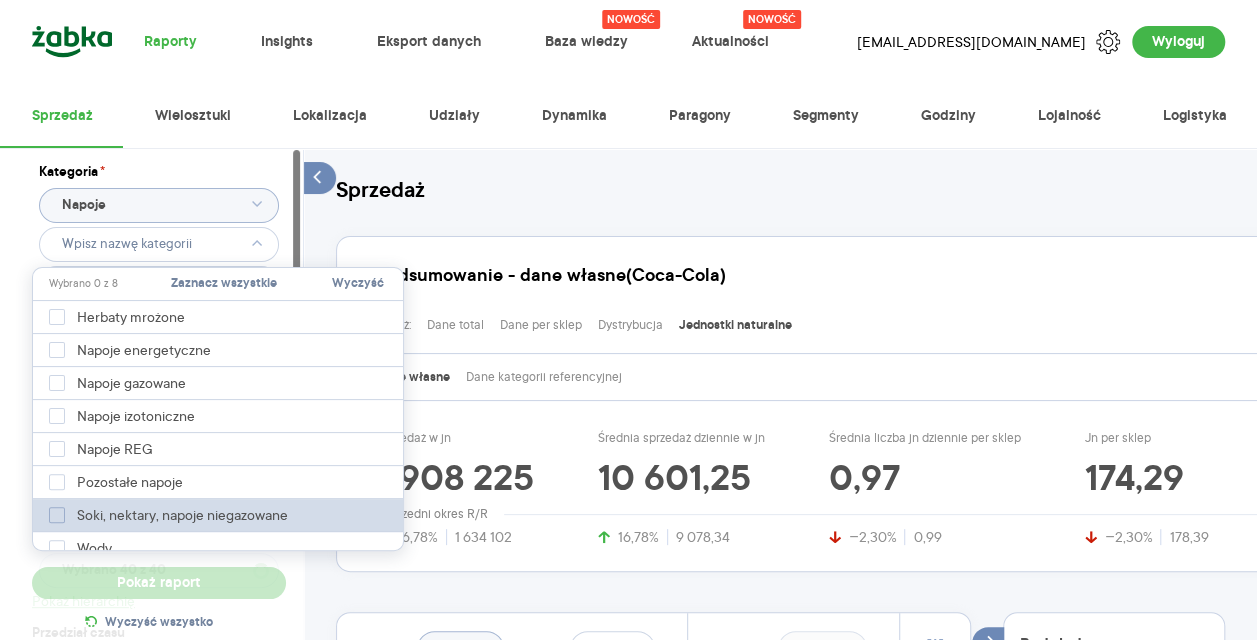 click on "Soki, nektary, napoje niegazowane" at bounding box center (190, 515) 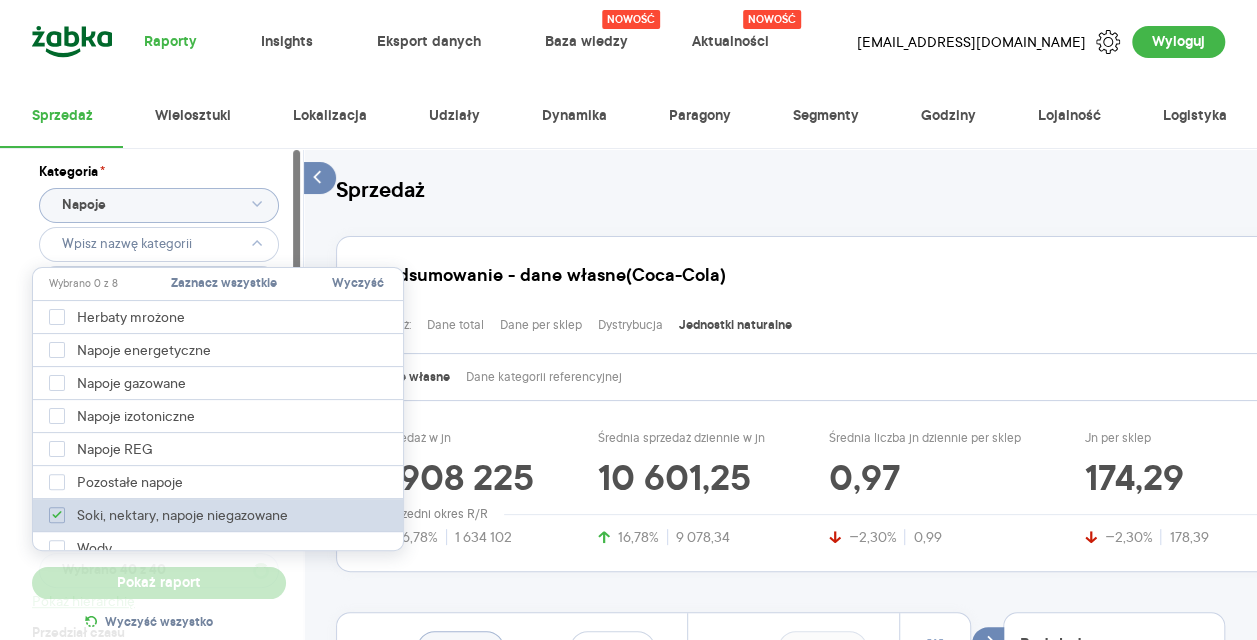 checkbox on "true" 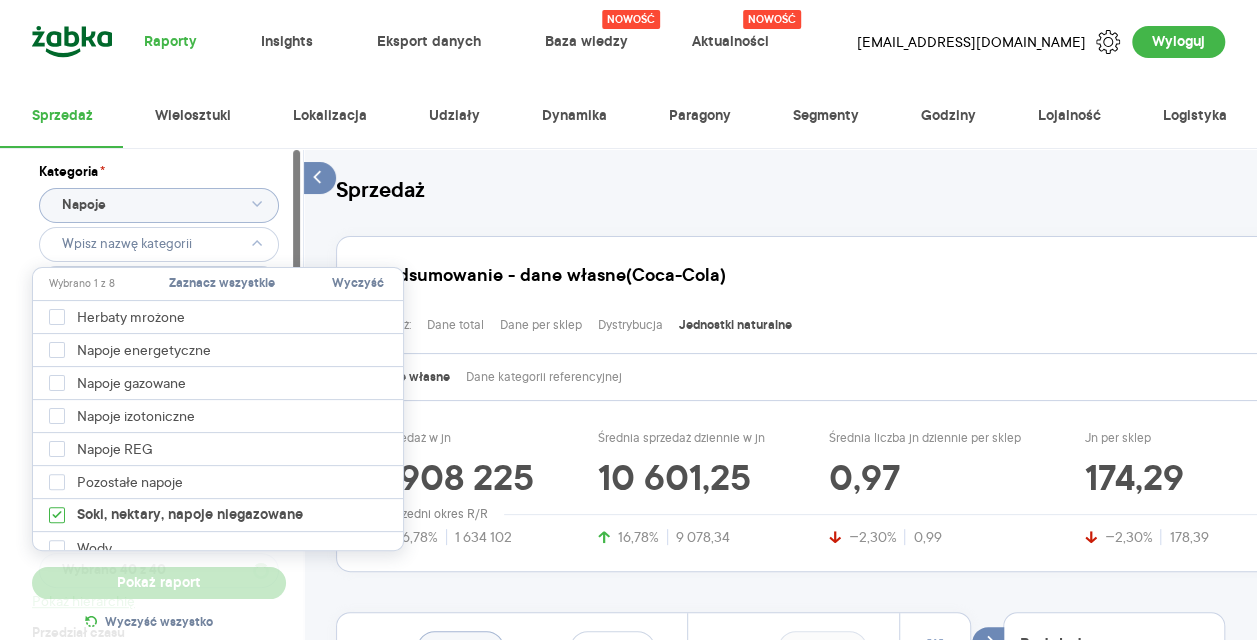 click on "Kategoria * Napoje Atrybuty Pobieranie Pokaż atrybuty Marka Produkt Wybrano 40 z 40 Pokaż hierarchię Przedział czasu 2025.01.01 - 2025.06.29 Agregacja czasowa total" at bounding box center (159, 463) 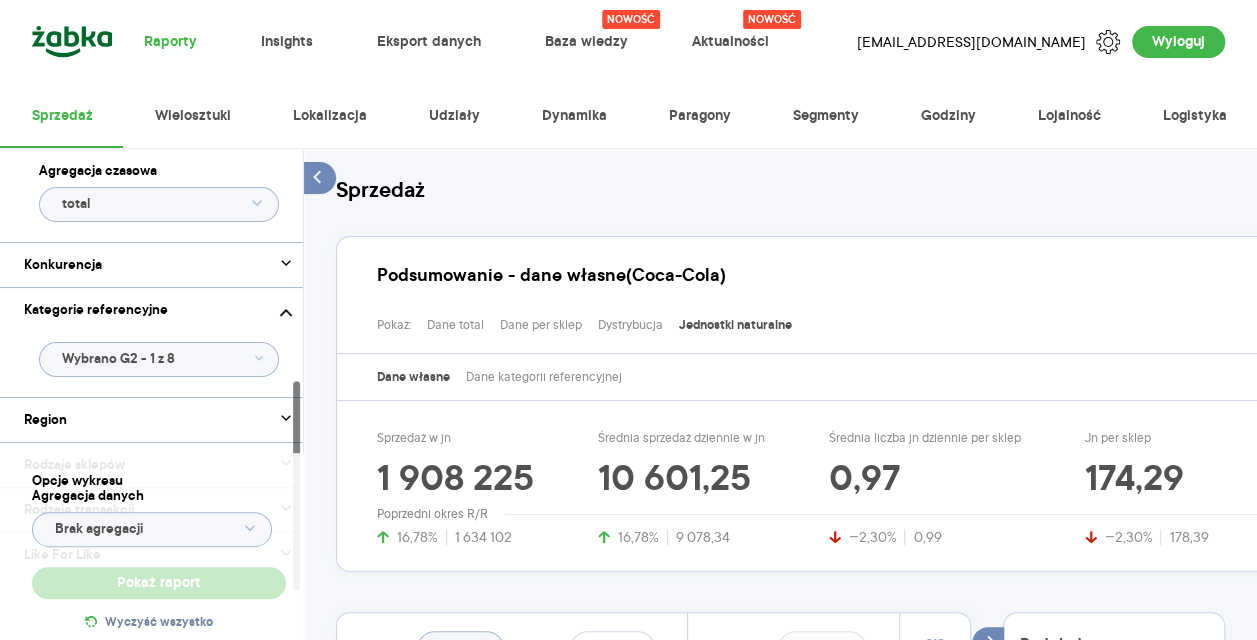 scroll, scrollTop: 556, scrollLeft: 0, axis: vertical 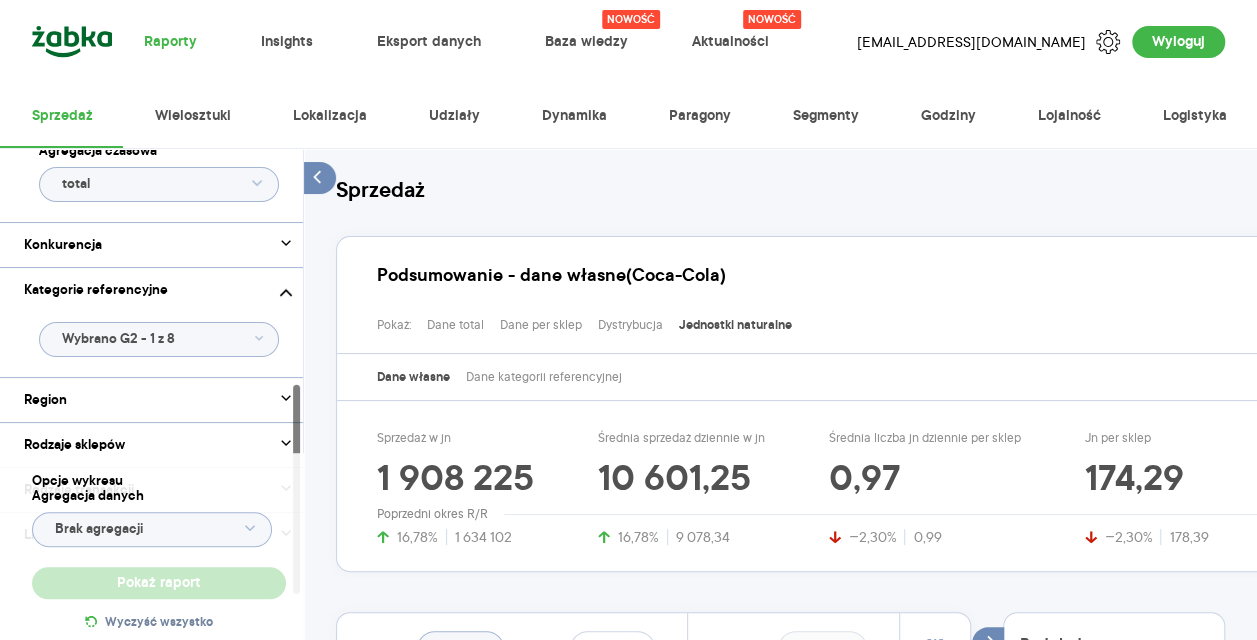 click on "Wybrano G2 - 1 z 8" 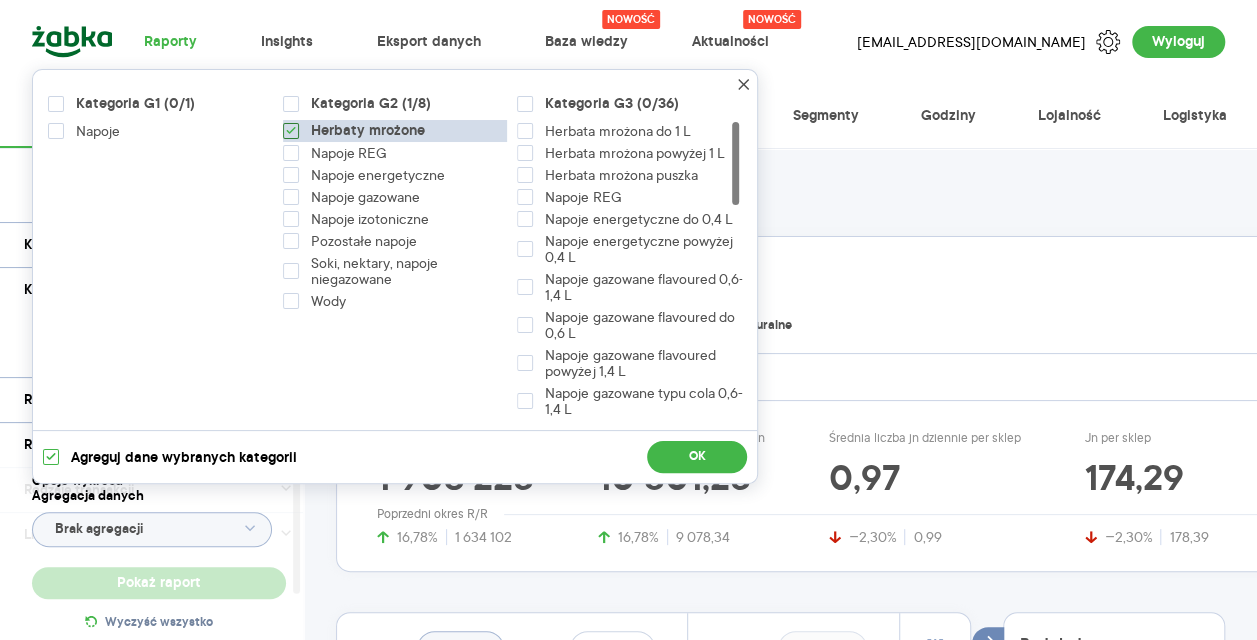 click on "Herbaty mrożone" at bounding box center [368, 131] 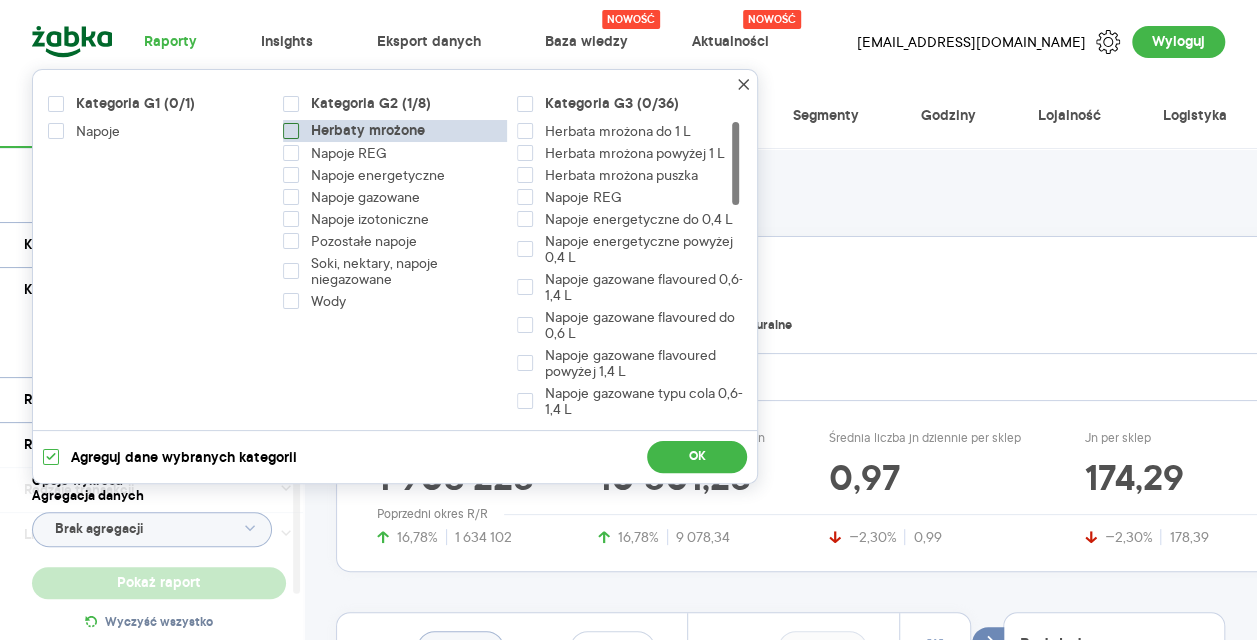 checkbox on "false" 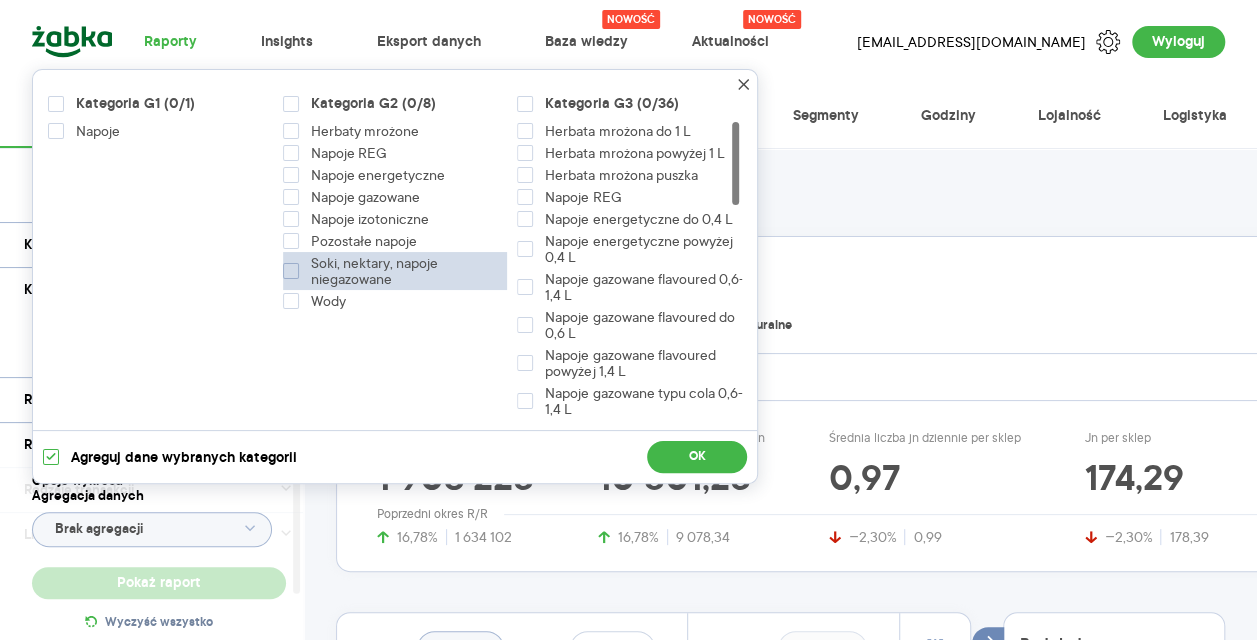 click on "Soki, nektary, napoje niegazowane" at bounding box center (411, 271) 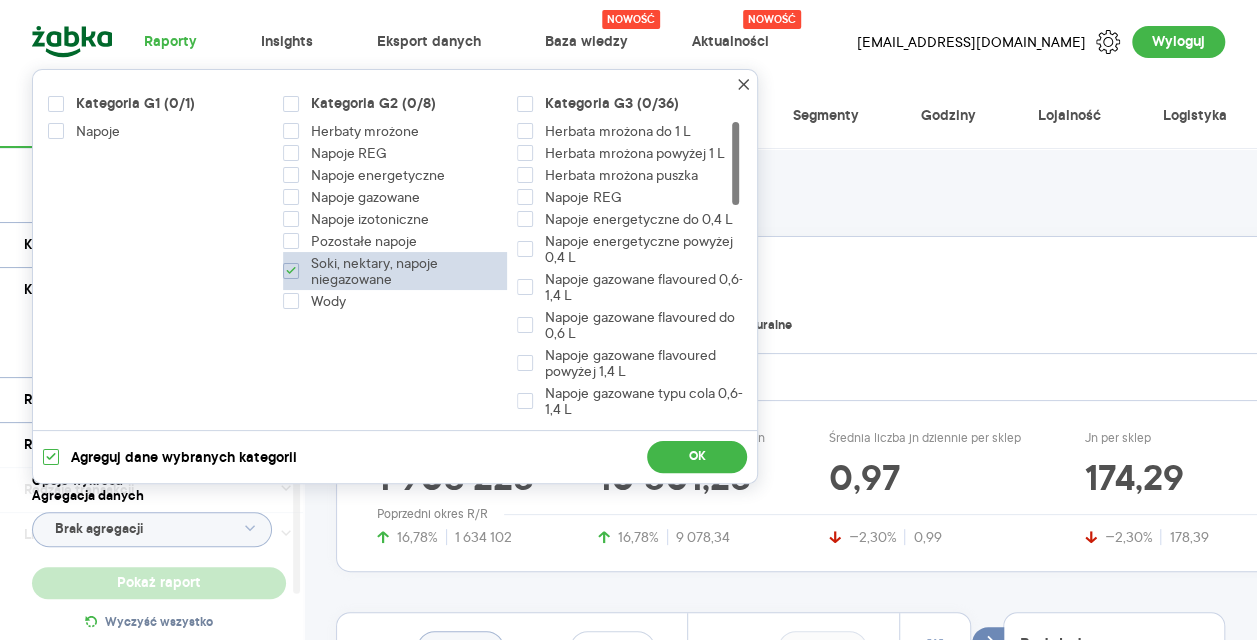 checkbox on "true" 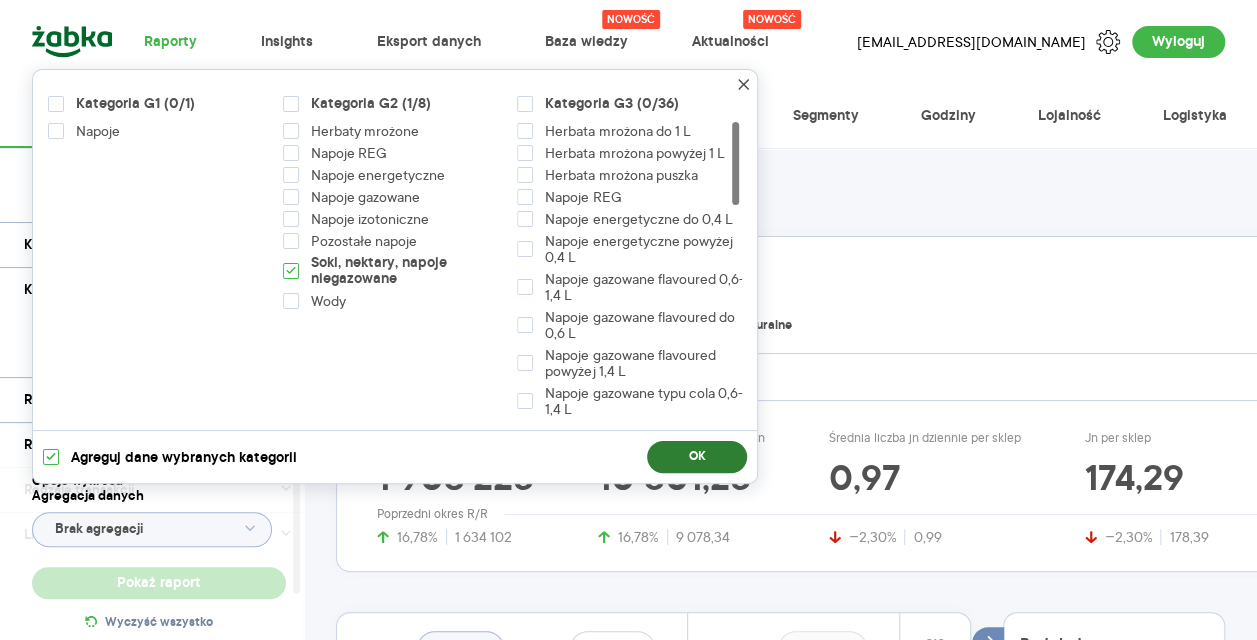 click on "OK" at bounding box center (697, 457) 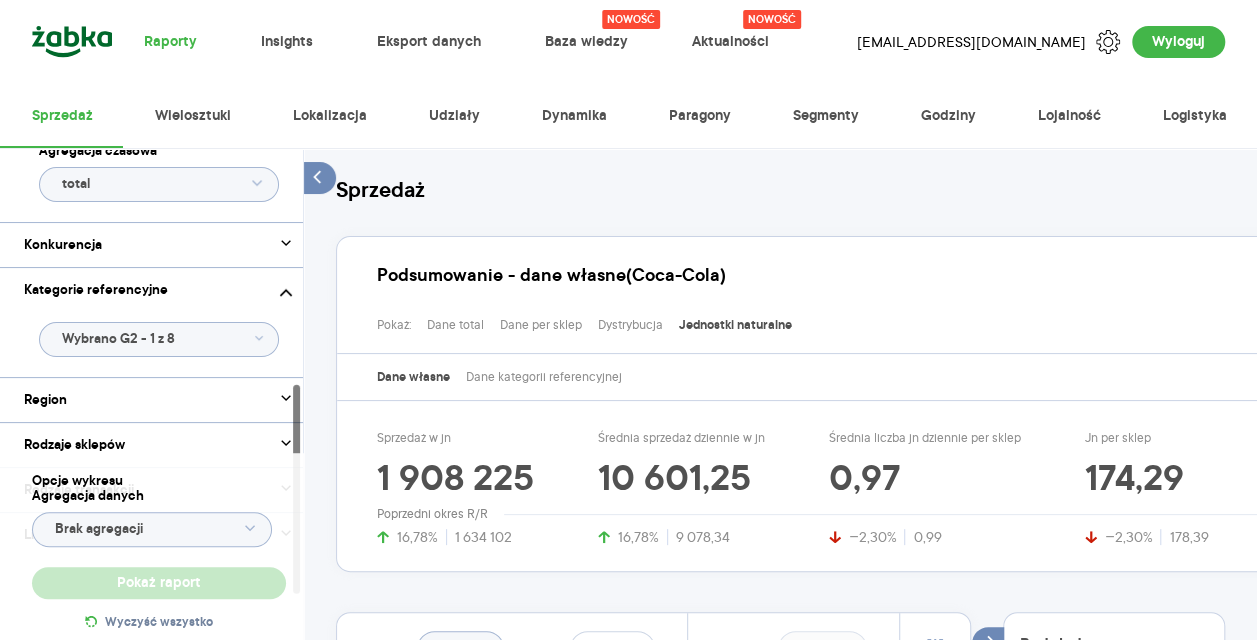 click on "Wybrano G2 - 1 z 8" 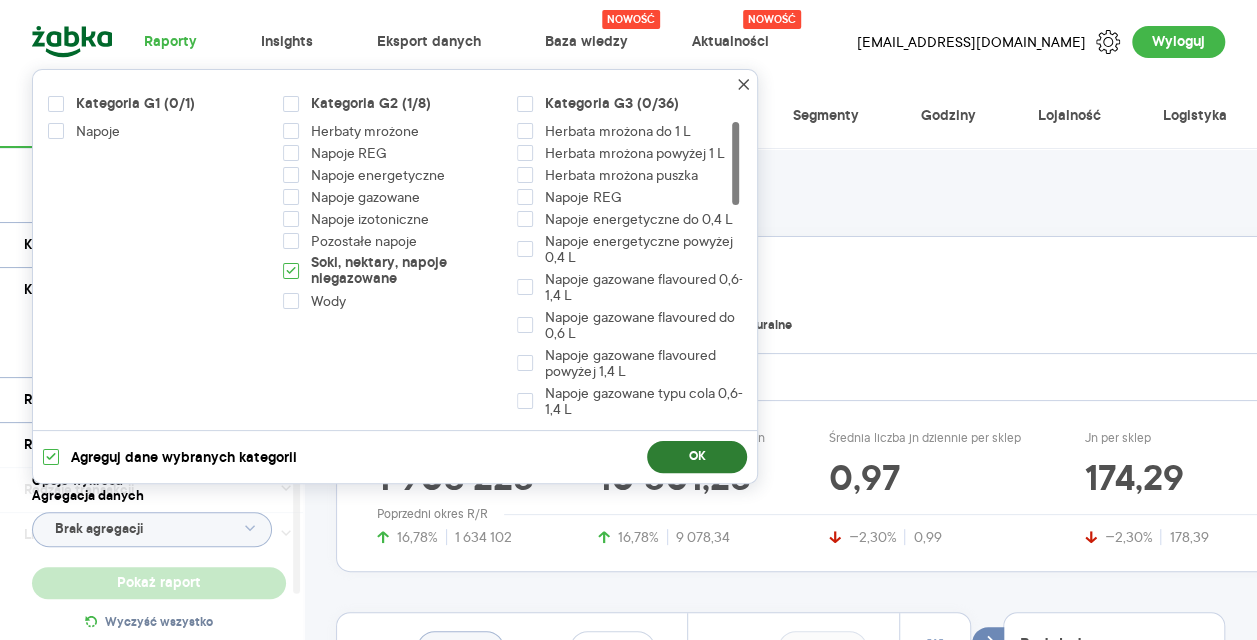 click on "OK" at bounding box center (697, 457) 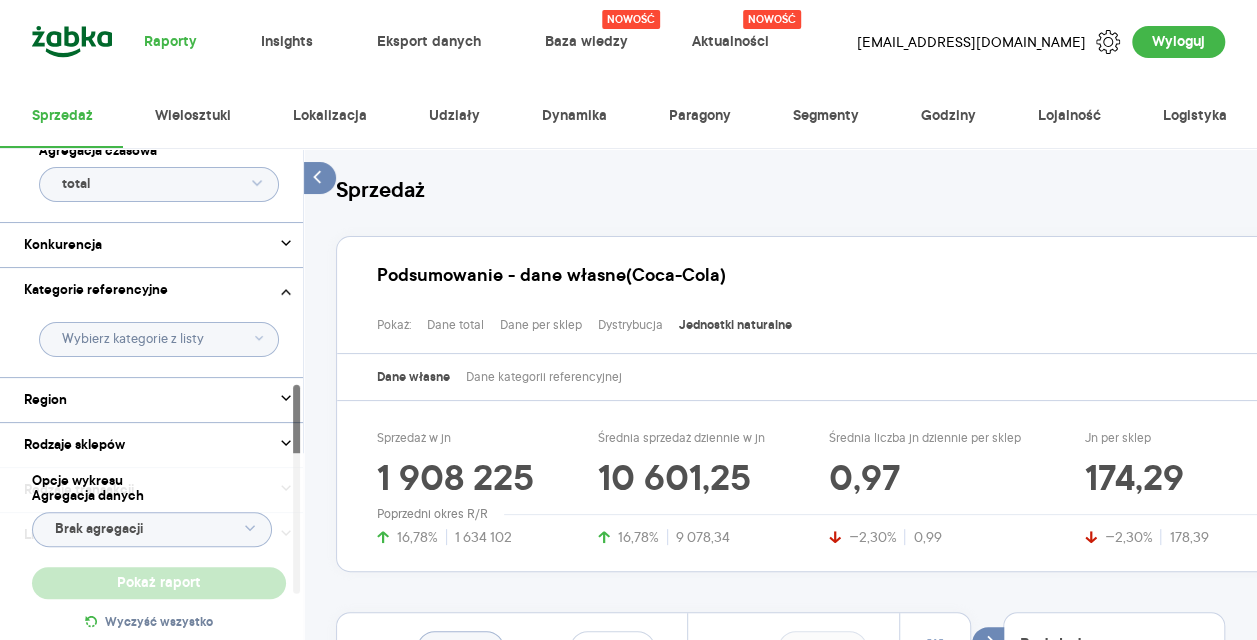 type on "Wybrano G2 - 1 z 8" 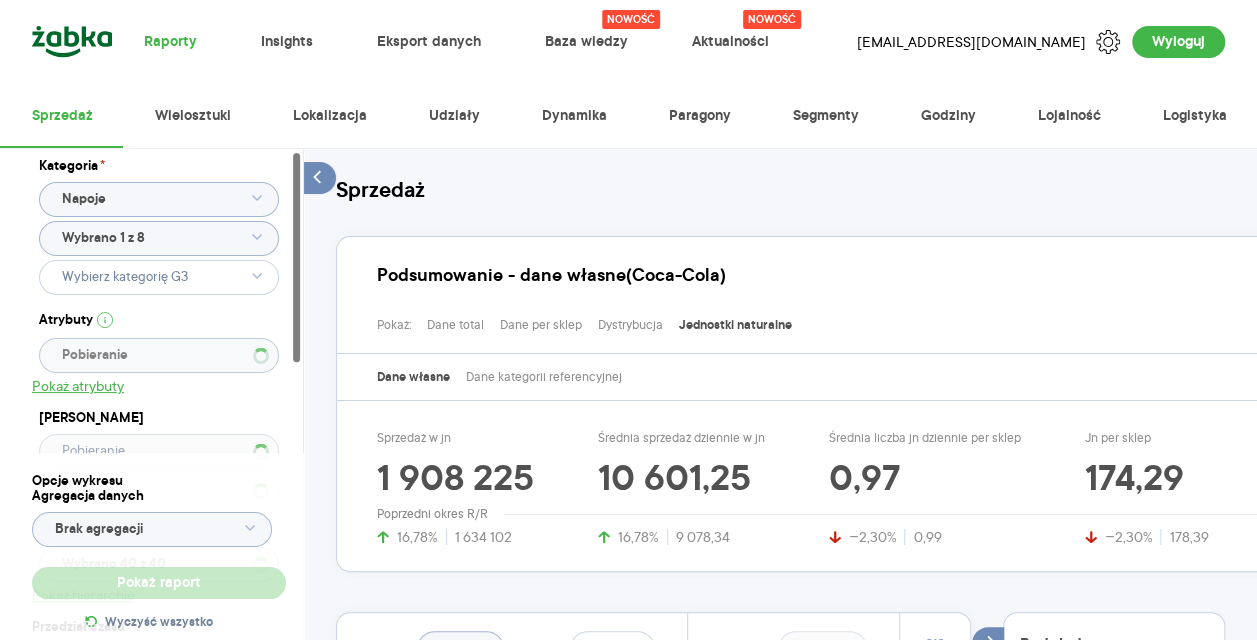 scroll, scrollTop: 5, scrollLeft: 0, axis: vertical 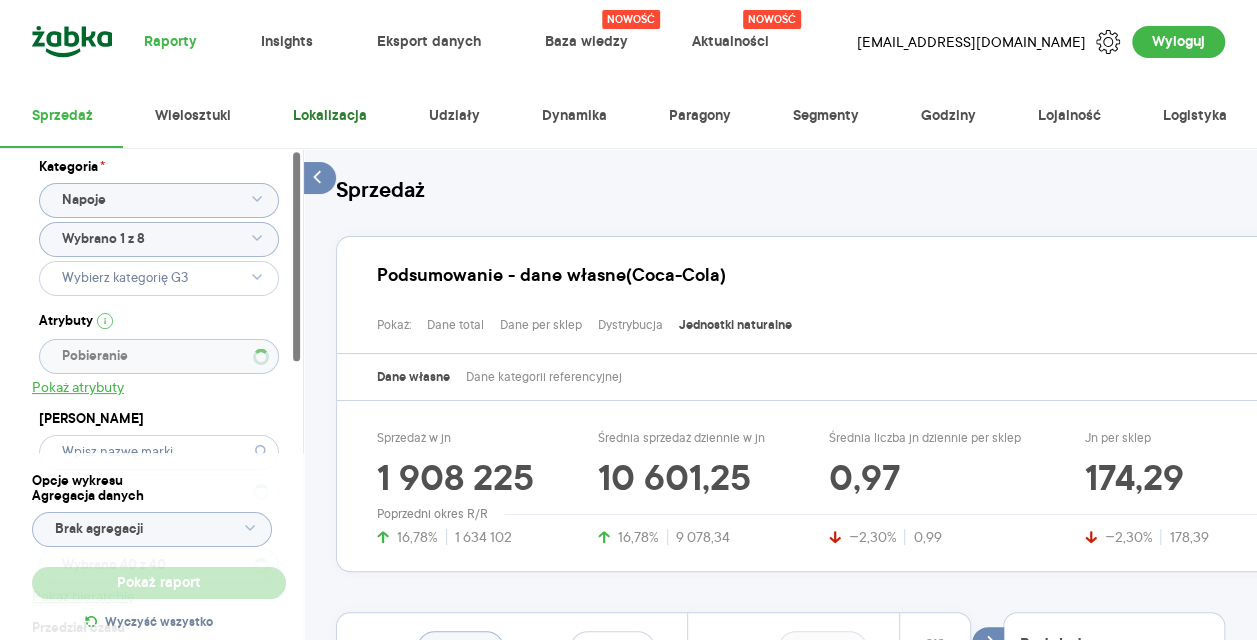 type on "Pobieranie" 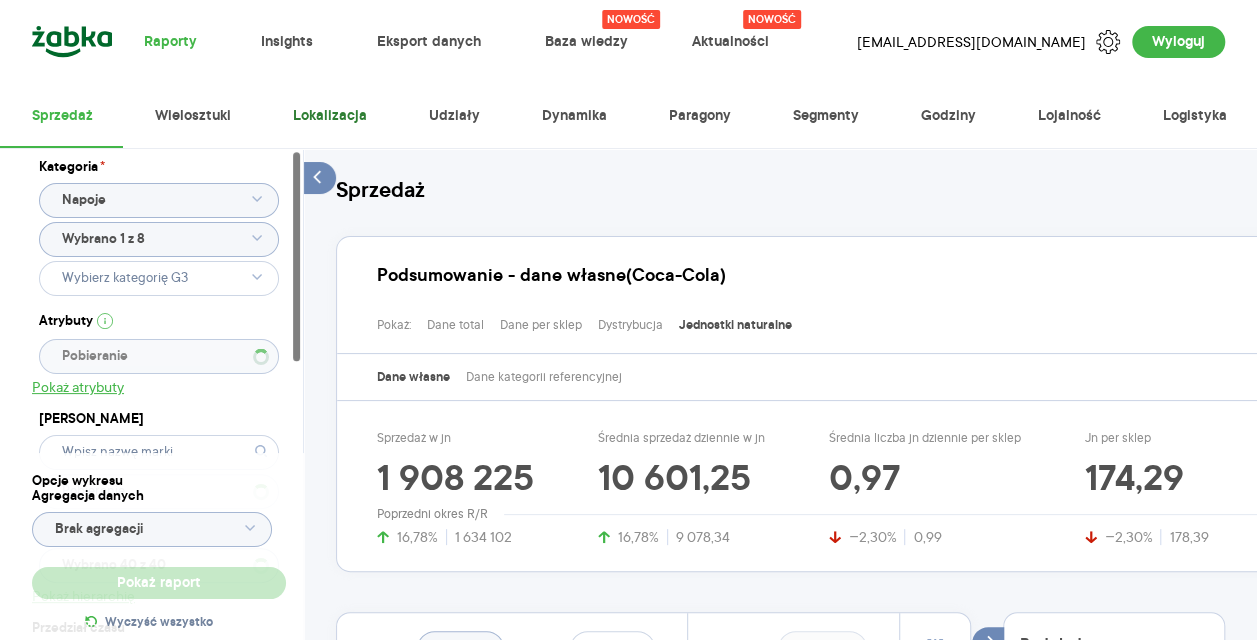 type on "Wybrano 40 z 59" 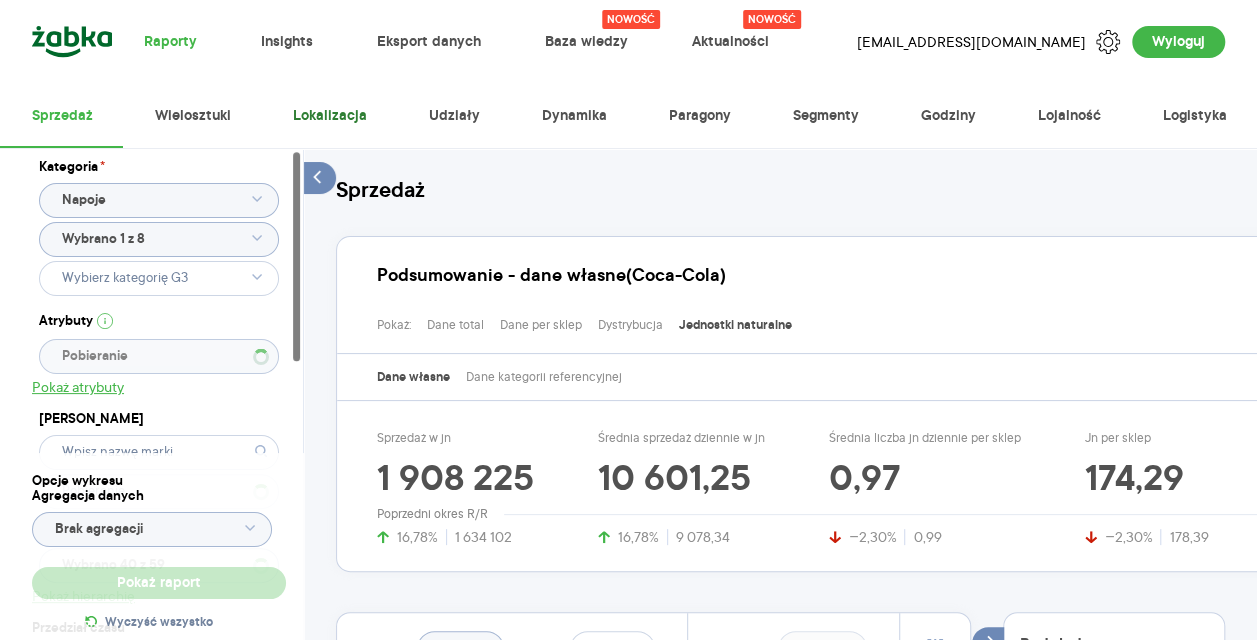 type 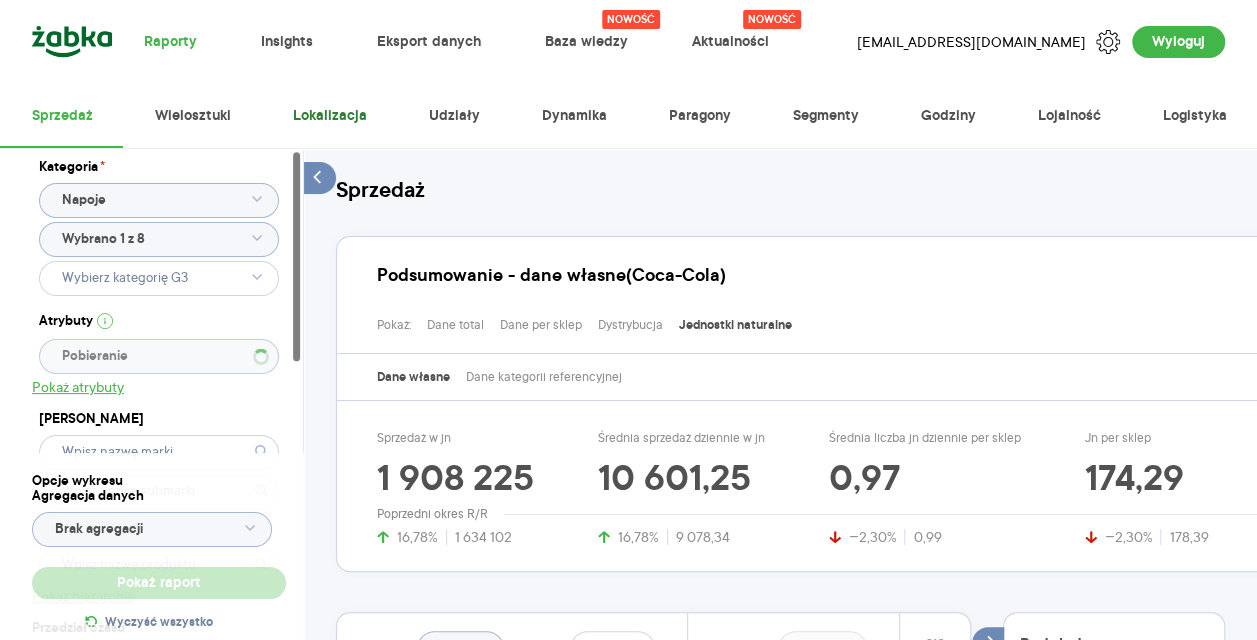type 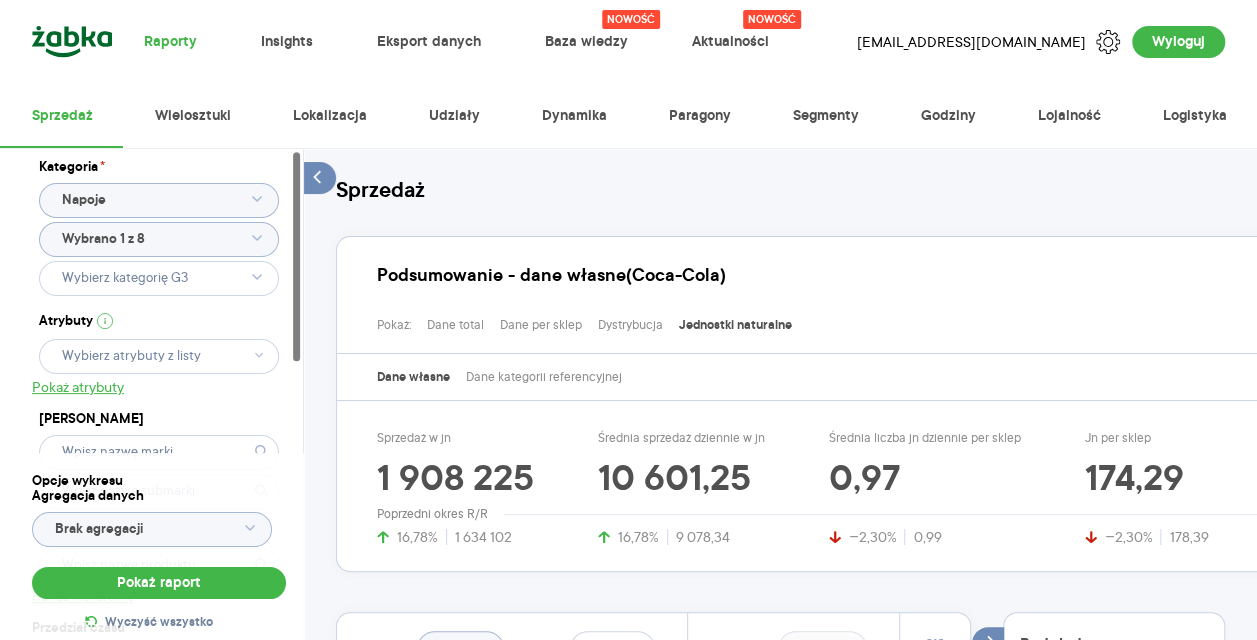 click on "Wybrano 1 z 8" 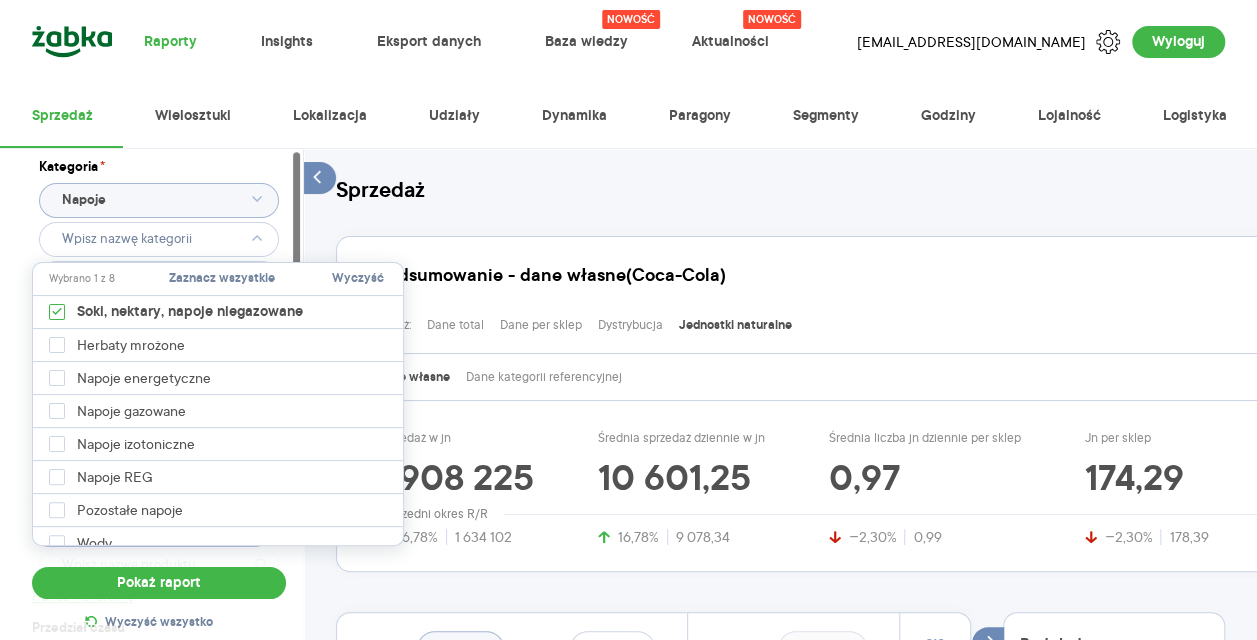 click on "Kategoria * Napoje Atrybuty Pokaż atrybuty Marka Produkt Pokaż hierarchię Przedział czasu 2025.01.01 - 2025.06.29 Agregacja czasowa total" at bounding box center [159, 458] 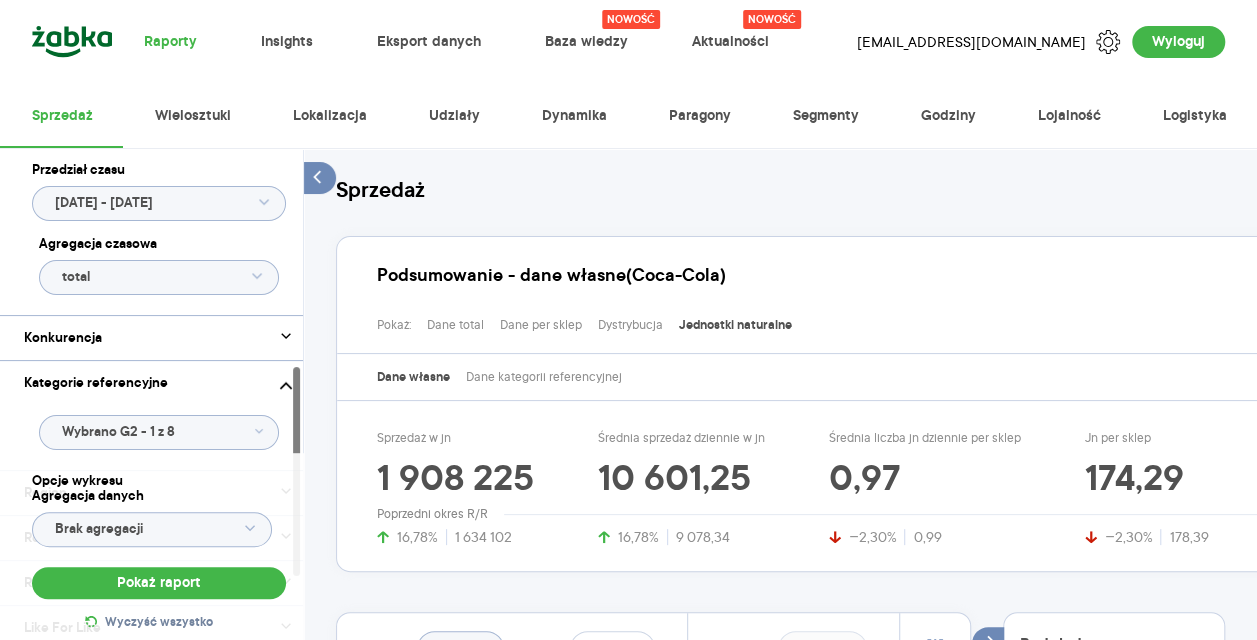 scroll, scrollTop: 603, scrollLeft: 0, axis: vertical 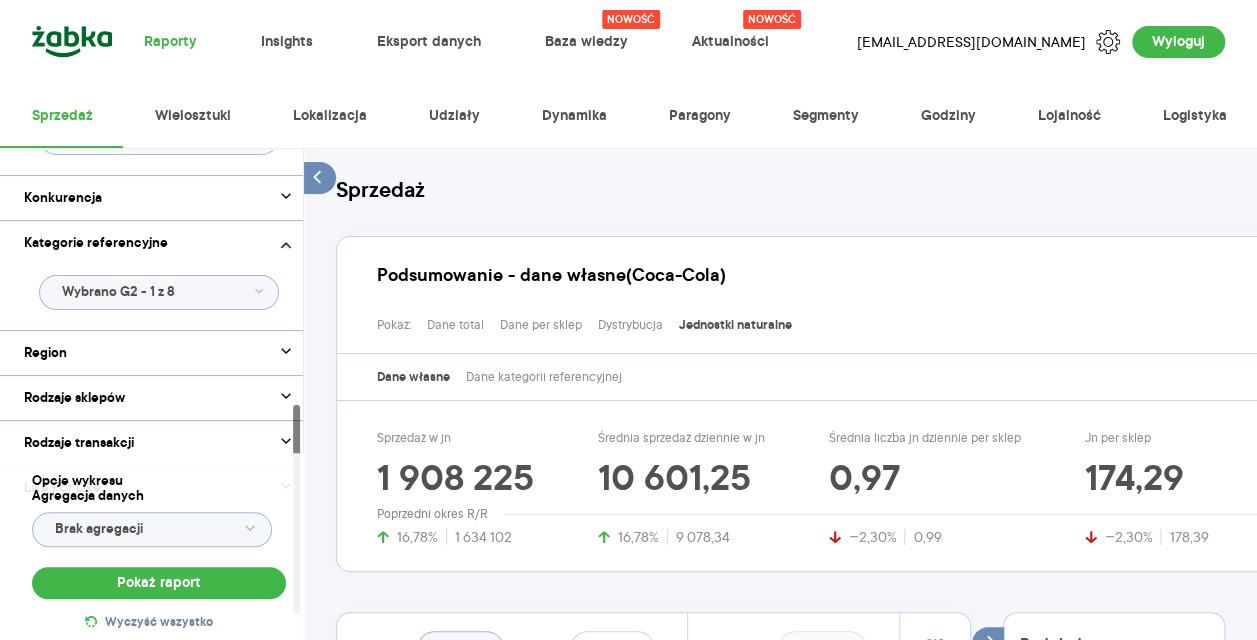 click on "Wybrano G2 - 1 z 8" 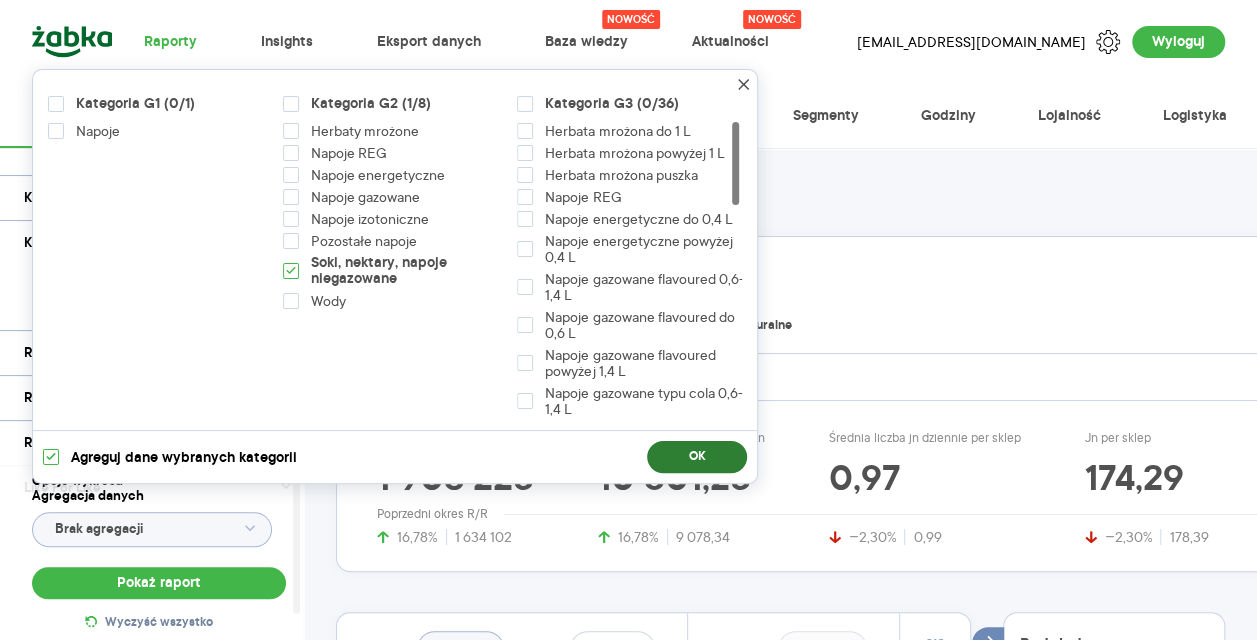 click on "OK" at bounding box center [697, 457] 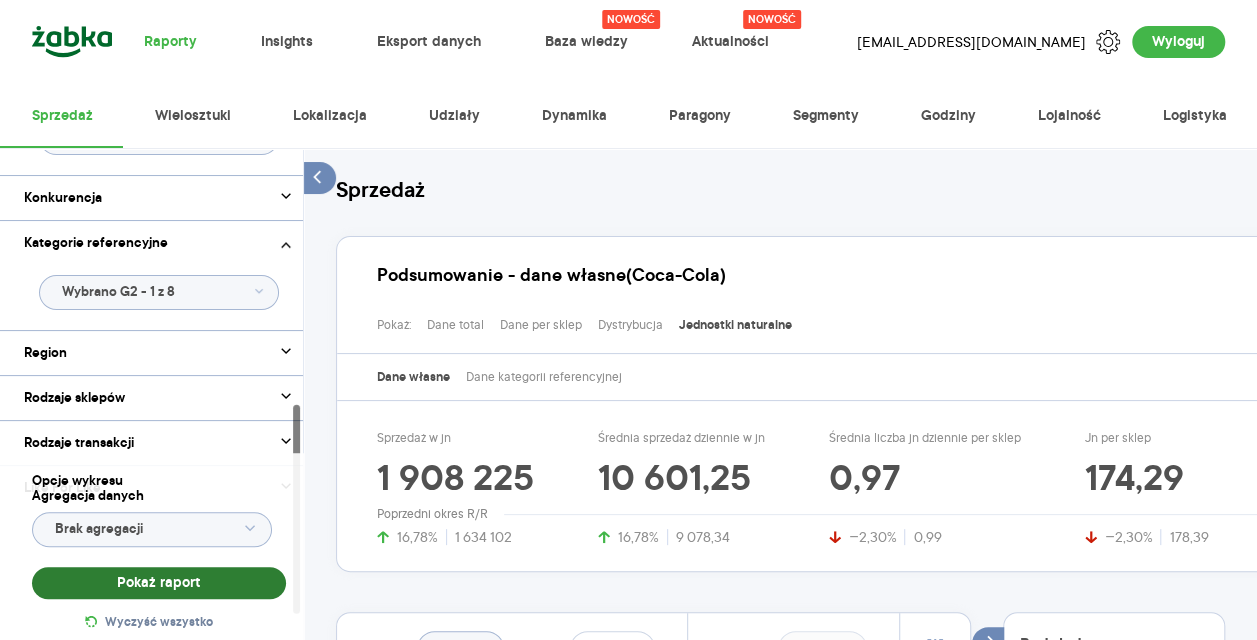 click on "Pokaż raport" at bounding box center [159, 583] 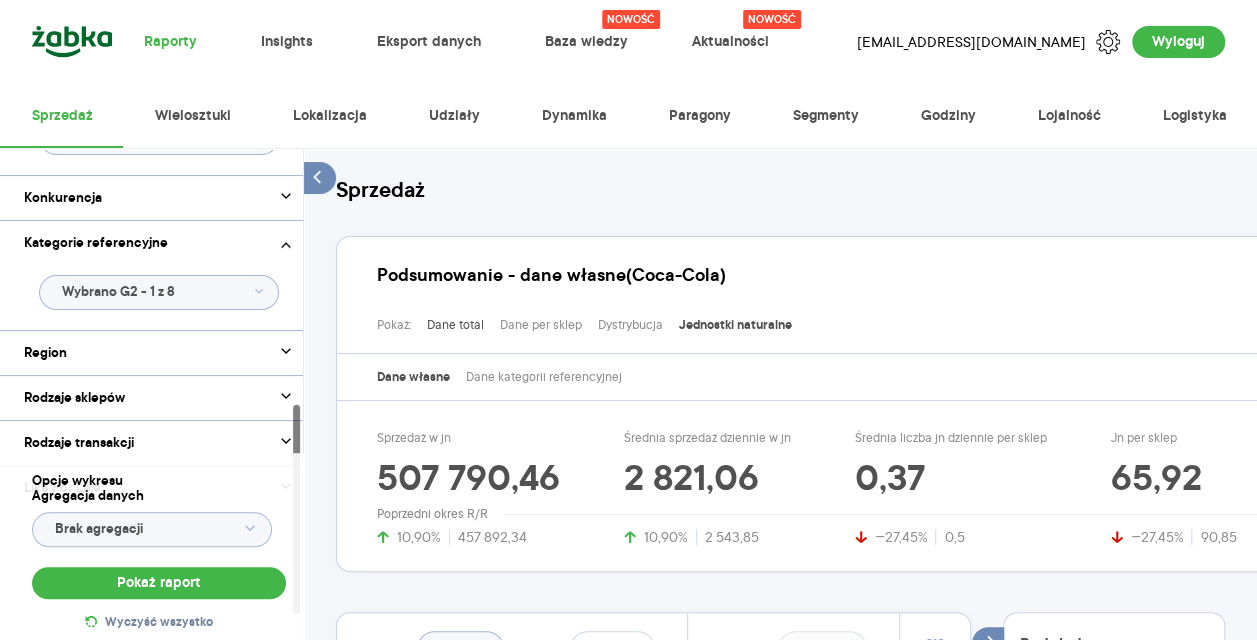 click on "Dane total" at bounding box center (455, 325) 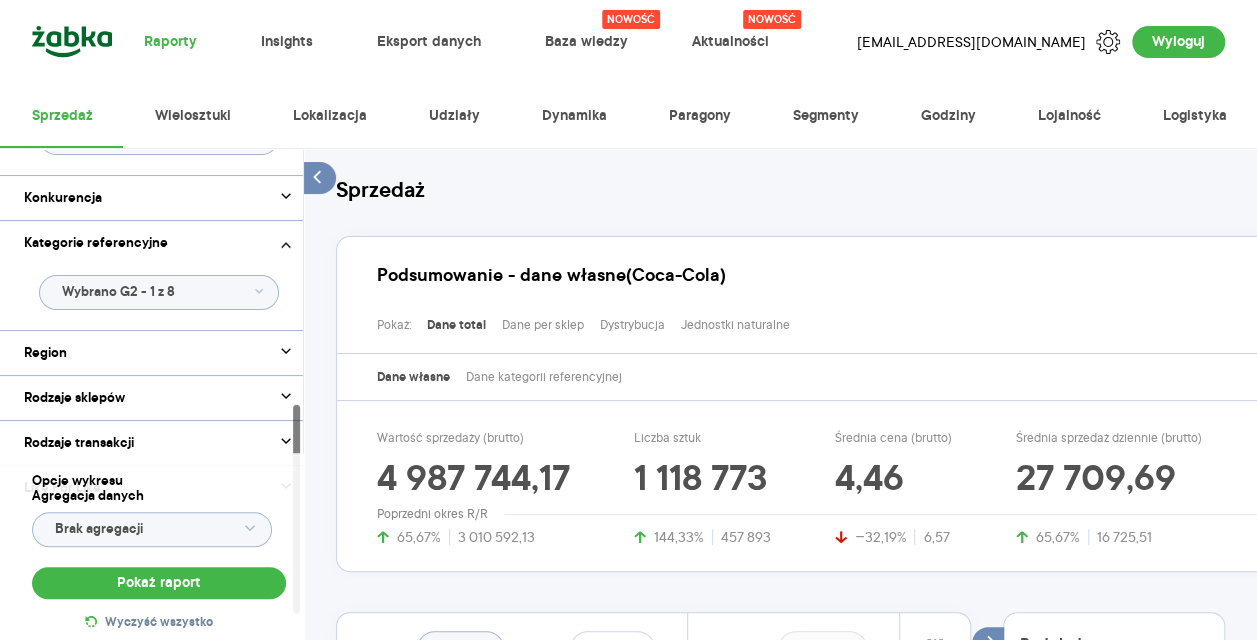 click on "Dane własne Dane kategorii referencyjnej" at bounding box center [821, 377] 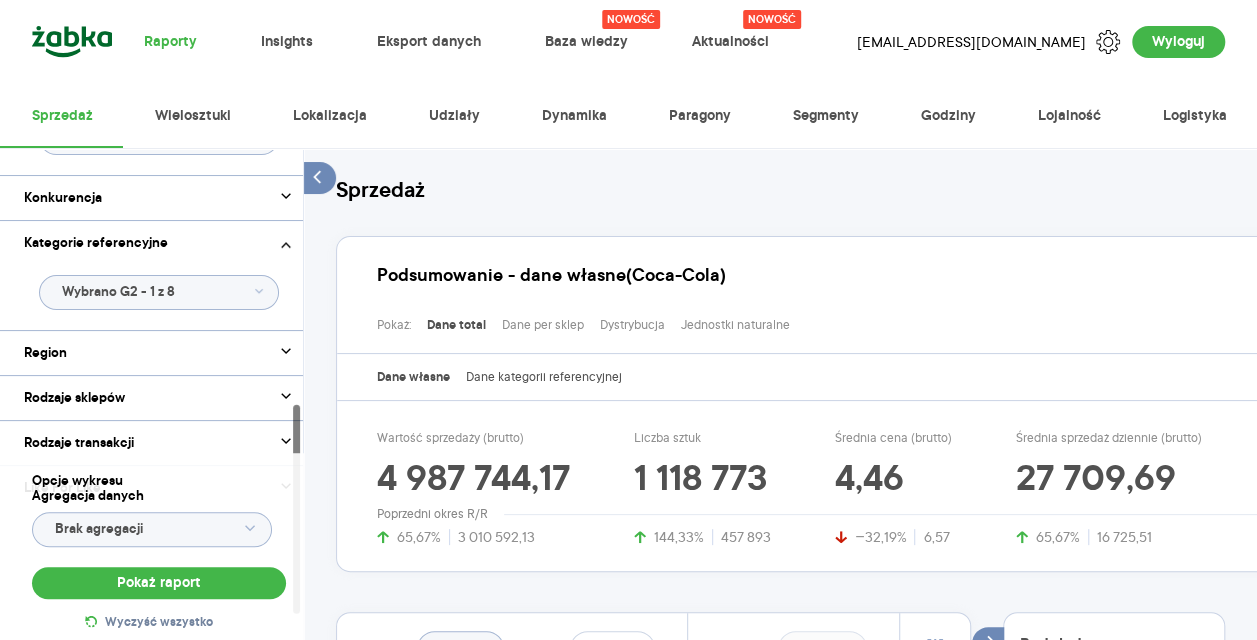 click on "Dane kategorii referencyjnej" at bounding box center [544, 377] 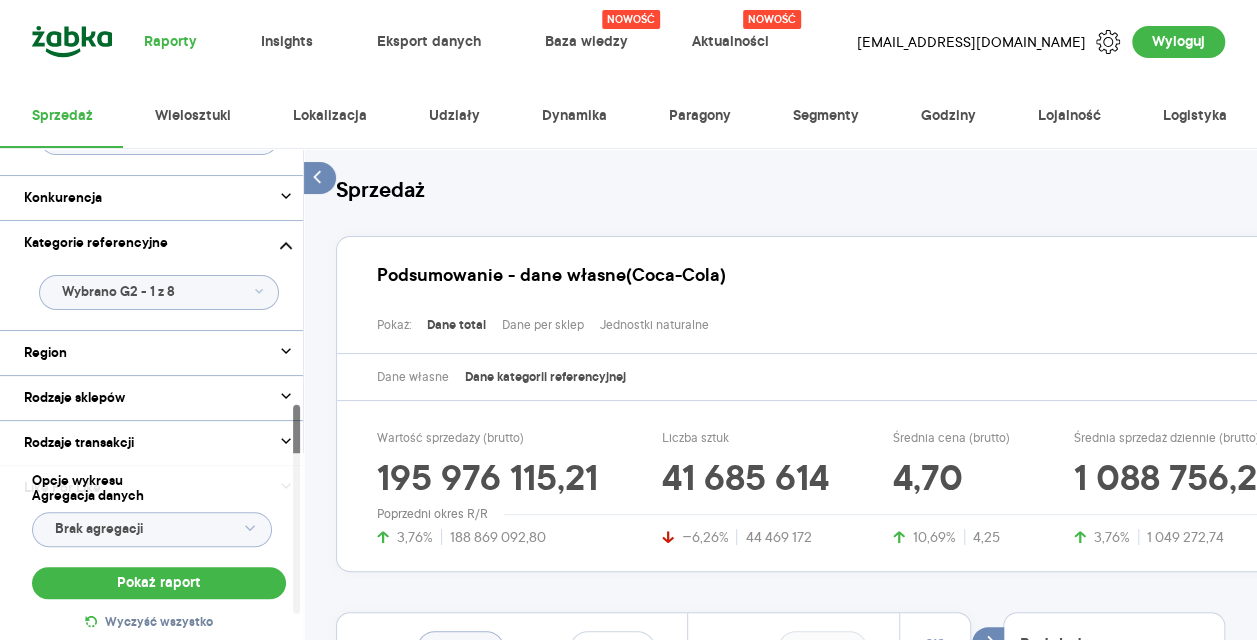 click on "Wybrano G2 - 1 z 8" 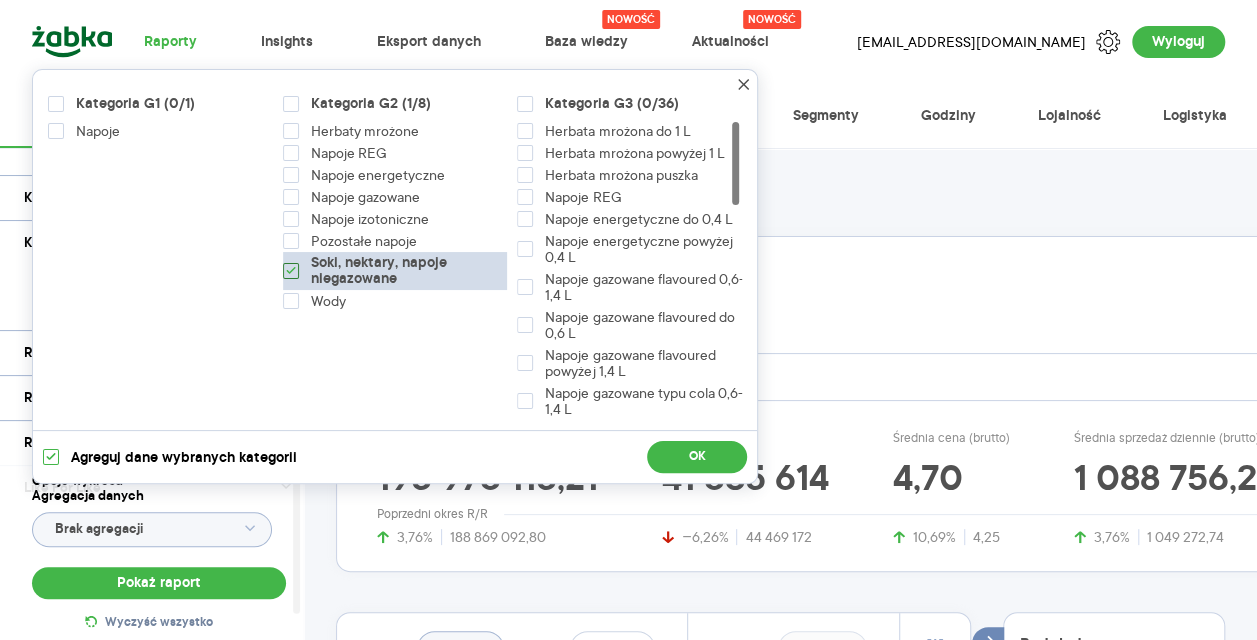 click on "Soki, nektary, napoje niegazowane" at bounding box center [411, 271] 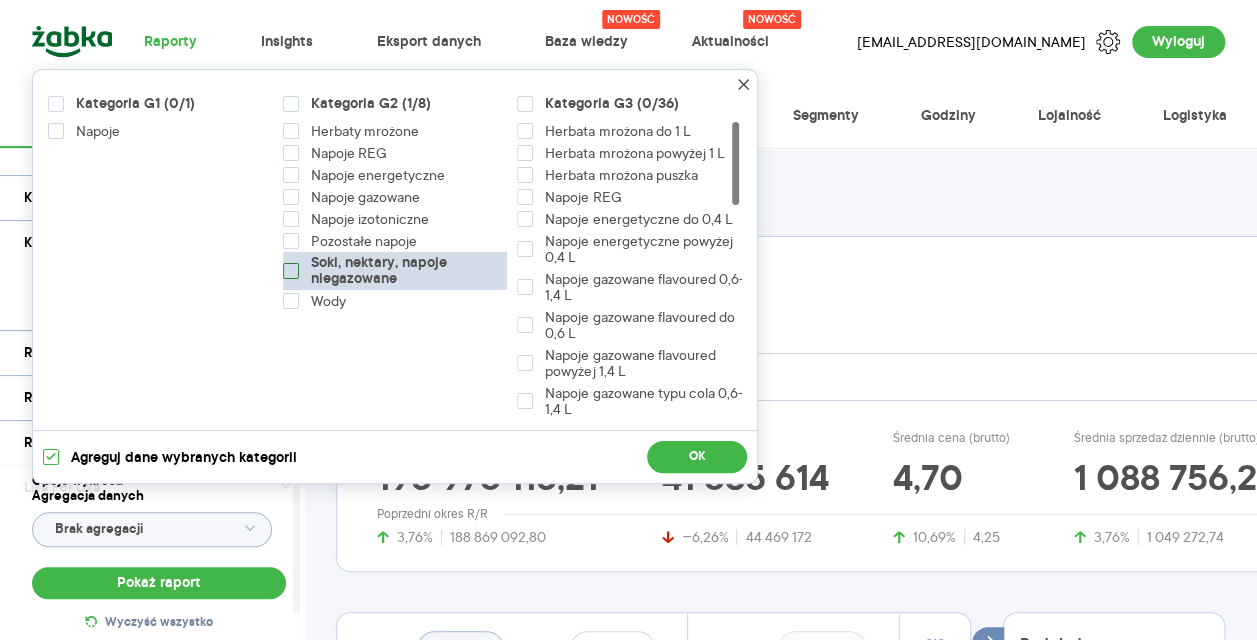 checkbox on "false" 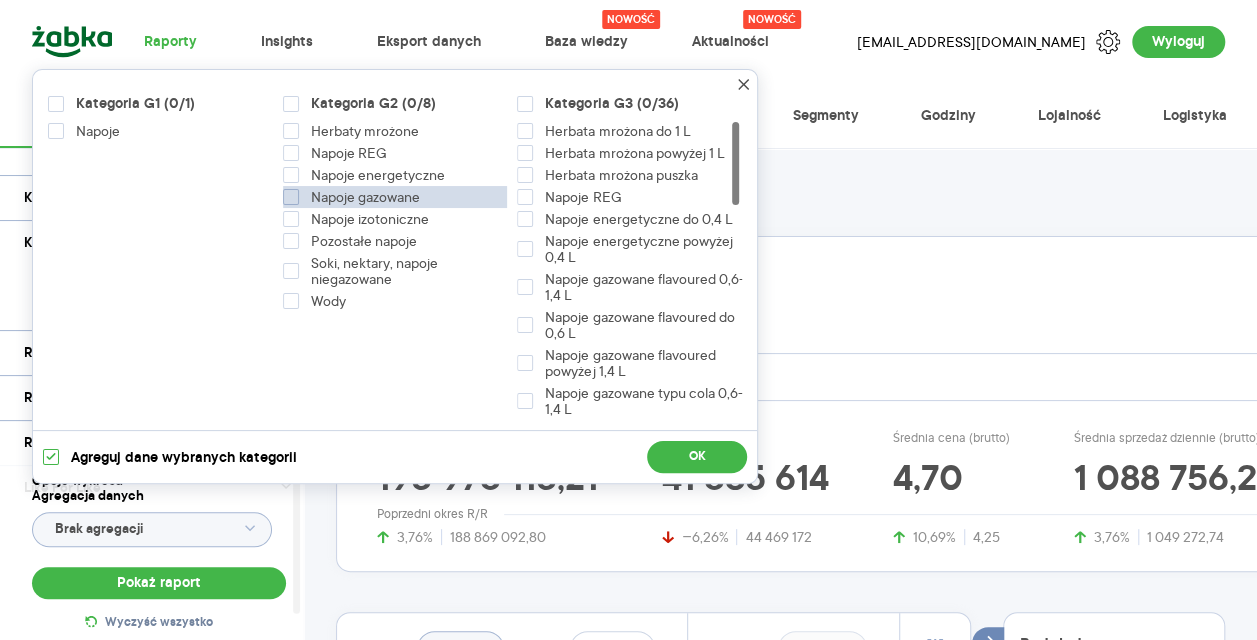 click on "Napoje gazowane" at bounding box center (369, 197) 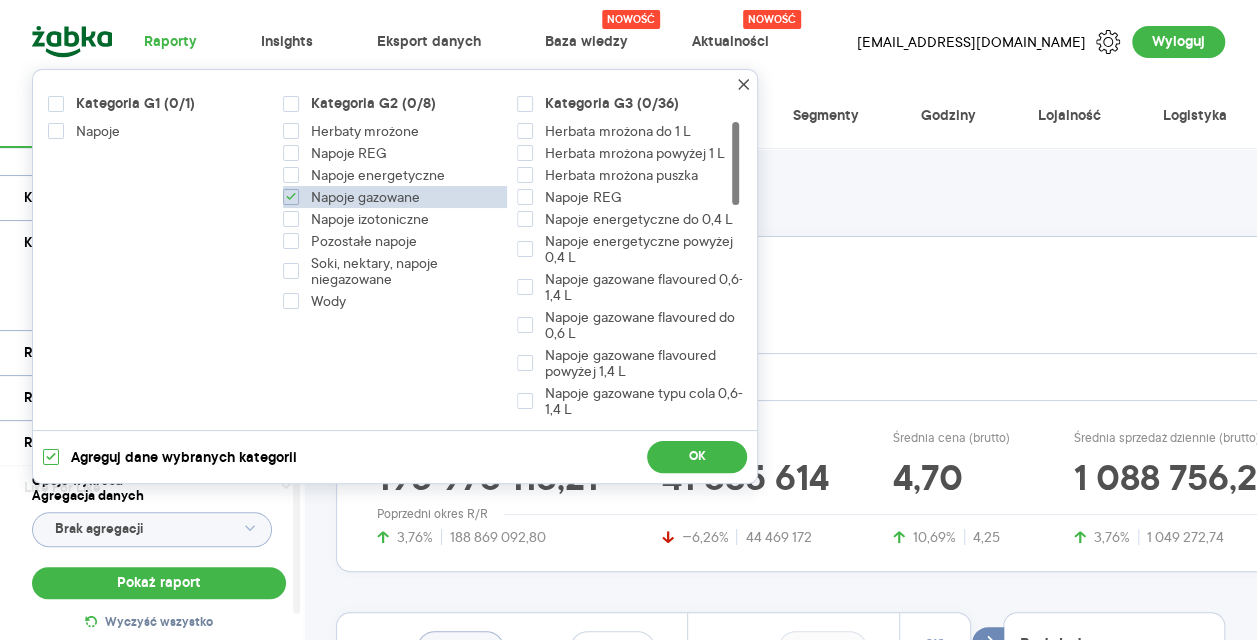 checkbox on "true" 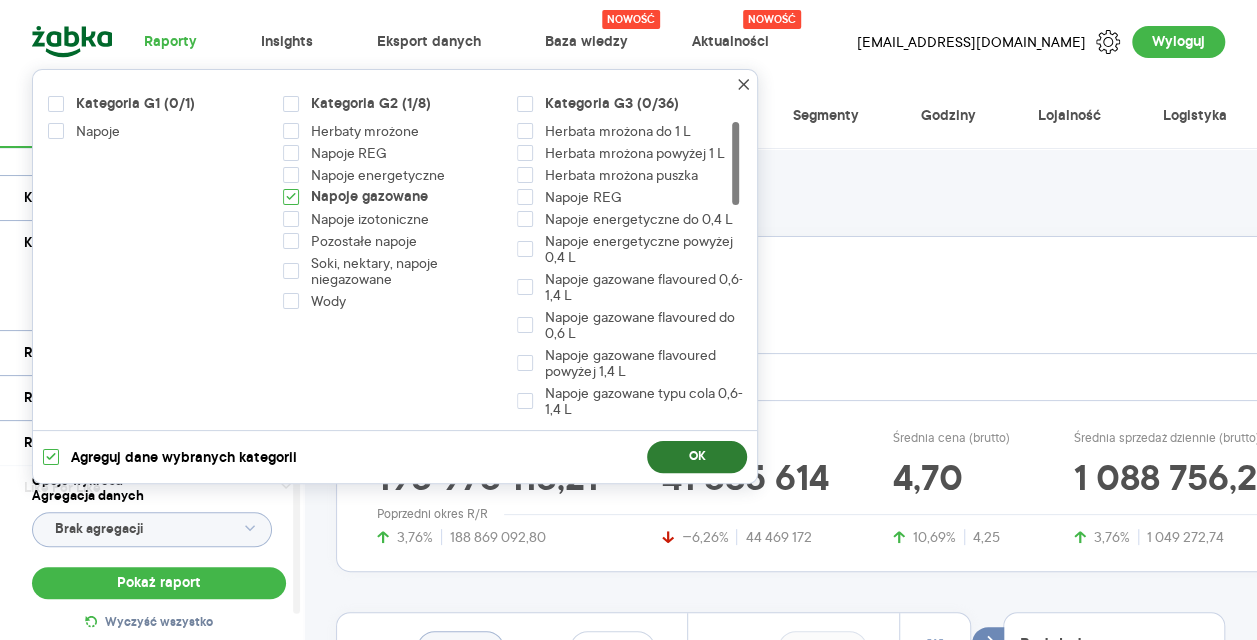 click on "OK" at bounding box center [697, 457] 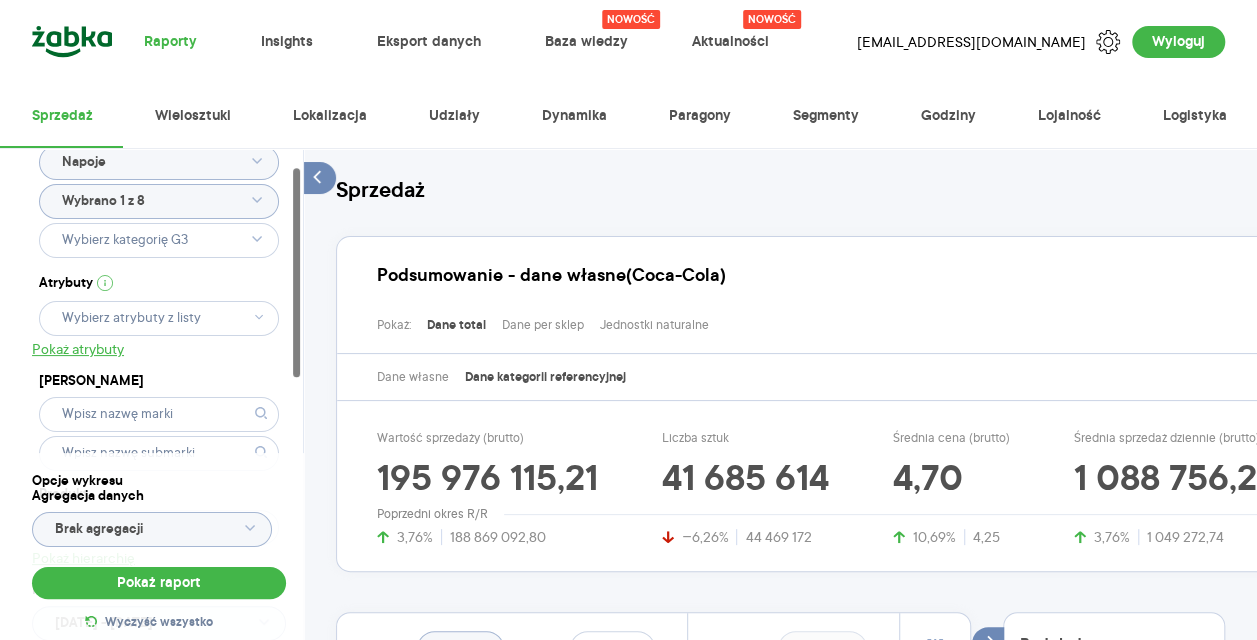 scroll, scrollTop: 0, scrollLeft: 0, axis: both 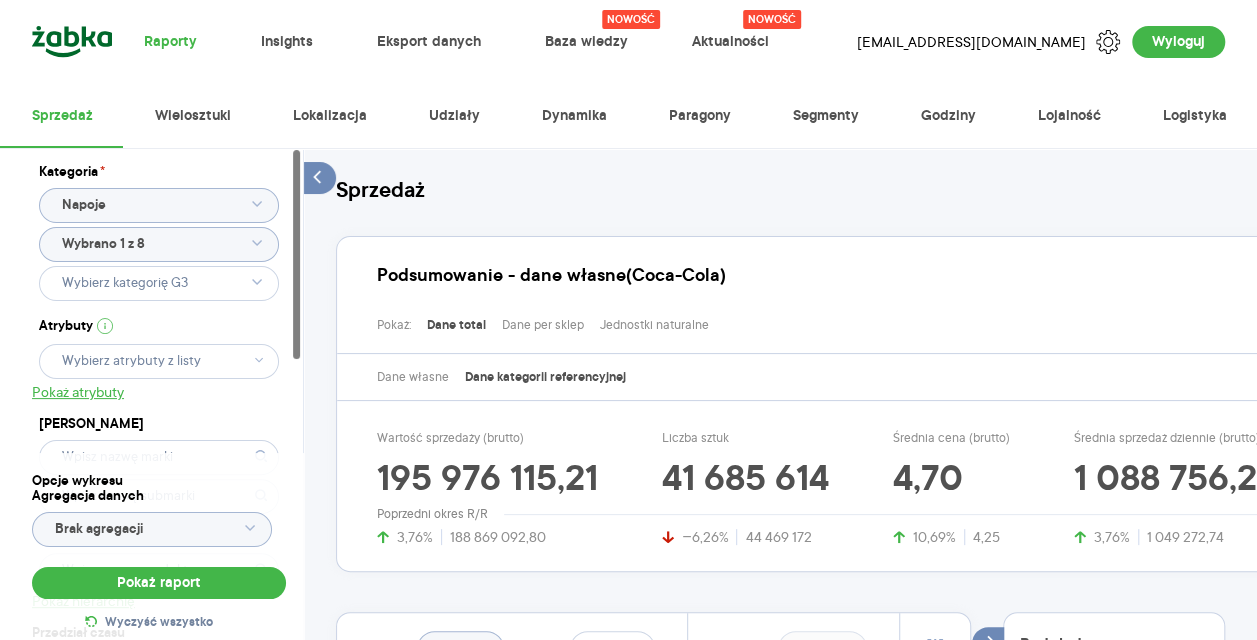 click on "Wybrano 1 z 8" 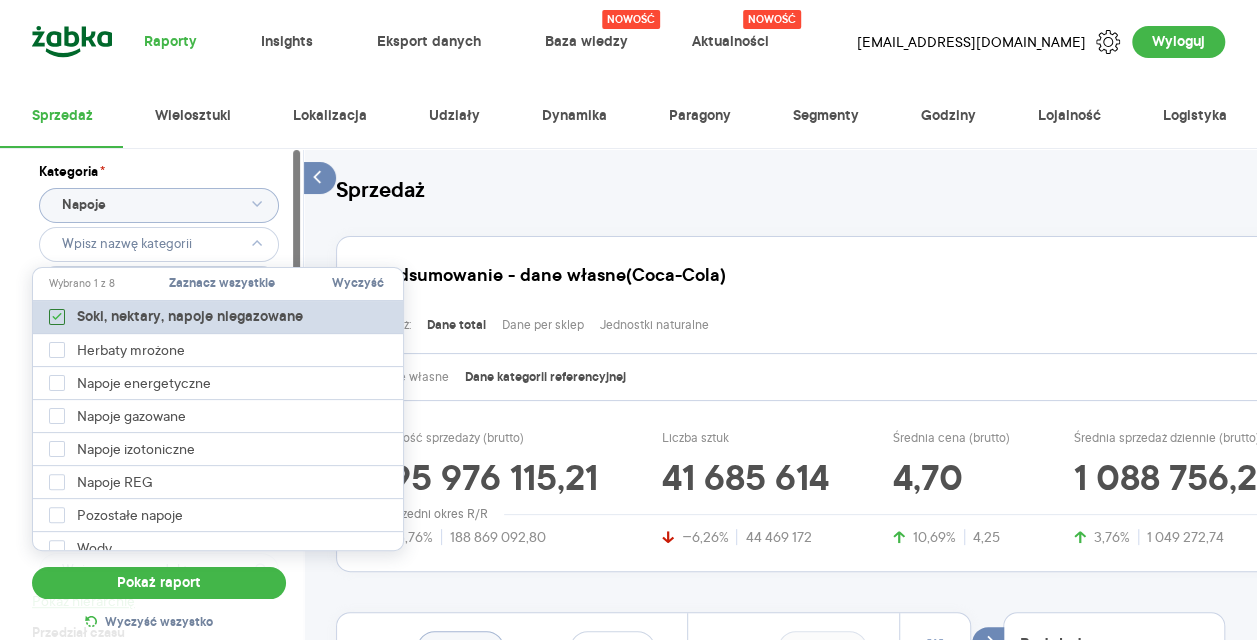 click on "Soki, nektary, napoje niegazowane" at bounding box center (190, 317) 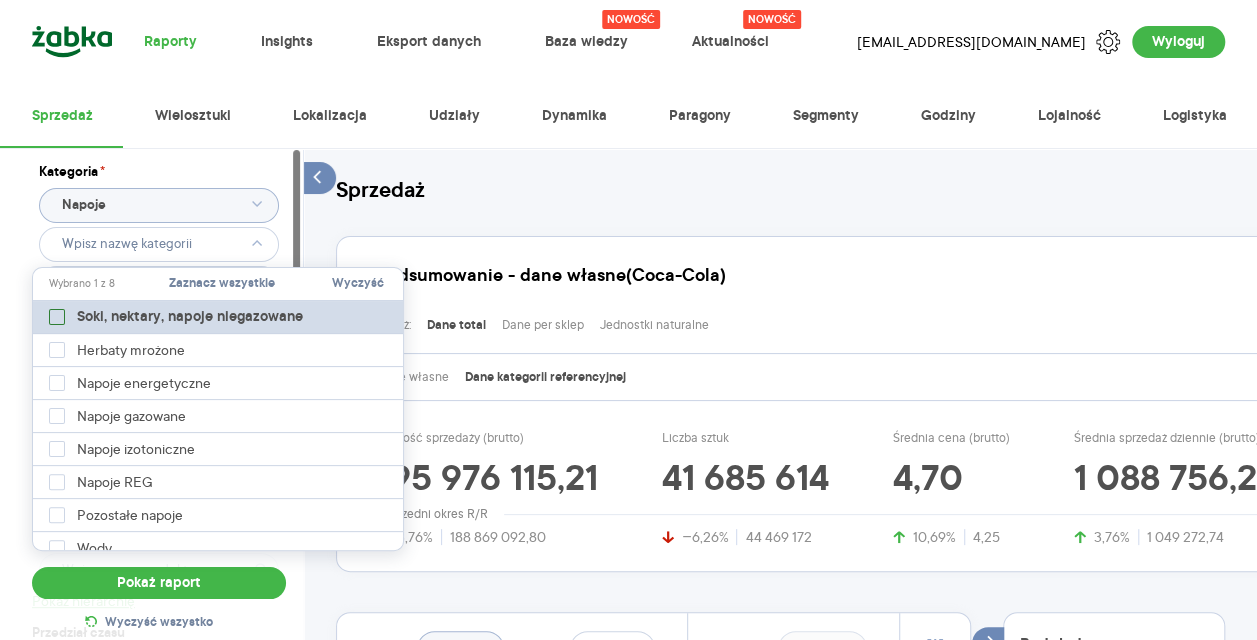 type on "Pobieranie" 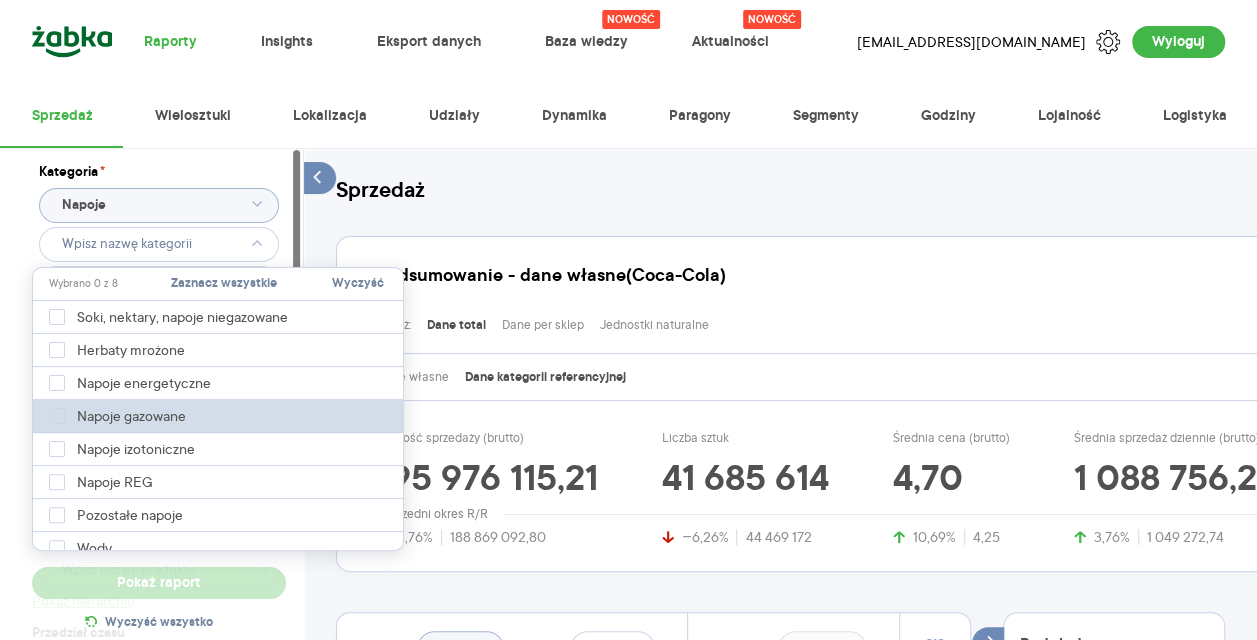 click on "Napoje gazowane" at bounding box center [219, 416] 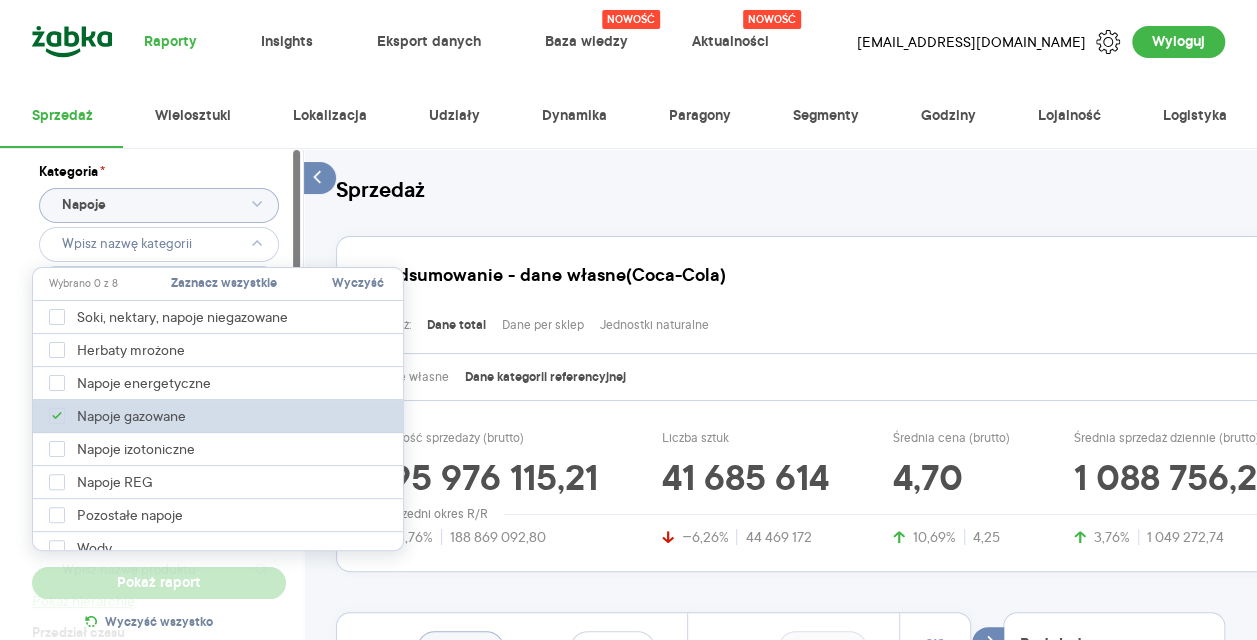 type on "Pobieranie" 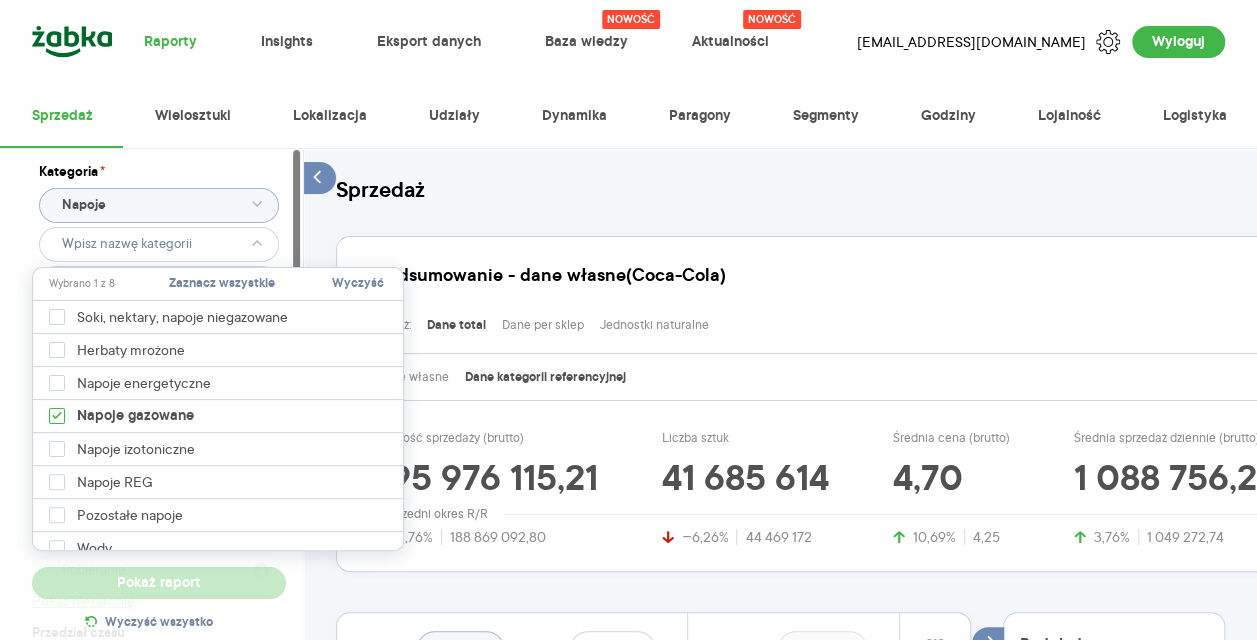 type 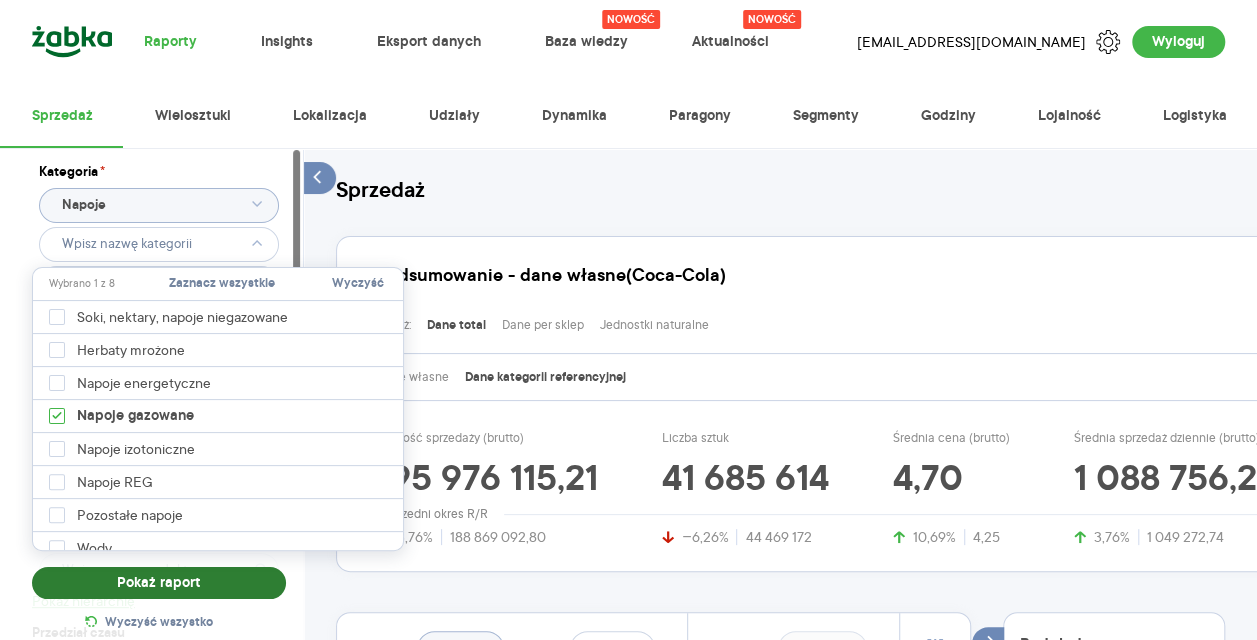 click on "Pokaż raport" at bounding box center (159, 583) 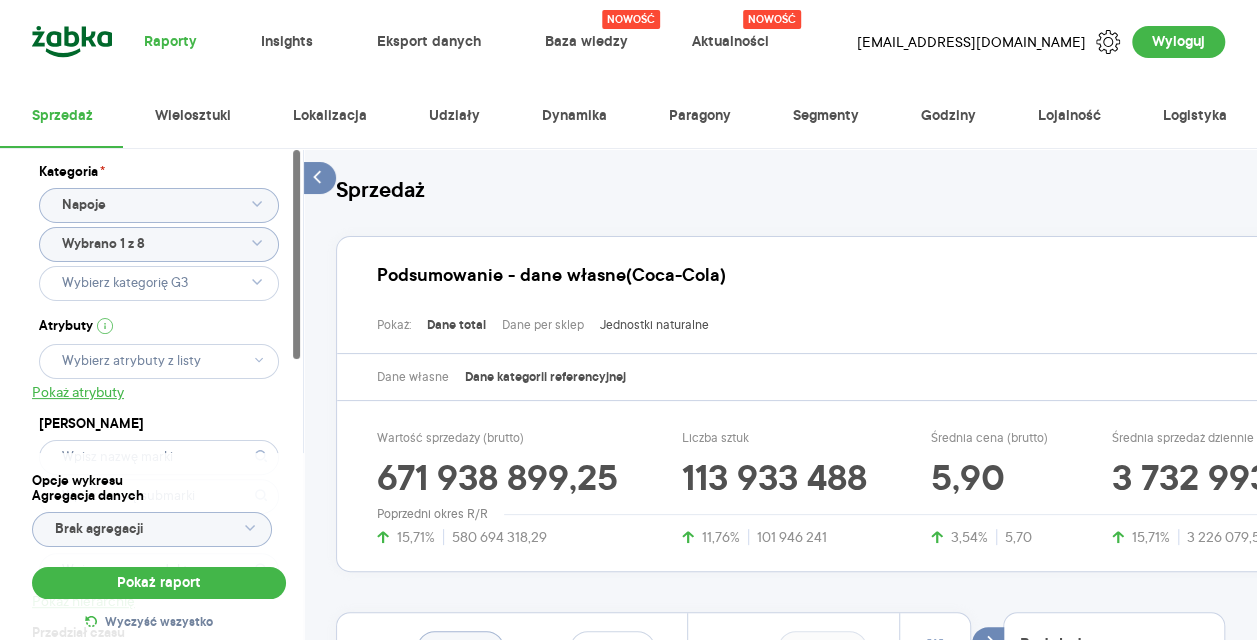 click on "Jednostki naturalne" at bounding box center (654, 325) 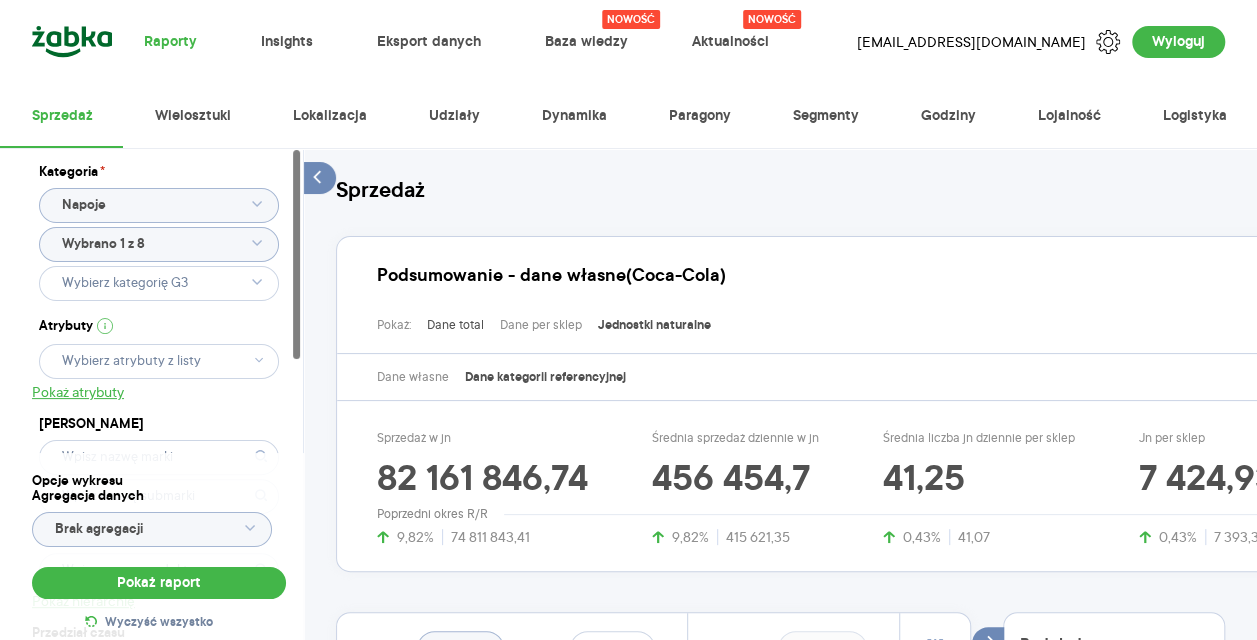 click on "Dane total" at bounding box center [455, 325] 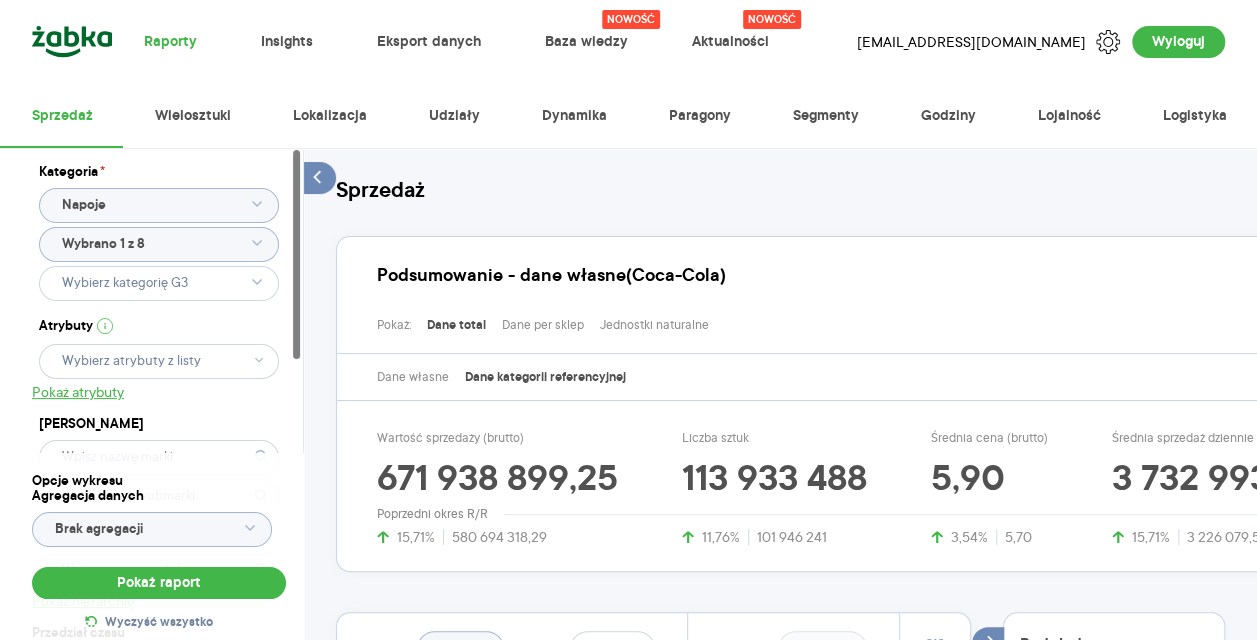 click on "Dane własne Dane kategorii referencyjnej" at bounding box center (879, 377) 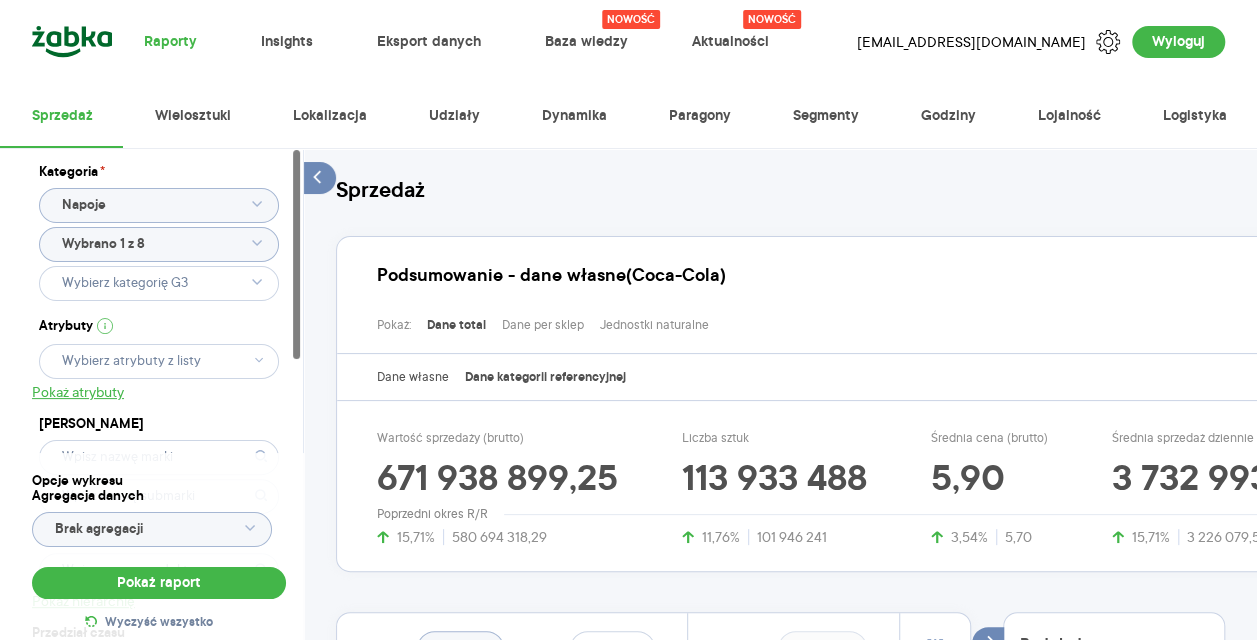 click on "Dane własne" at bounding box center [413, 377] 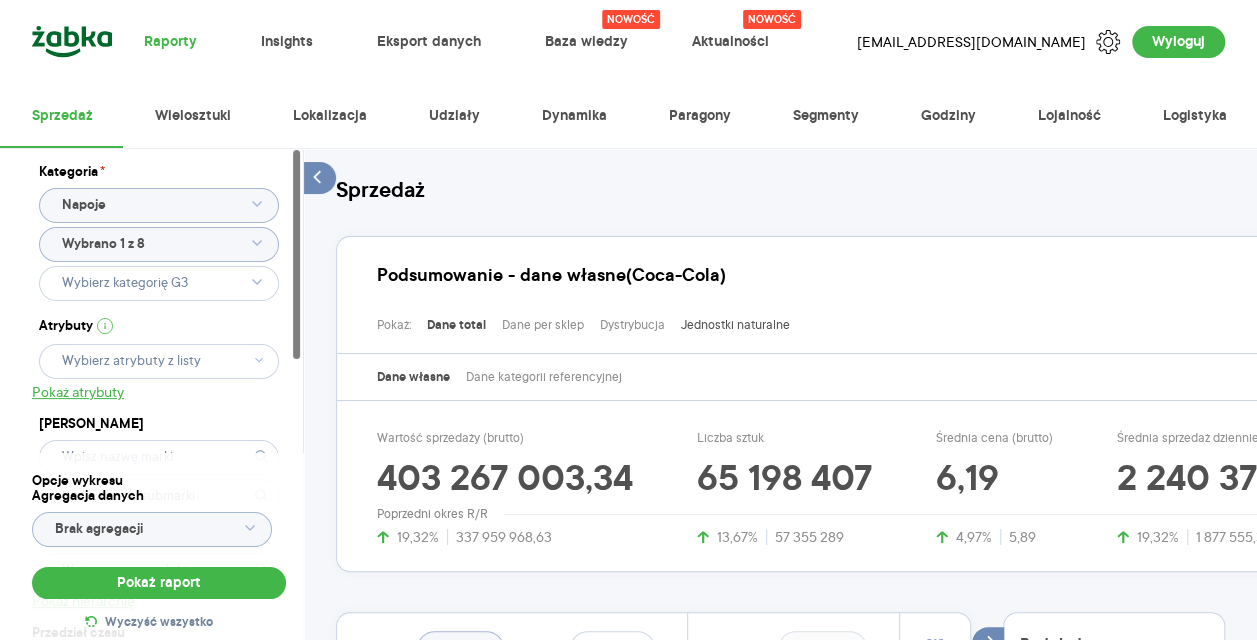 click on "Jednostki naturalne" at bounding box center (735, 325) 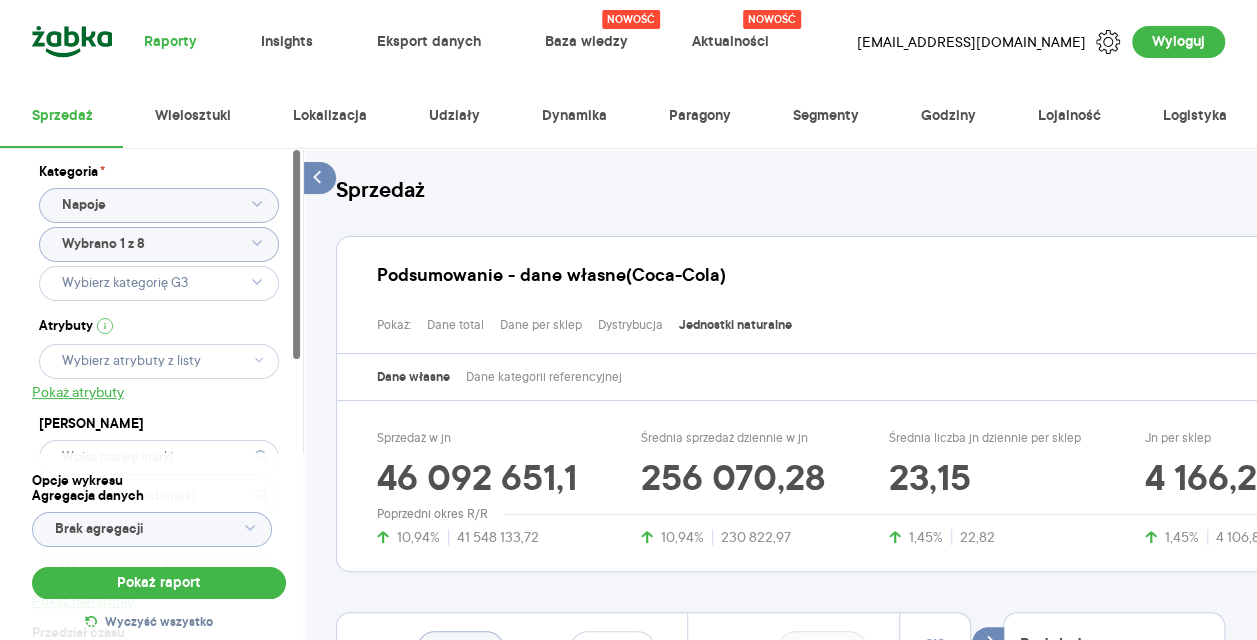 click on "Wybrano 1 z 8" 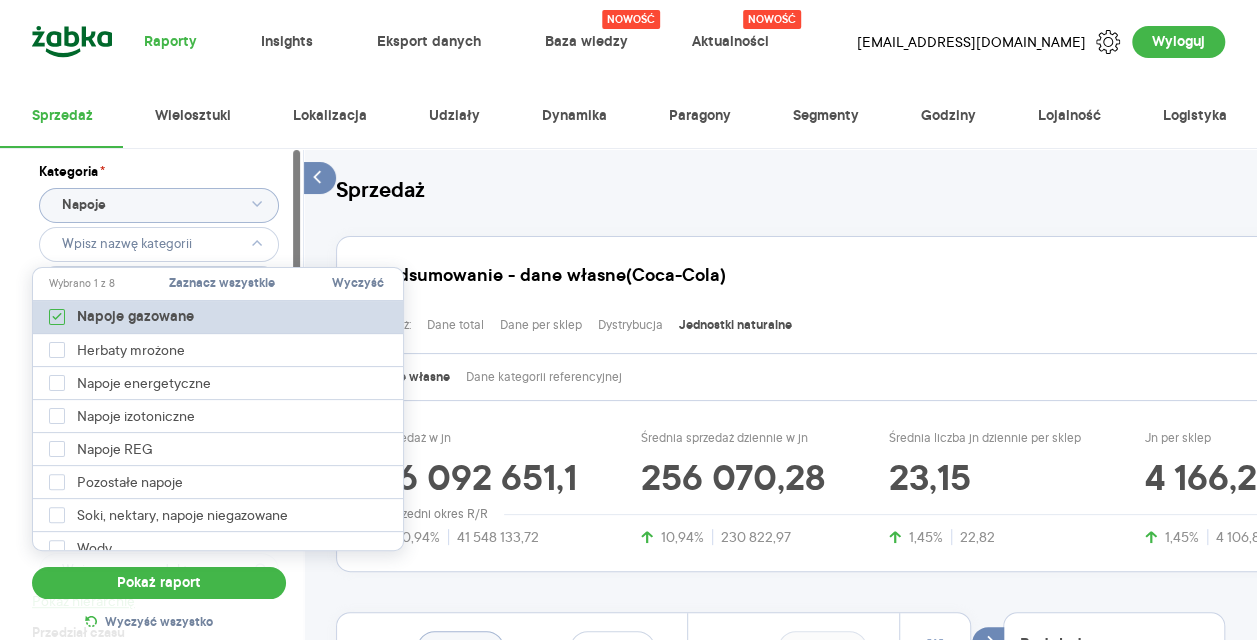 click on "Napoje gazowane" at bounding box center [219, 317] 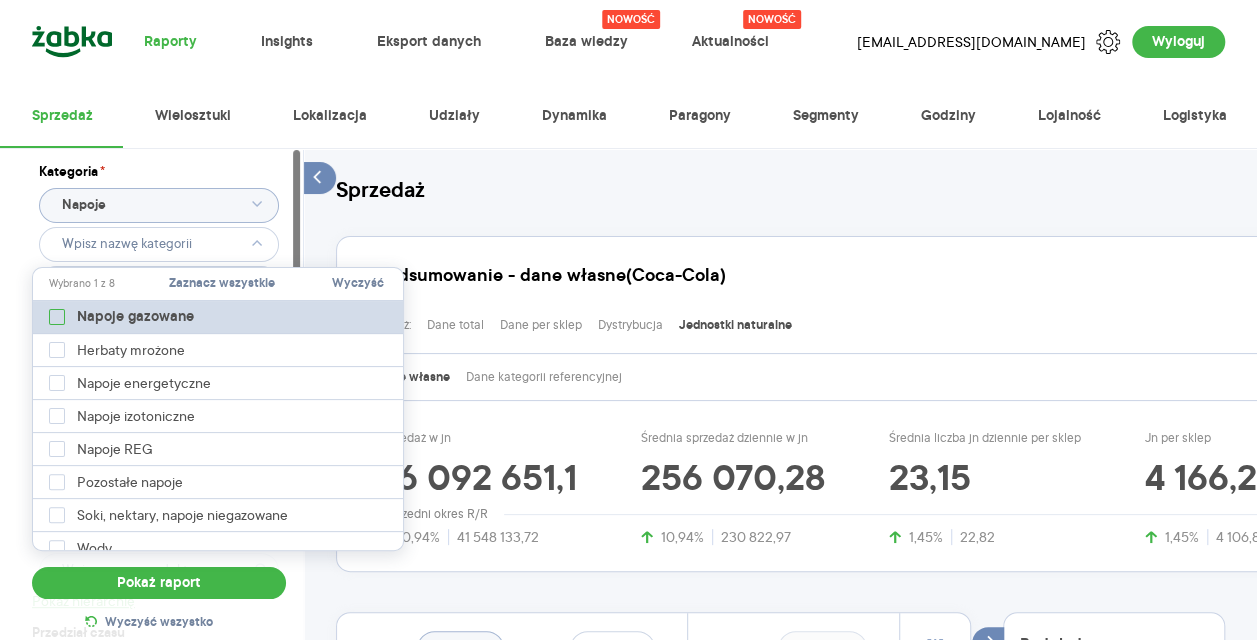 type on "Pobieranie" 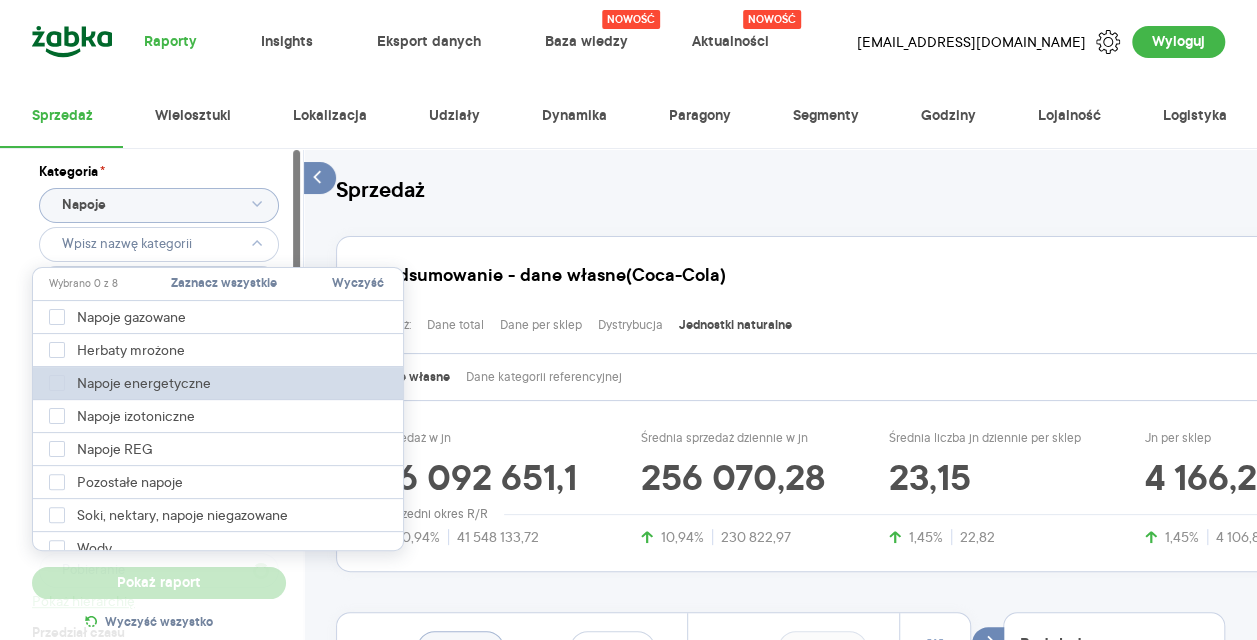 click on "Napoje energetyczne" at bounding box center (219, 383) 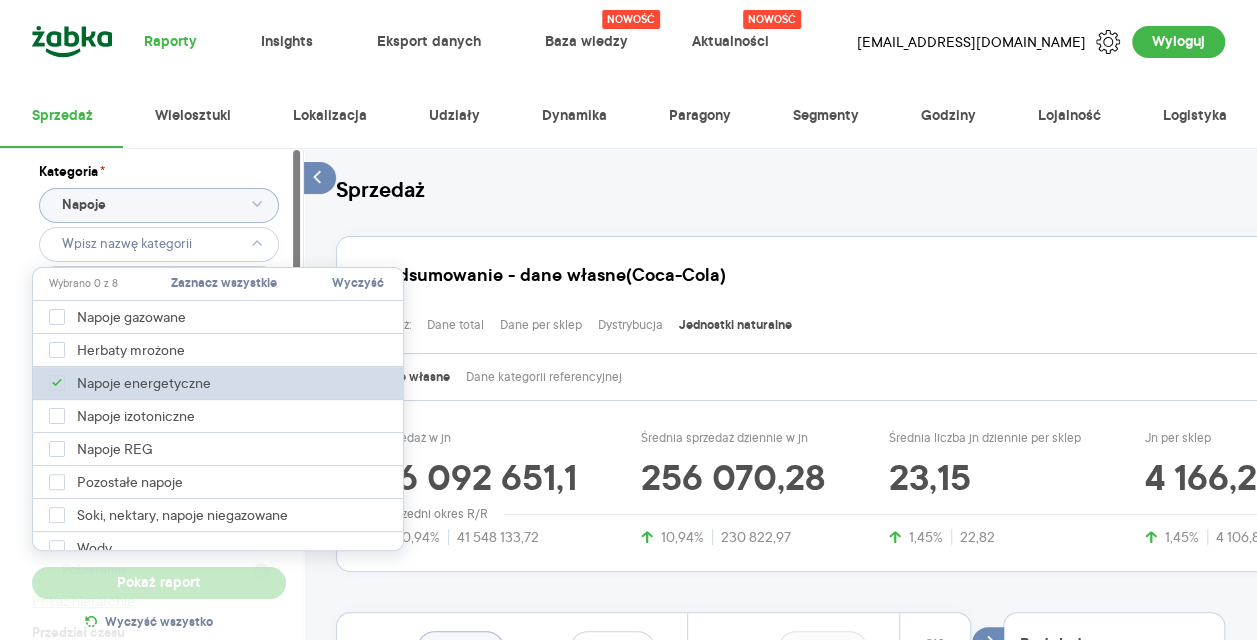 type on "Pobieranie" 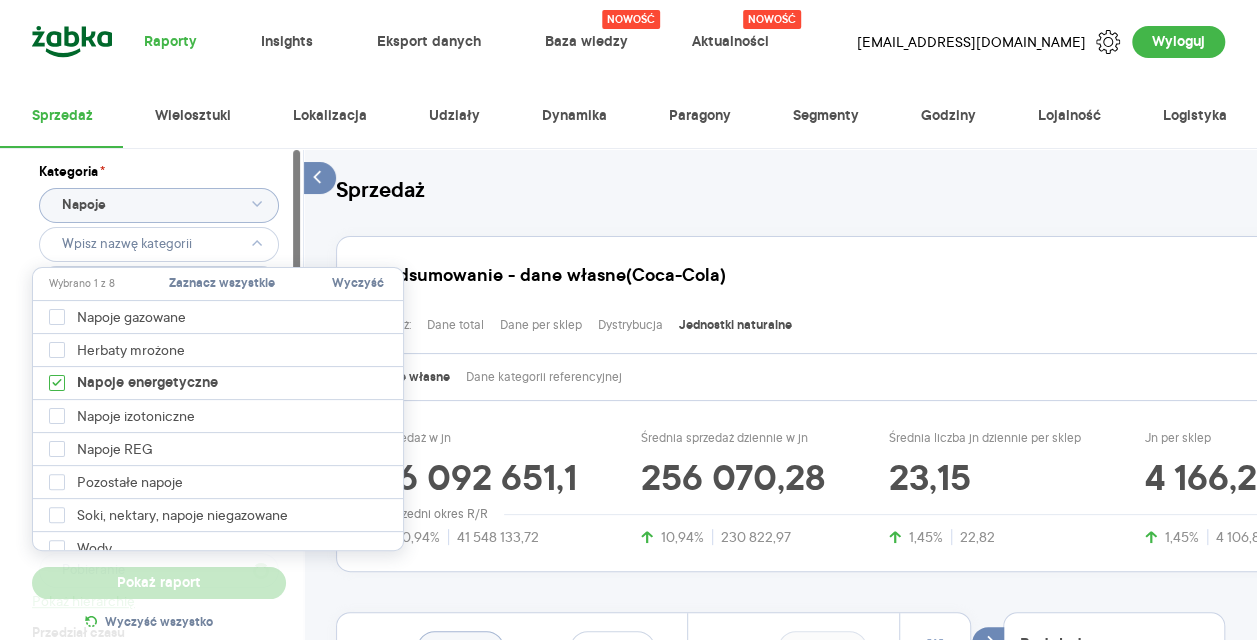 type 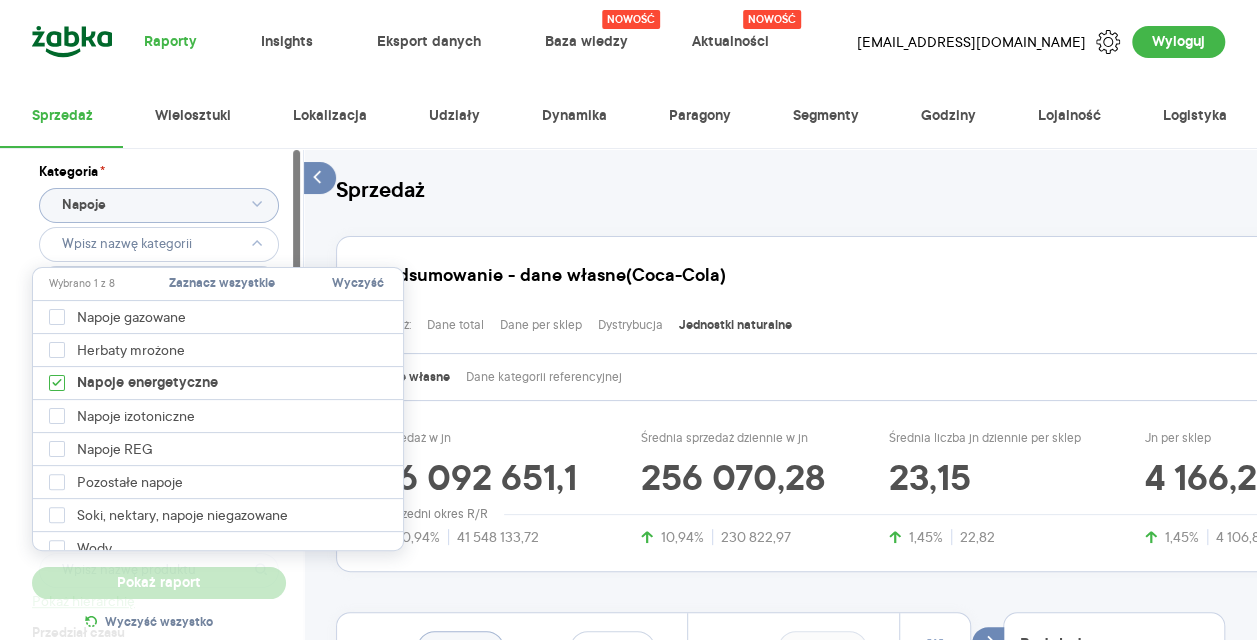 click on "Kategoria * Napoje Atrybuty Pokaż atrybuty Marka Produkt Pokaż hierarchię Przedział czasu 2025.01.01 - 2025.06.29 Agregacja czasowa total" at bounding box center [159, 463] 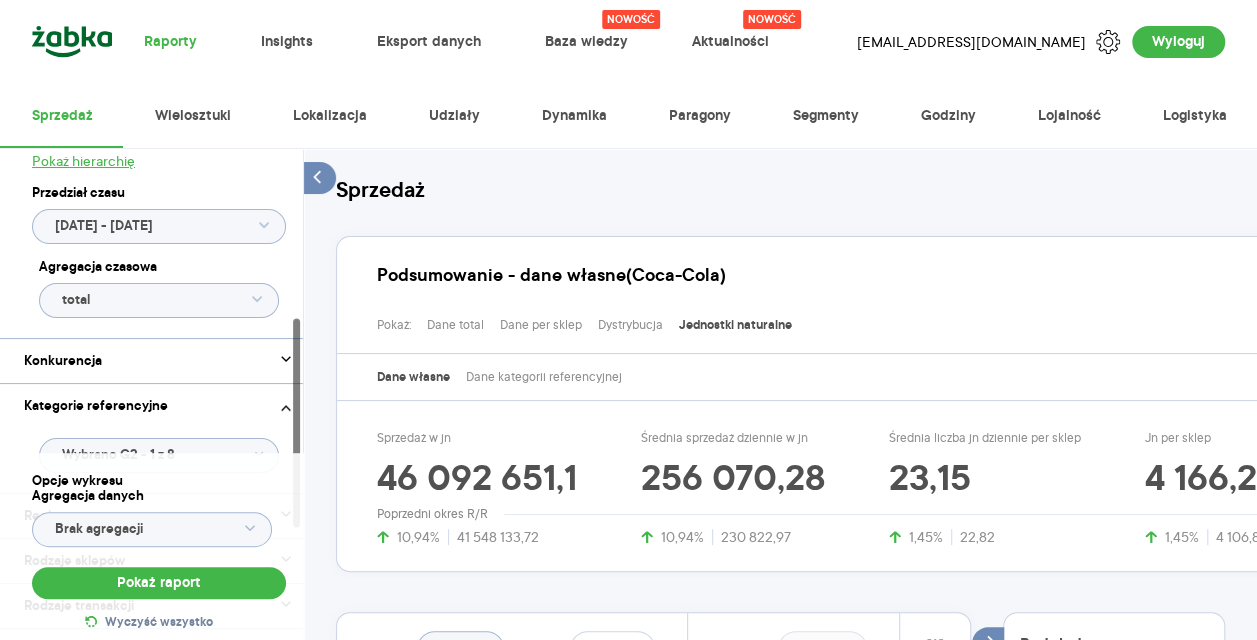 scroll, scrollTop: 502, scrollLeft: 0, axis: vertical 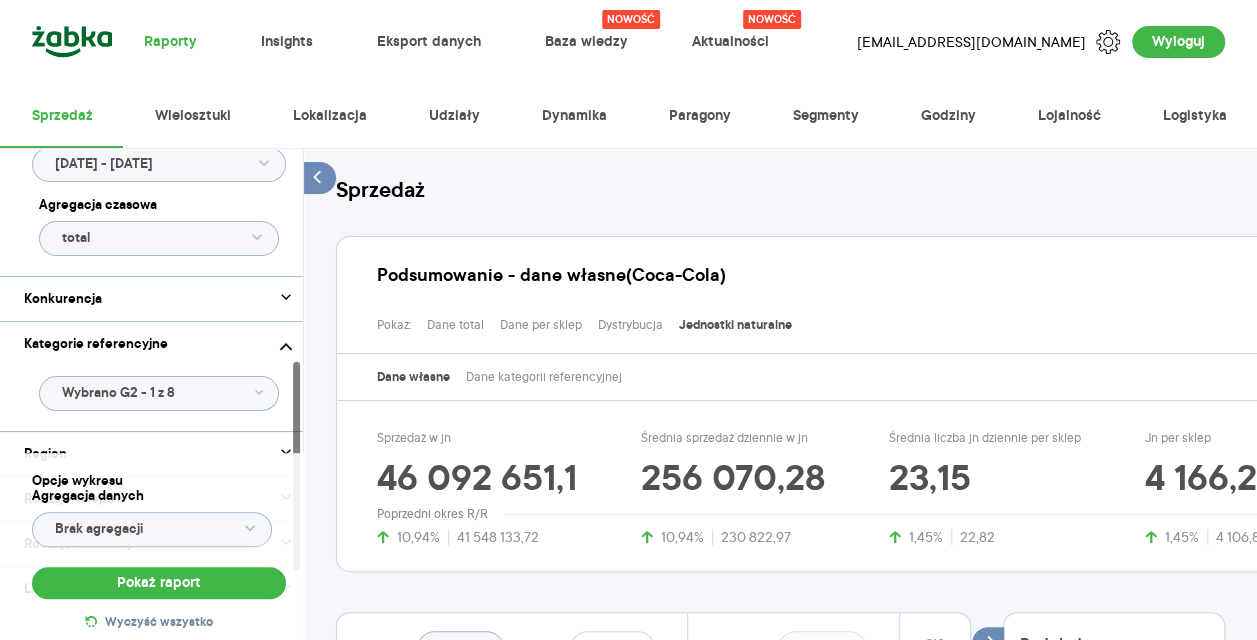 click on "Wybrano G2 - 1 z 8" 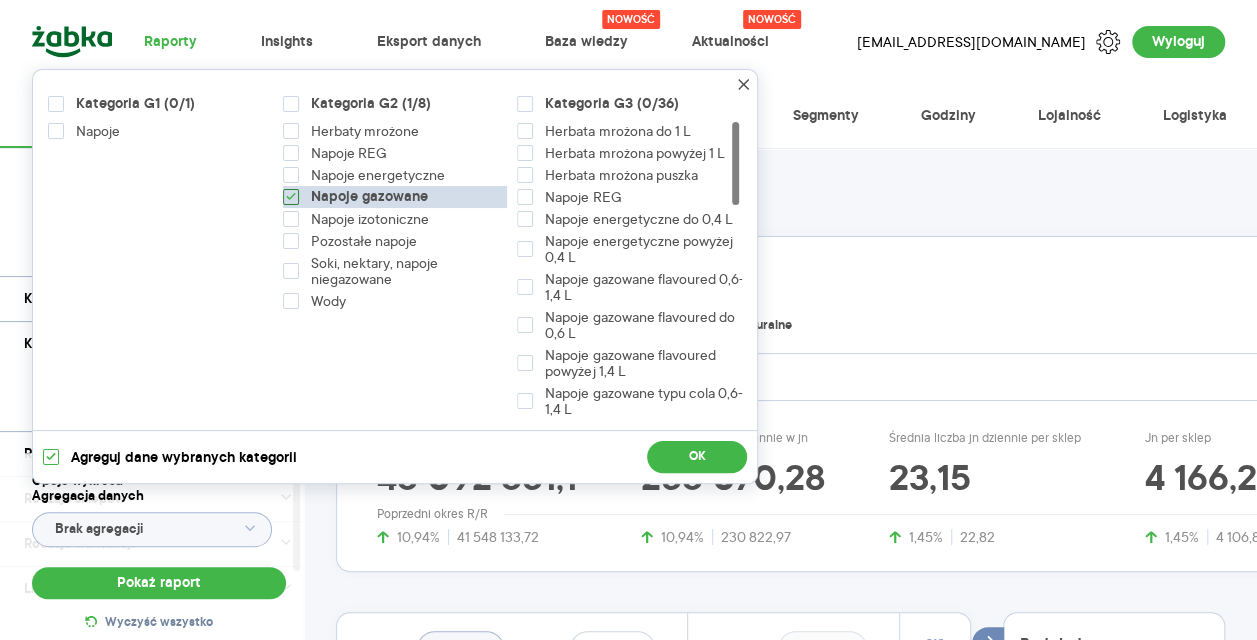 click on "Napoje gazowane" at bounding box center (369, 197) 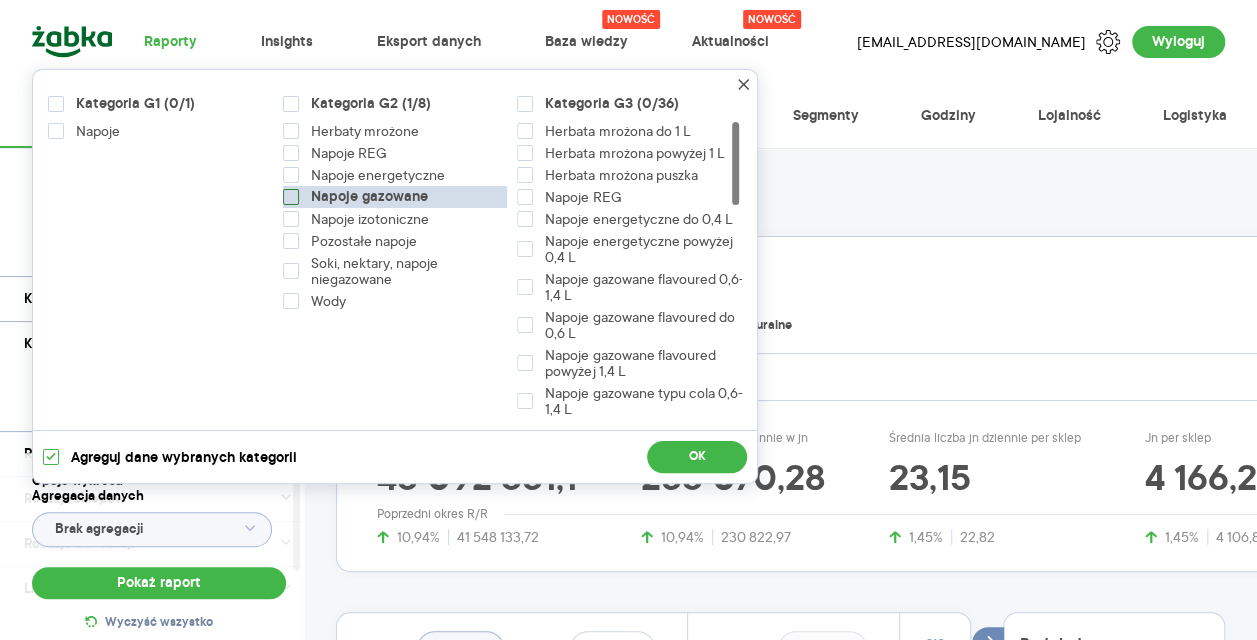 checkbox on "false" 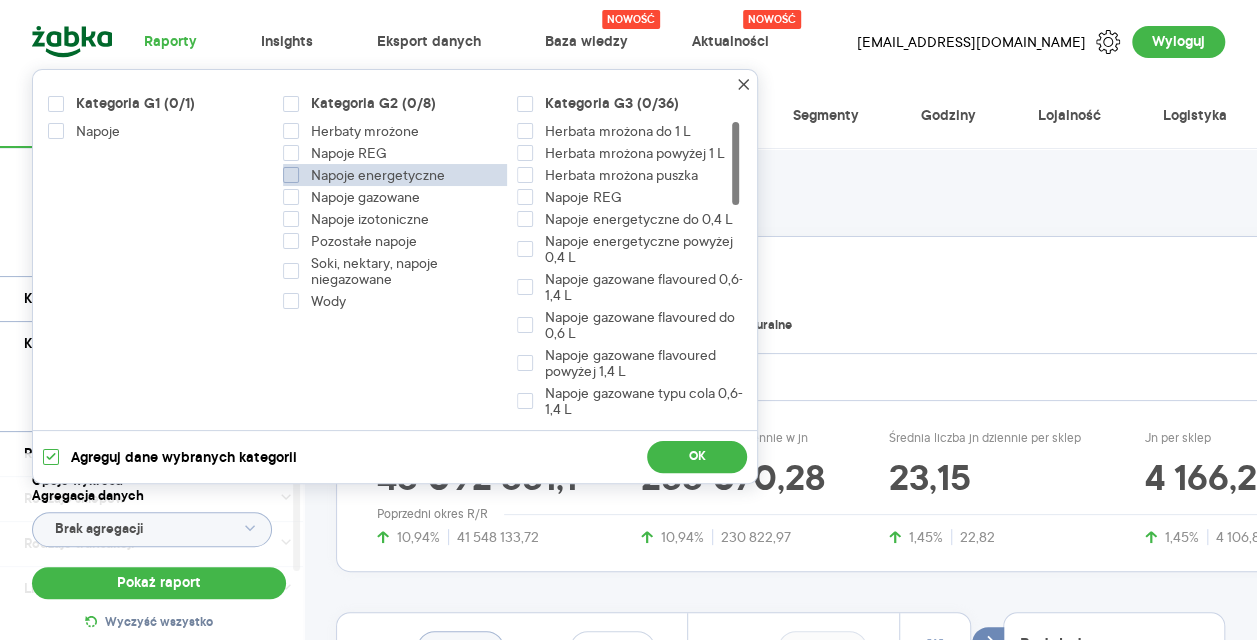 click on "Napoje energetyczne" at bounding box center [381, 175] 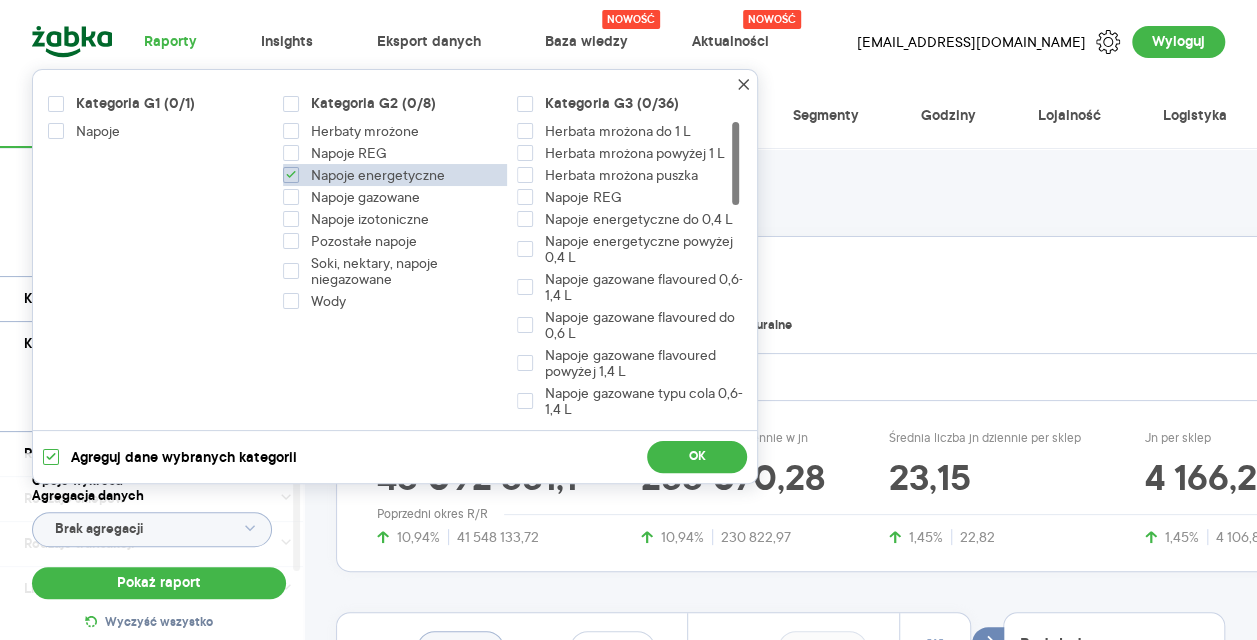 checkbox on "true" 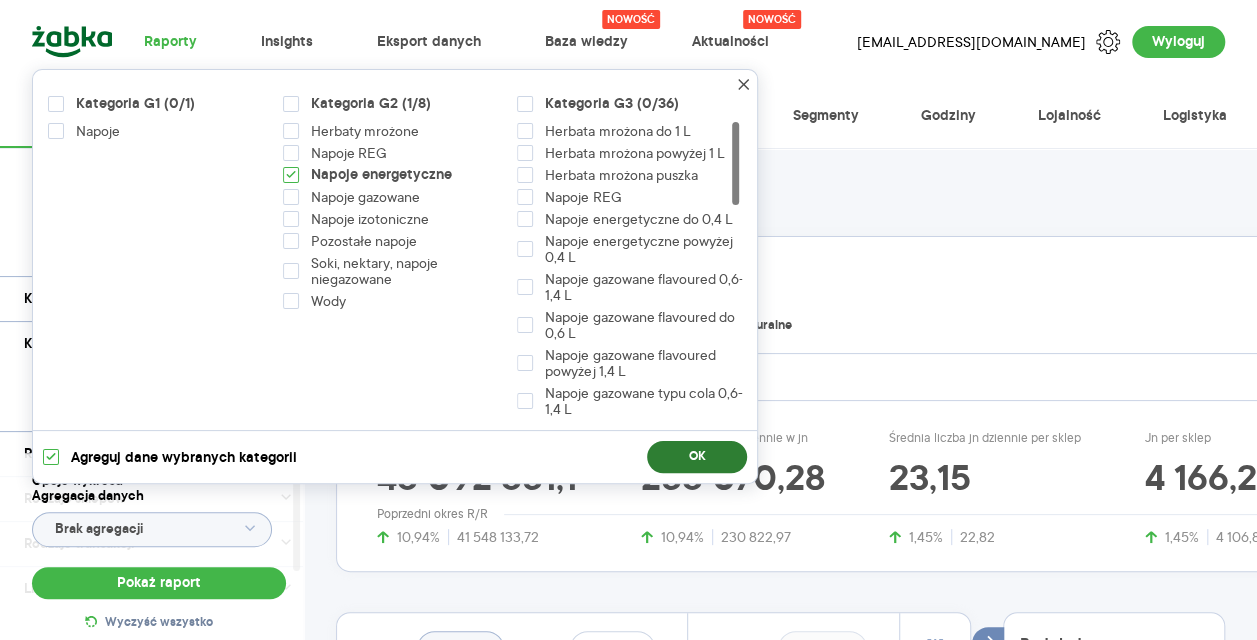 click on "OK" at bounding box center [697, 457] 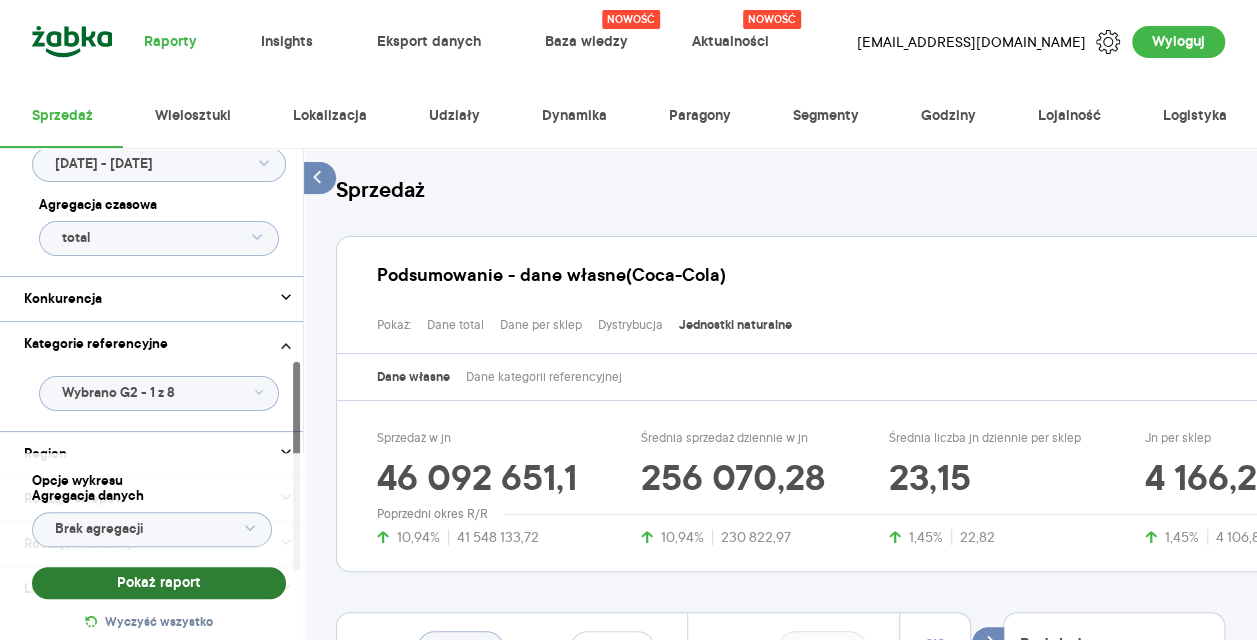 click on "Pokaż raport" at bounding box center (159, 583) 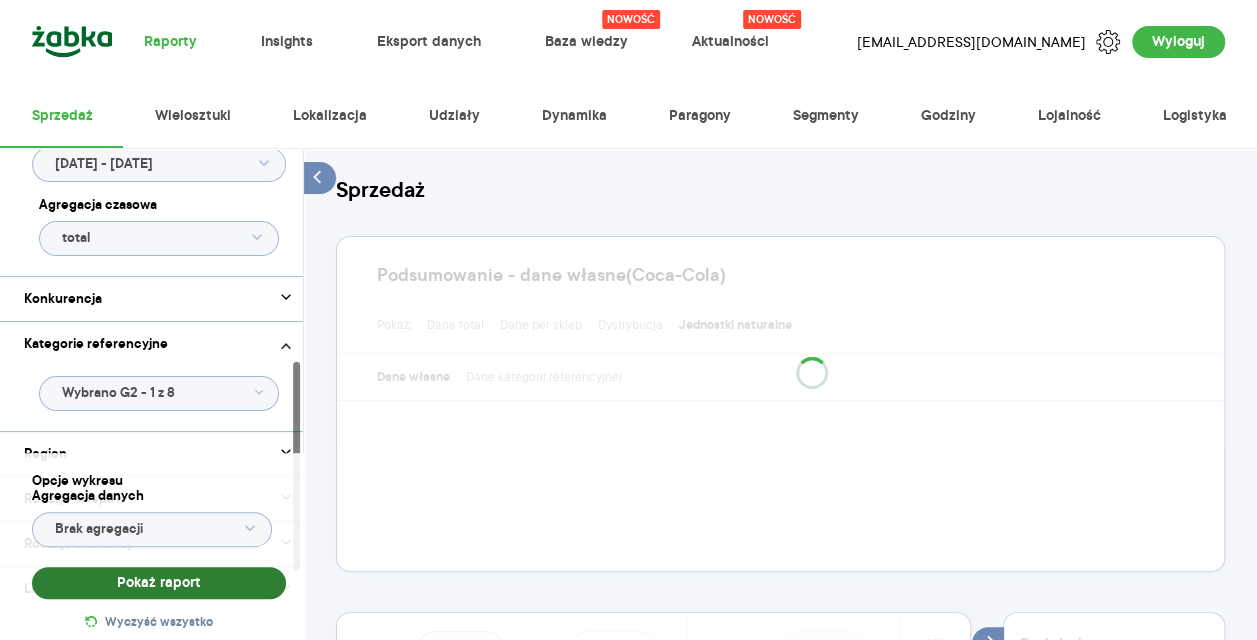 click on "Pokaż raport" at bounding box center (159, 583) 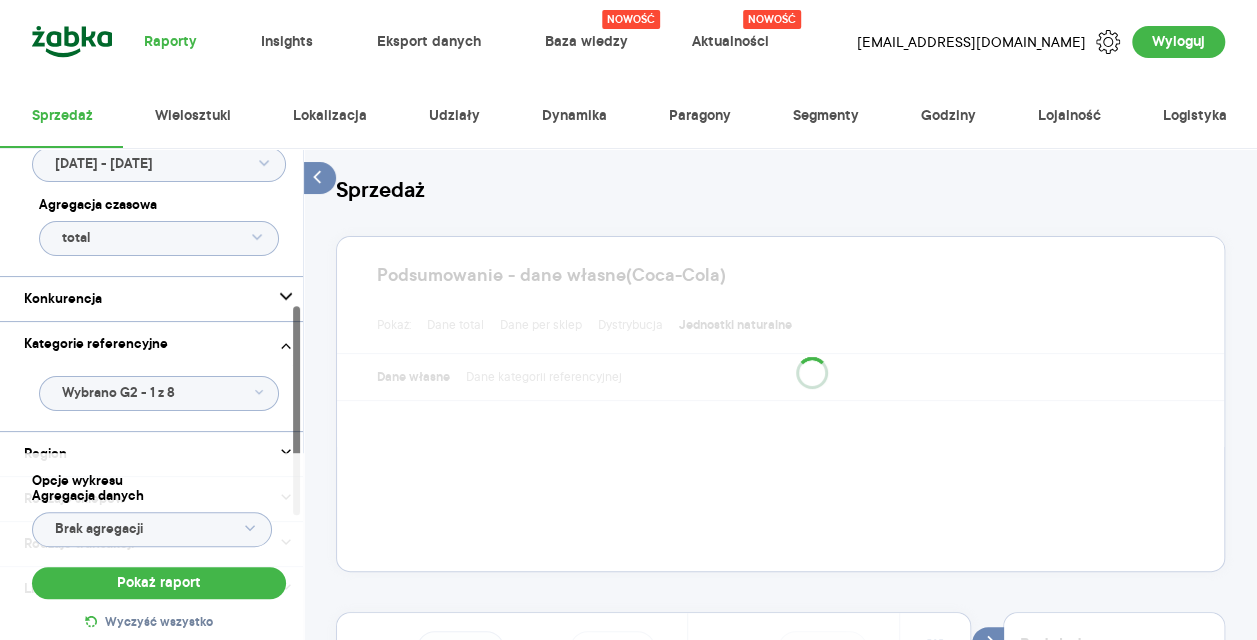 scroll, scrollTop: 0, scrollLeft: 0, axis: both 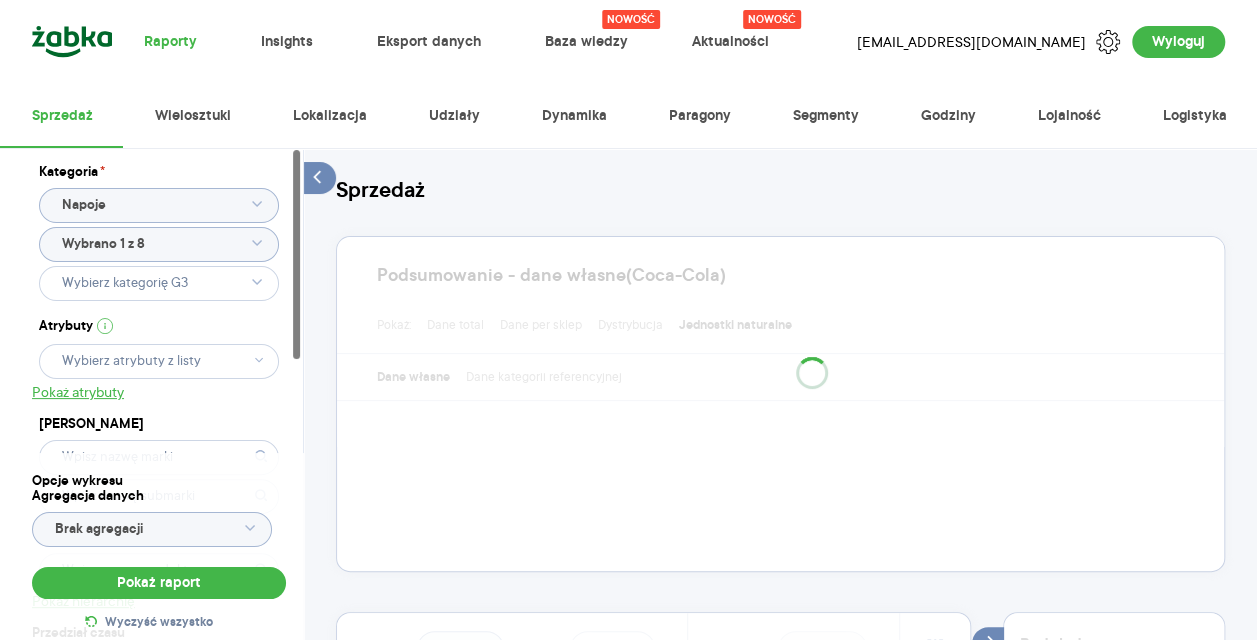 click on "Wybrano 1 z 8" 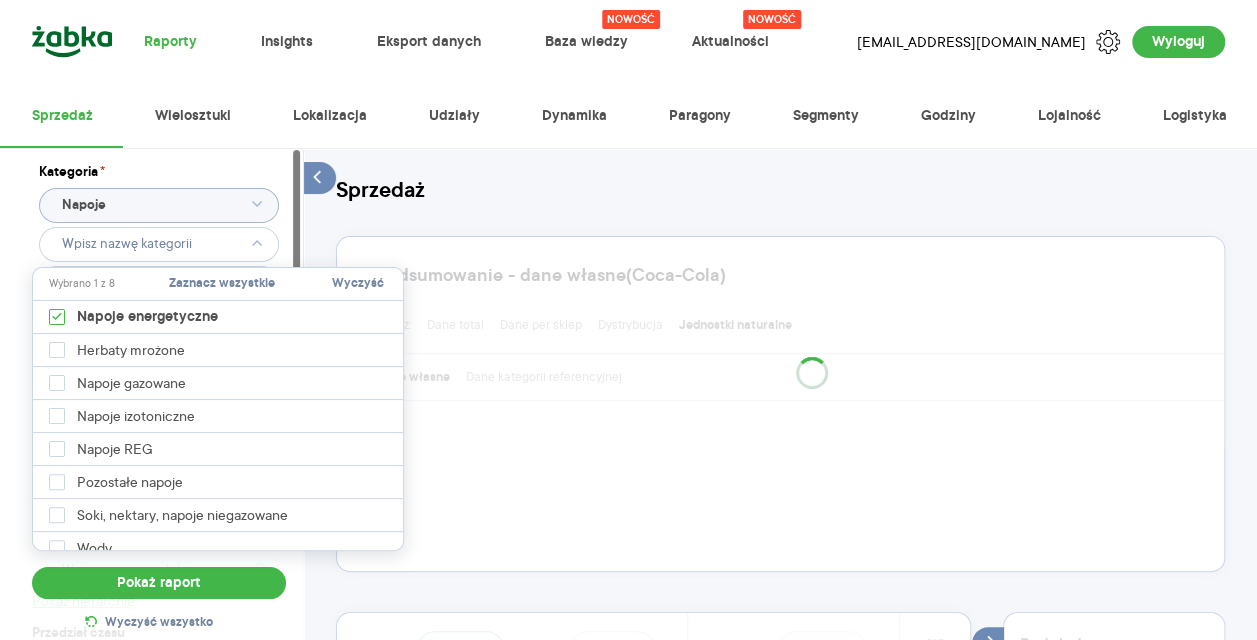 click 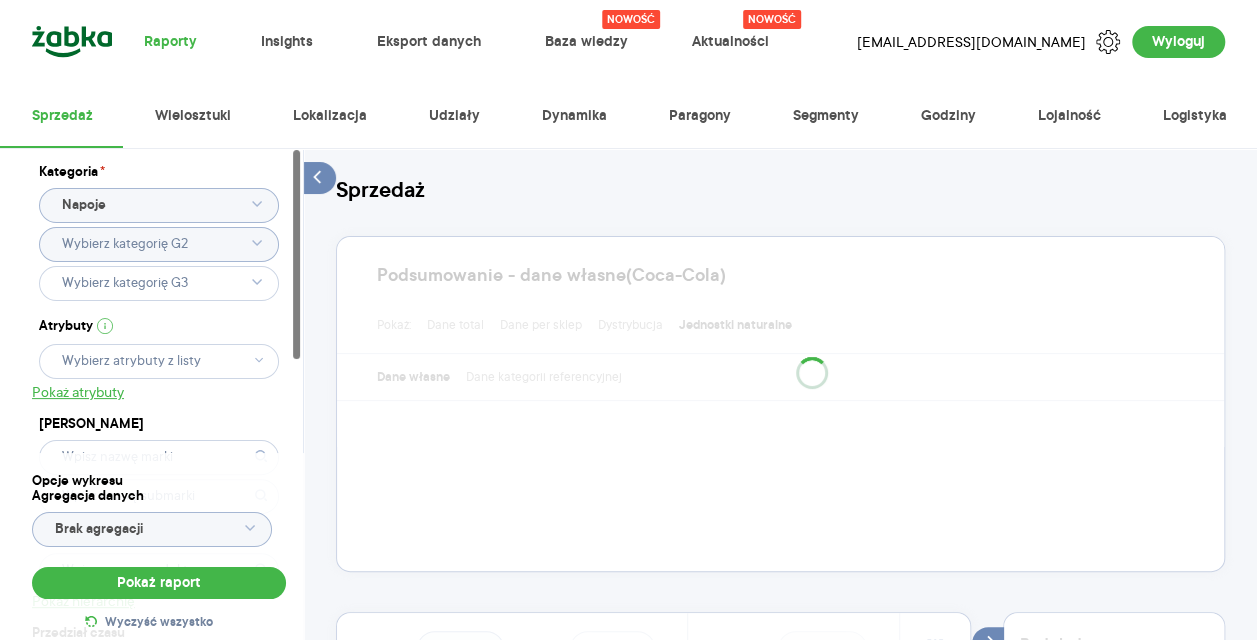 type on "Wybrano 1 z 8" 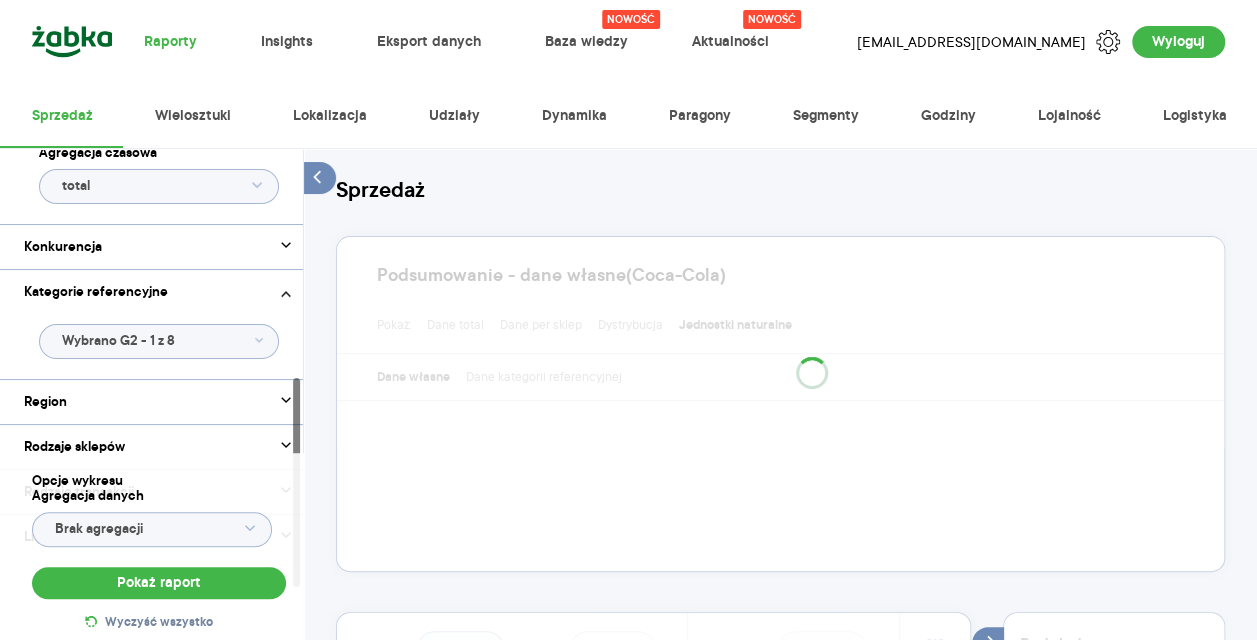 scroll, scrollTop: 556, scrollLeft: 0, axis: vertical 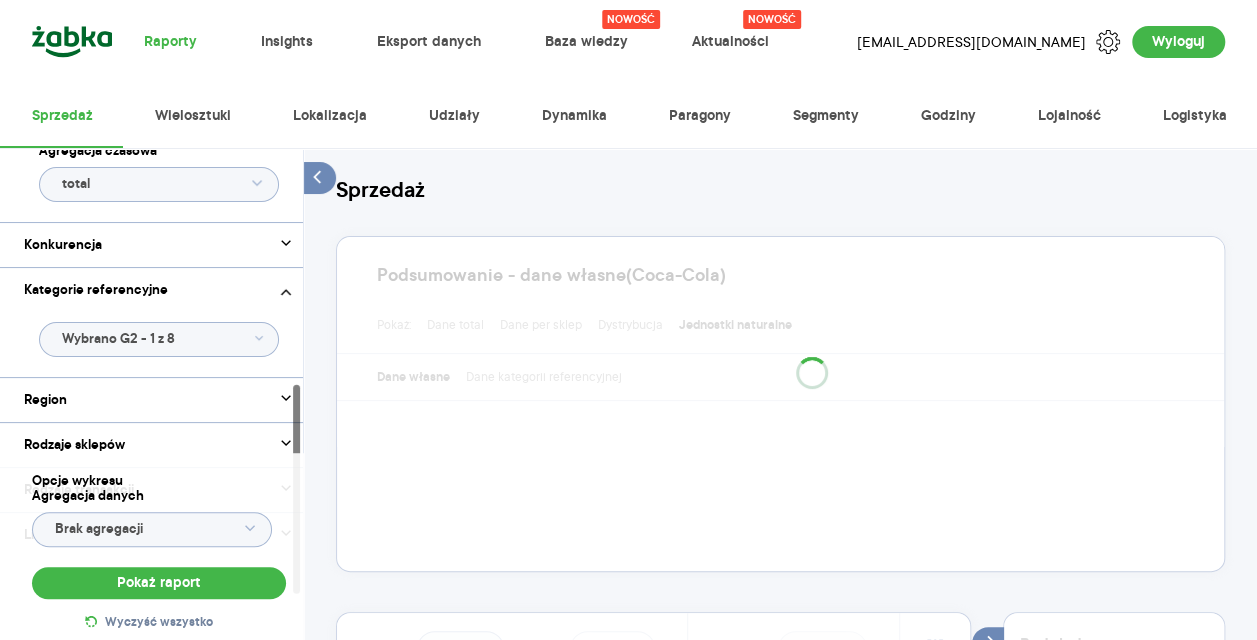 click on "Wybrano G2 - 1 z 8" at bounding box center (159, 344) 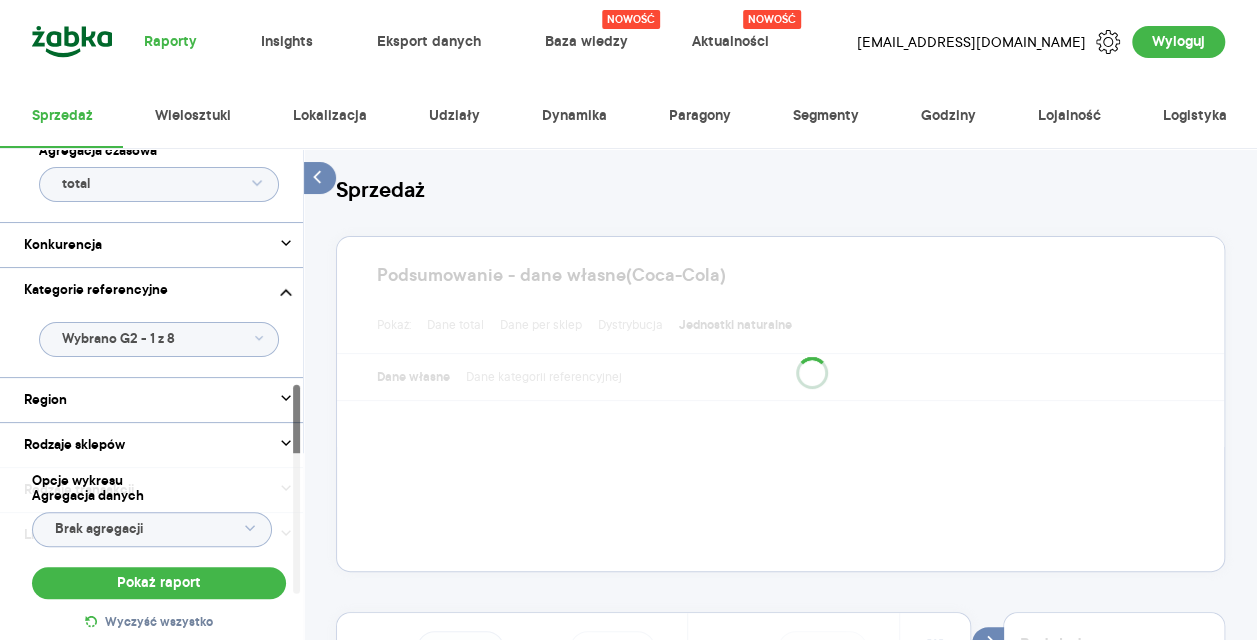 click on "Wybrano G2 - 1 z 8" 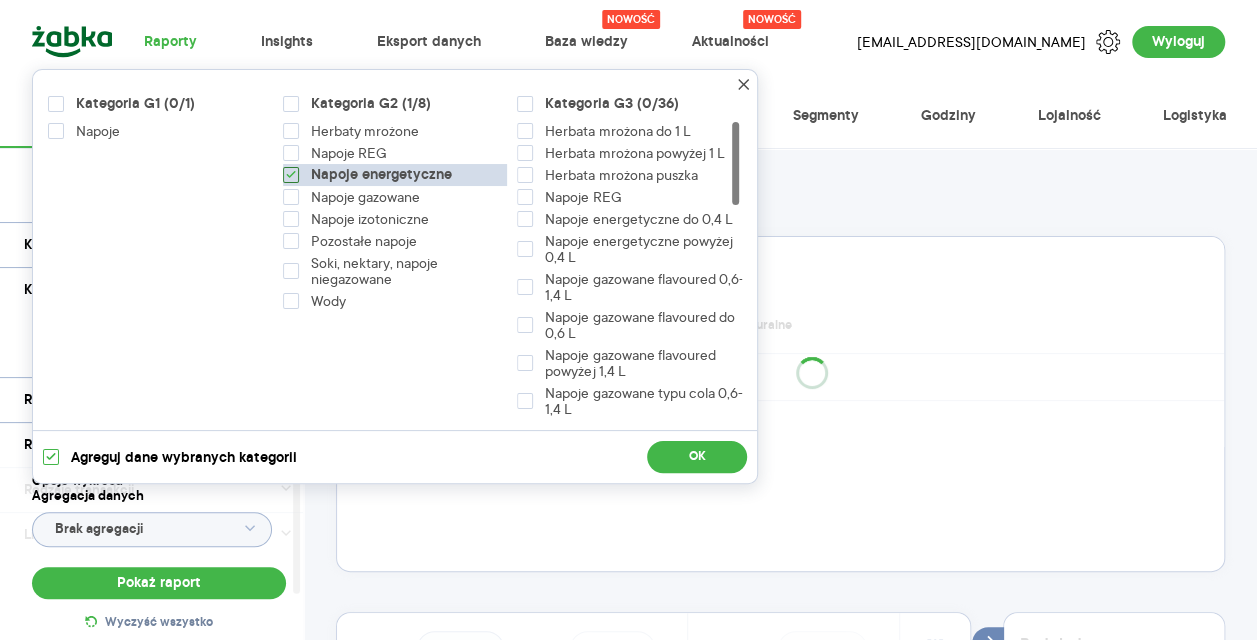 click on "Napoje energetyczne" at bounding box center [381, 175] 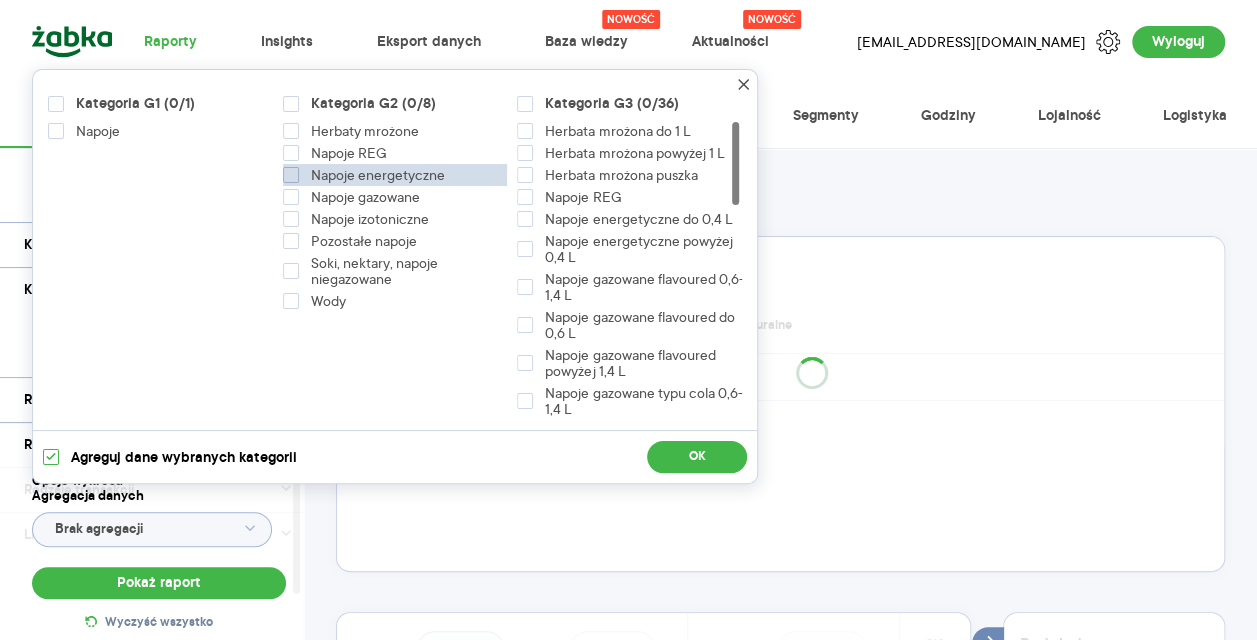 click on "Napoje energetyczne" at bounding box center (381, 175) 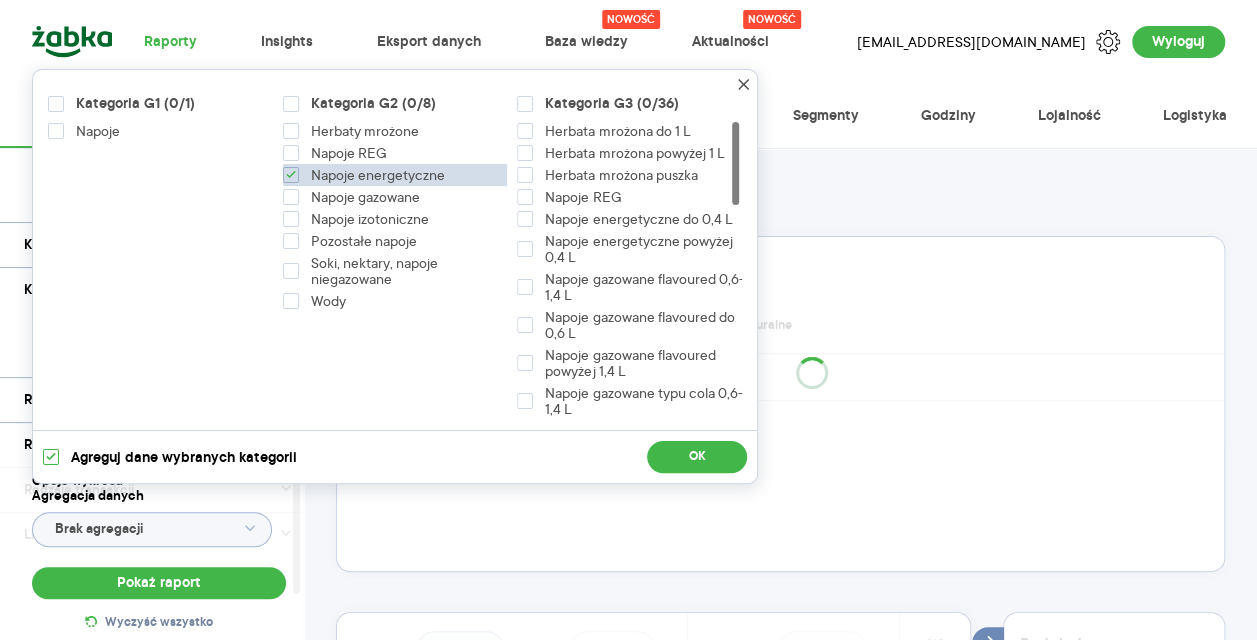 checkbox on "true" 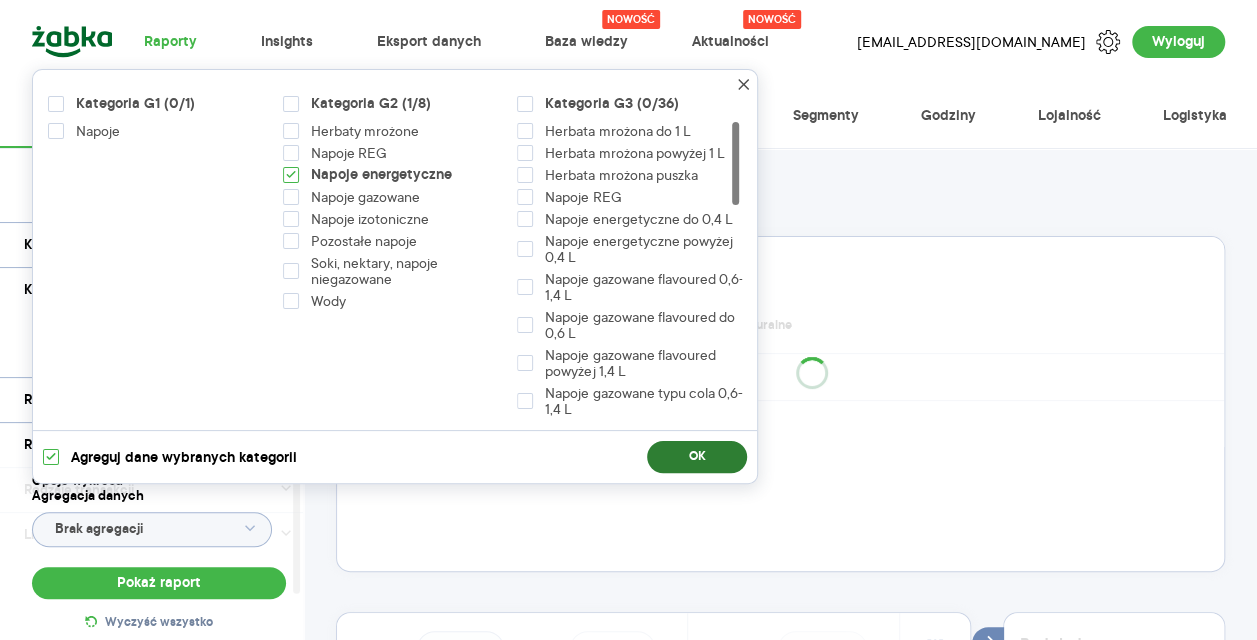 click on "OK" at bounding box center [697, 457] 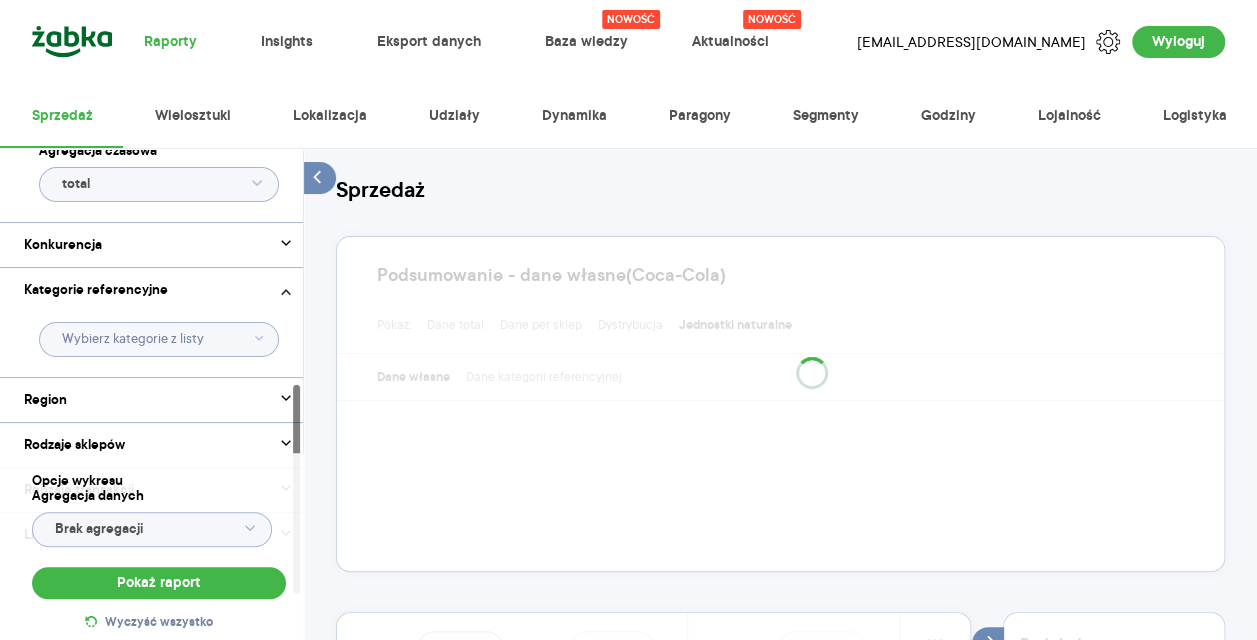 type on "Wybrano G2 - 1 z 8" 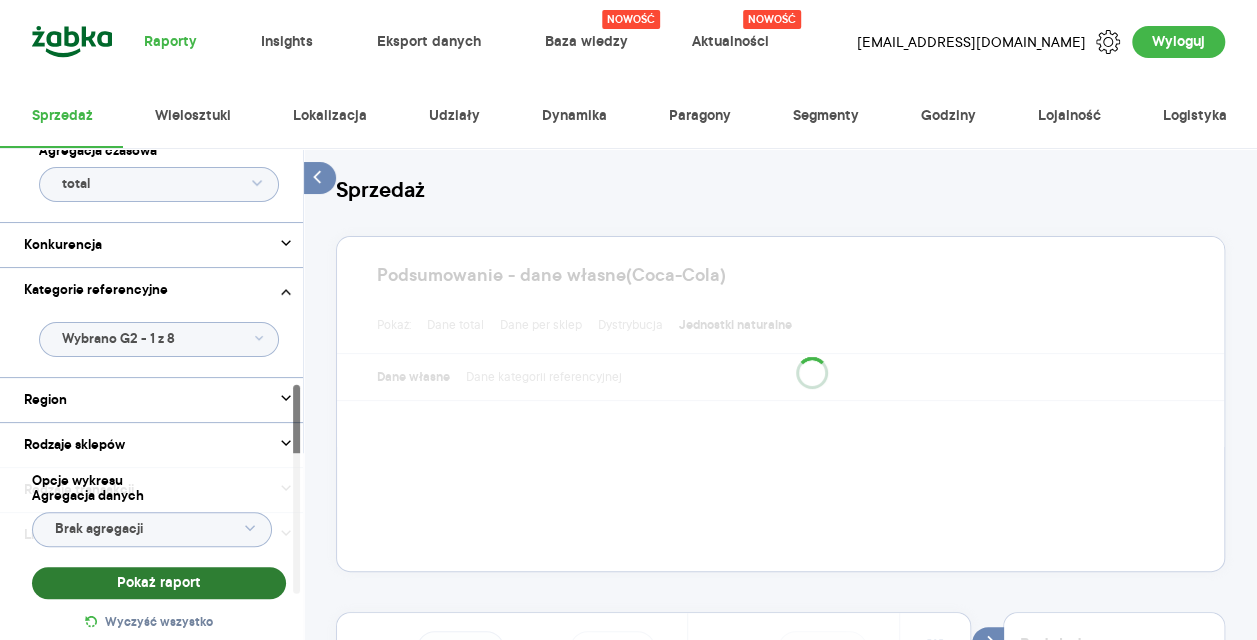 click on "Pokaż raport" at bounding box center [159, 583] 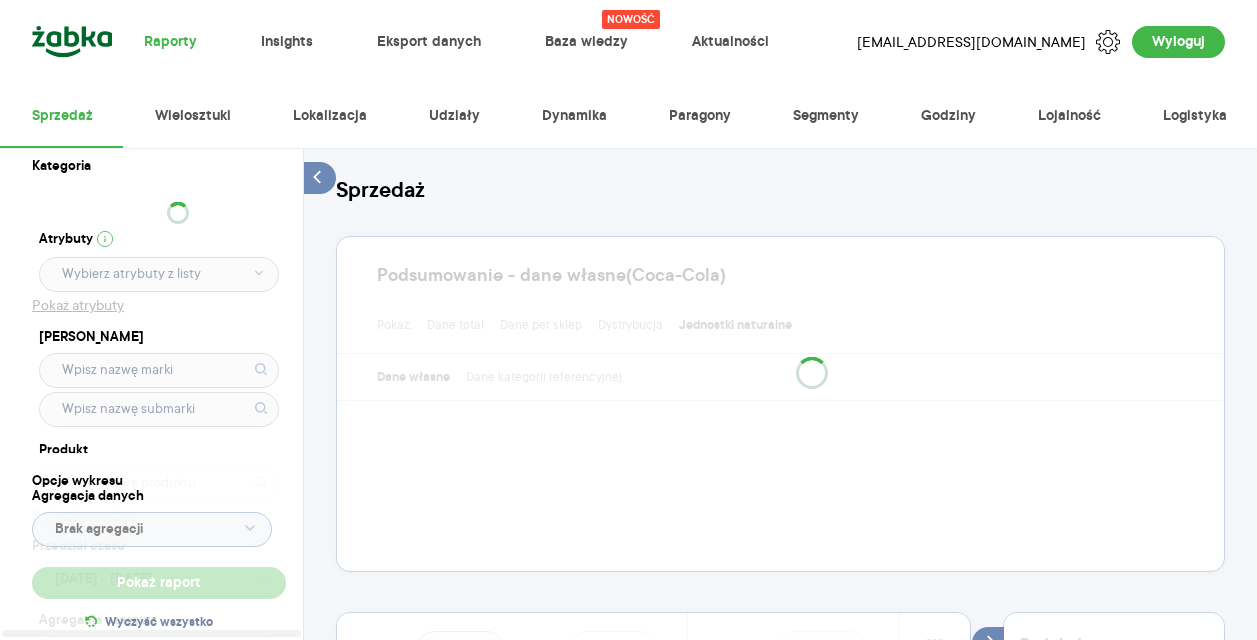 scroll, scrollTop: 0, scrollLeft: 0, axis: both 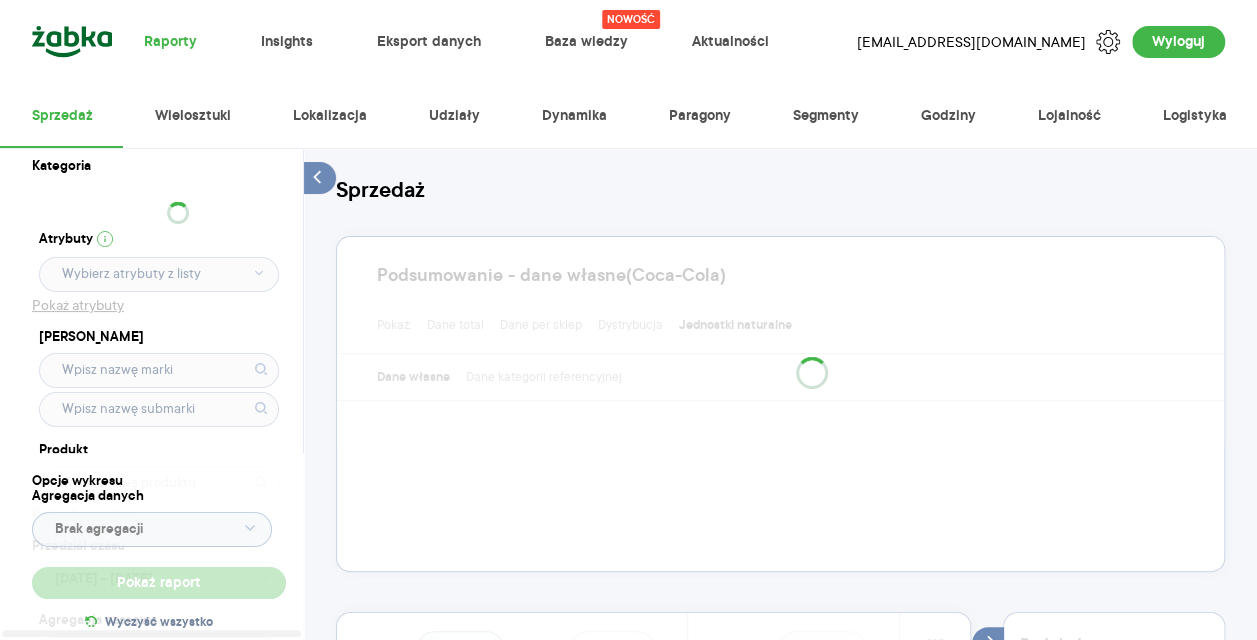 type on "Pobieranie" 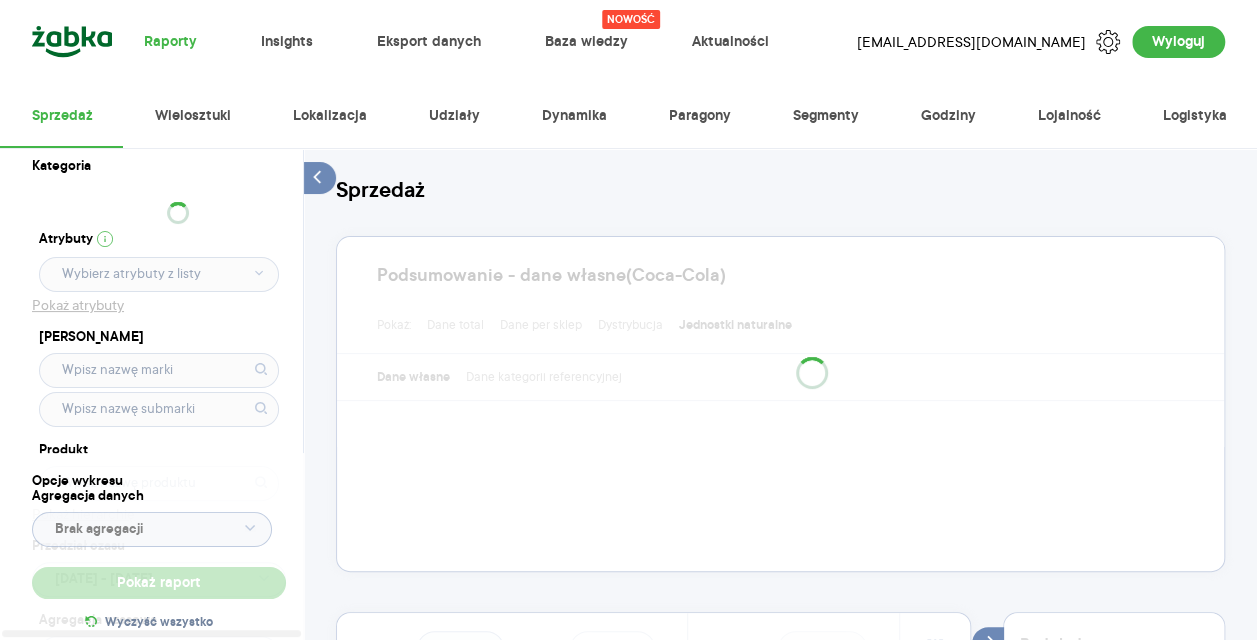type on "Pobieranie" 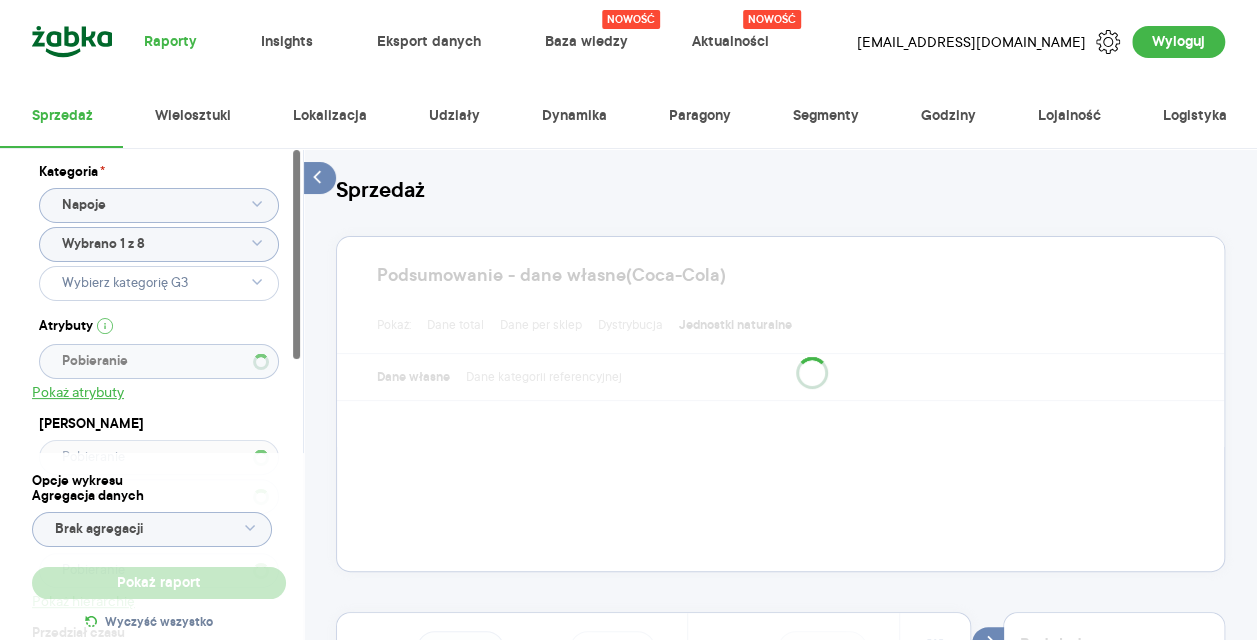 type 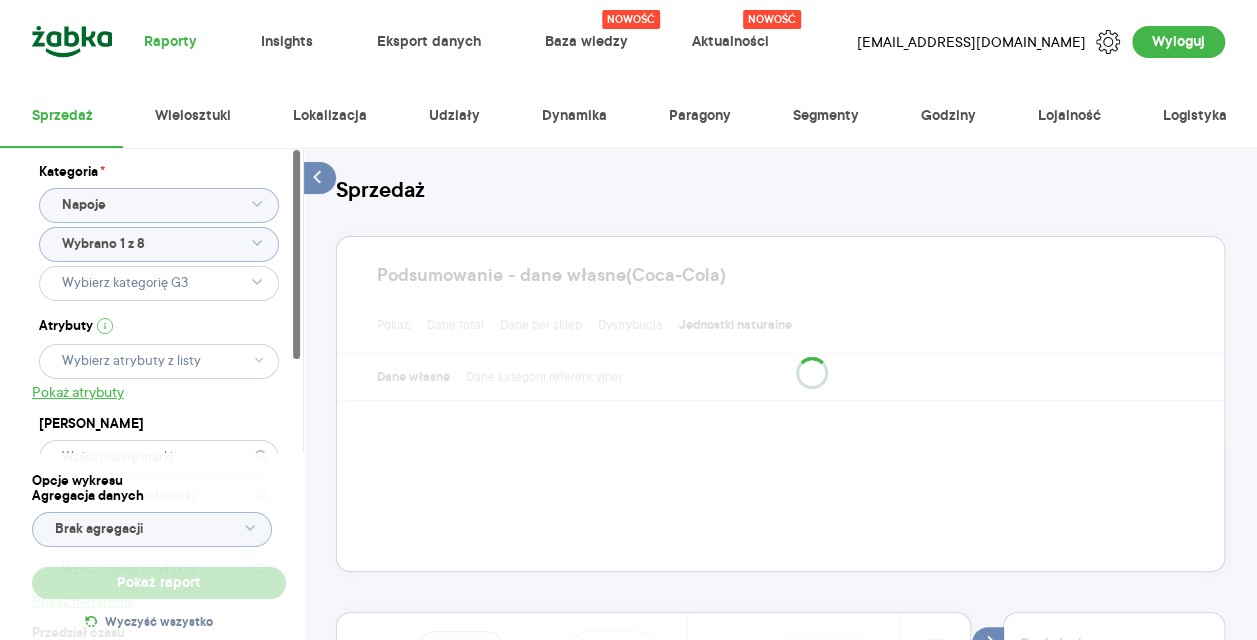 type on "Wybrano G2 - 1 z 8" 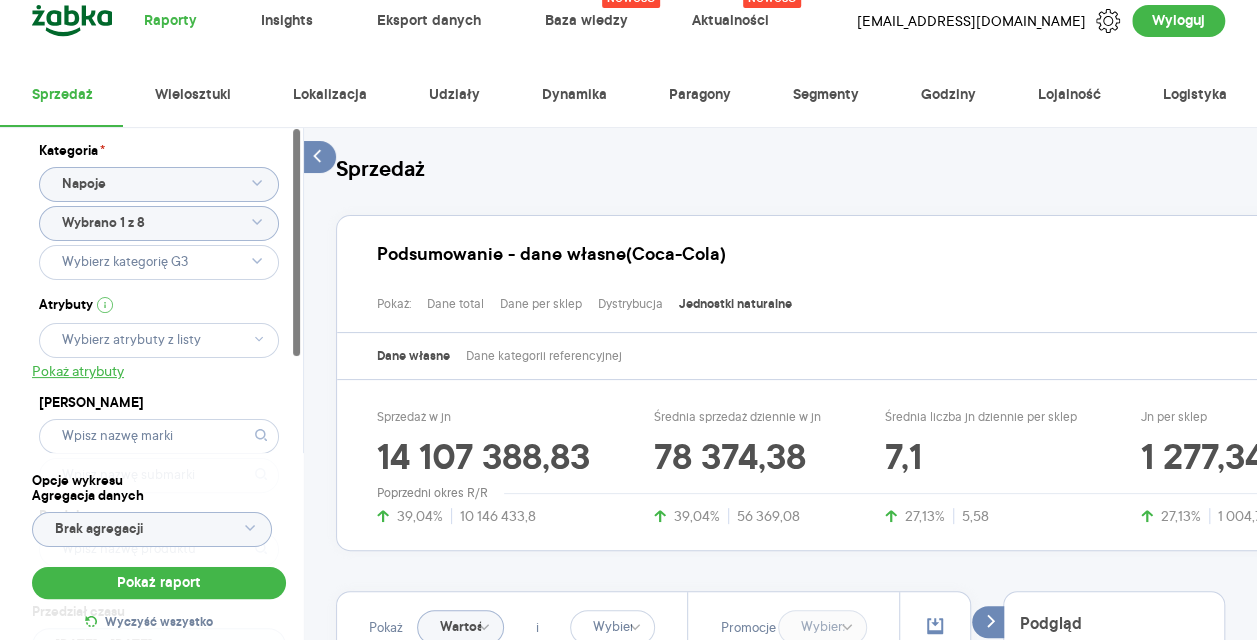 scroll, scrollTop: 22, scrollLeft: 0, axis: vertical 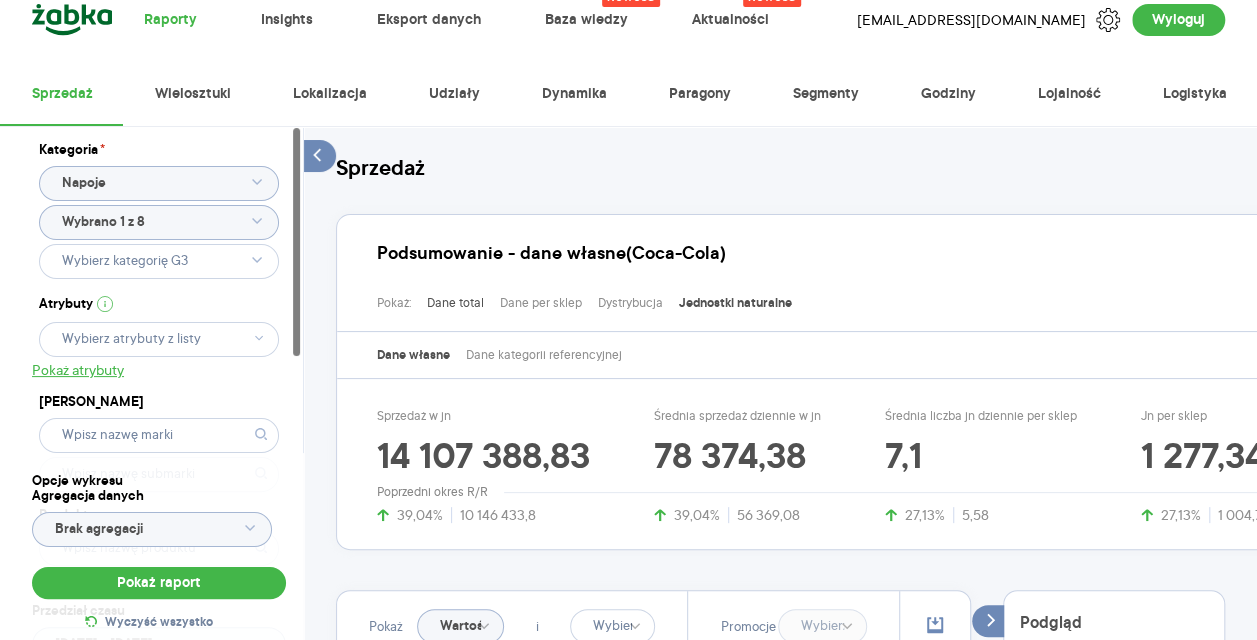 click on "Dane total" at bounding box center (455, 303) 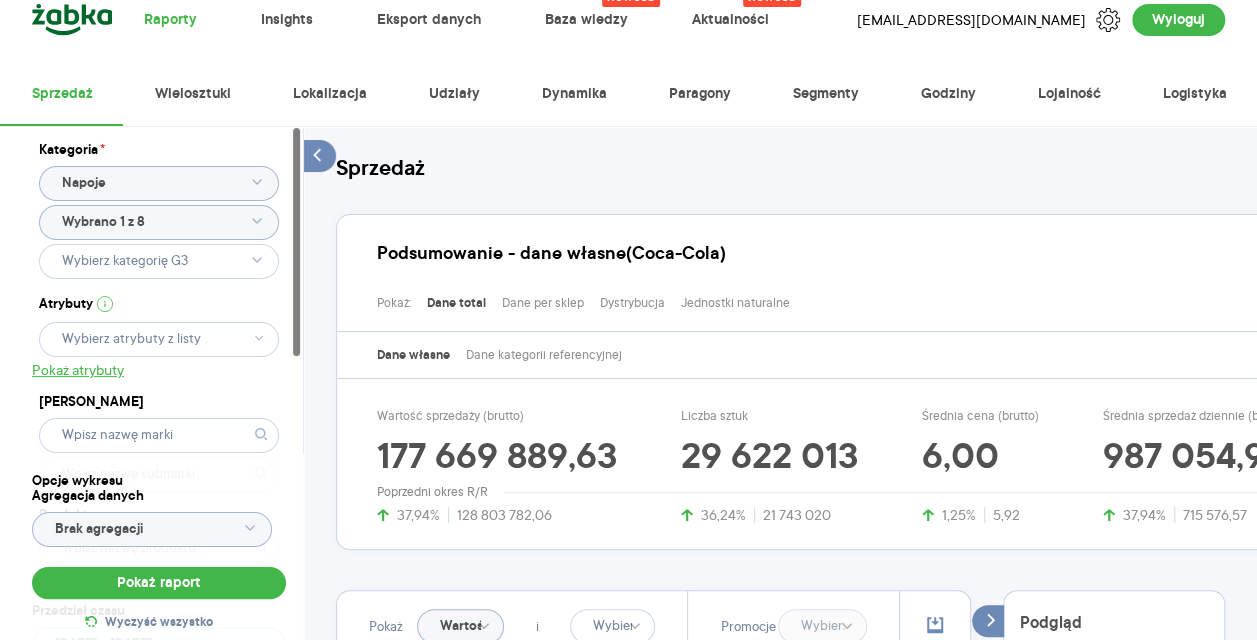 click on "Dane własne Dane kategorii referencyjnej" at bounding box center (865, 355) 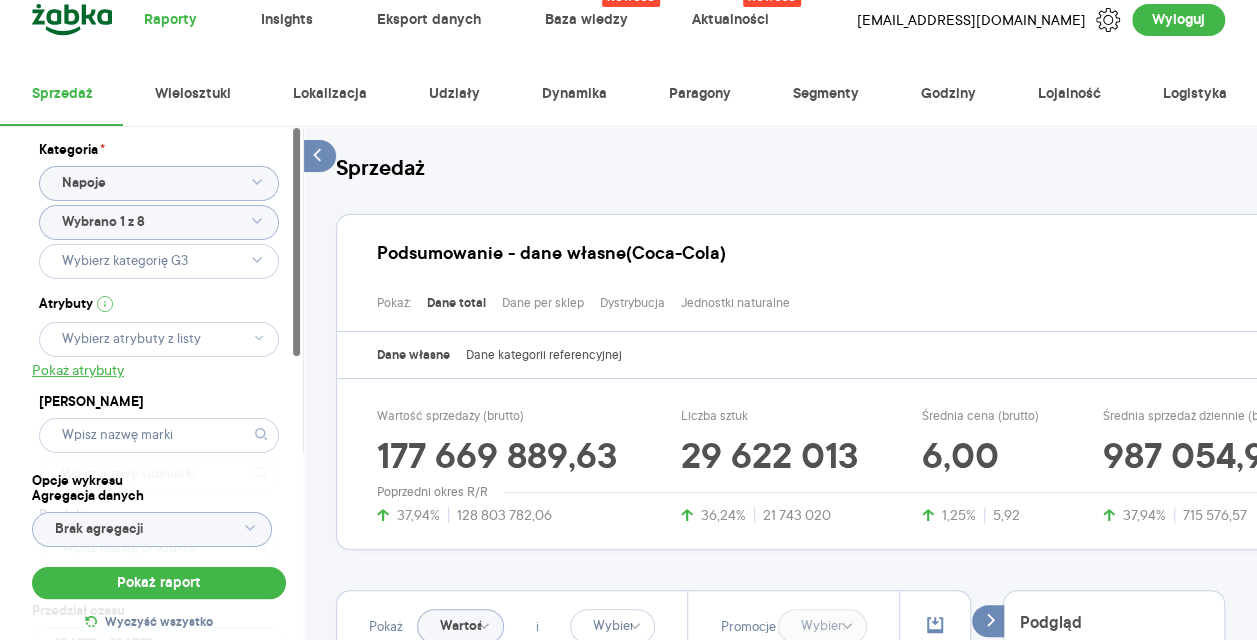 click on "Dane kategorii referencyjnej" at bounding box center [544, 355] 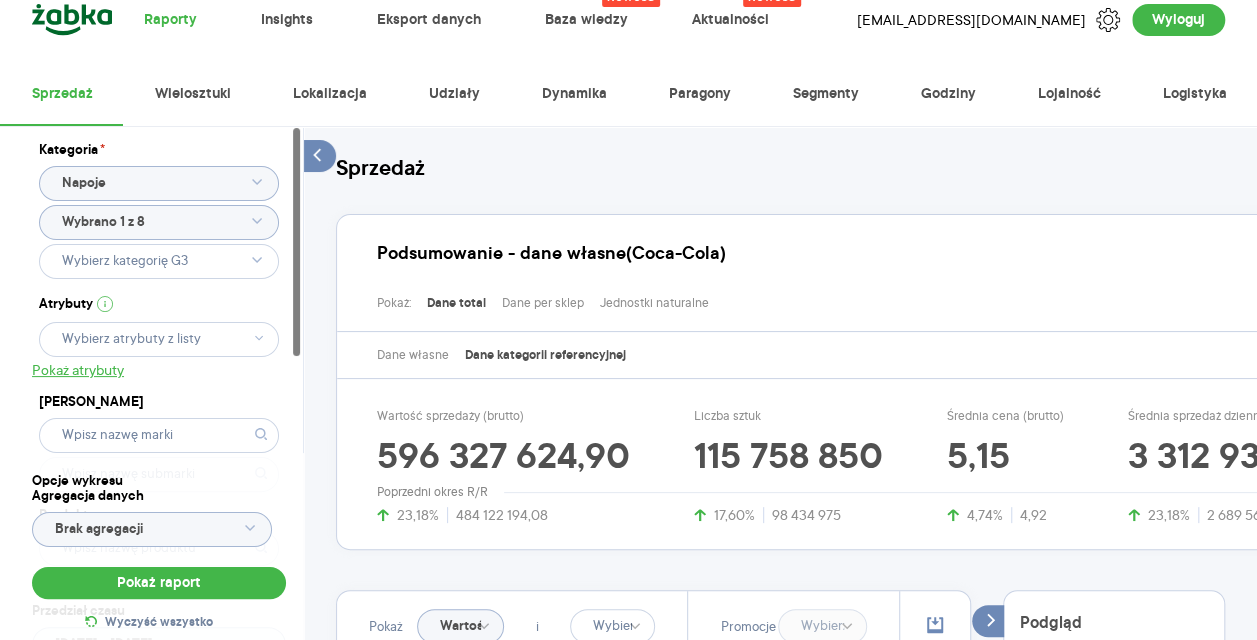 click on "Pokaż: Dane total Dane per sklep Jednostki naturalne" at bounding box center (881, 298) 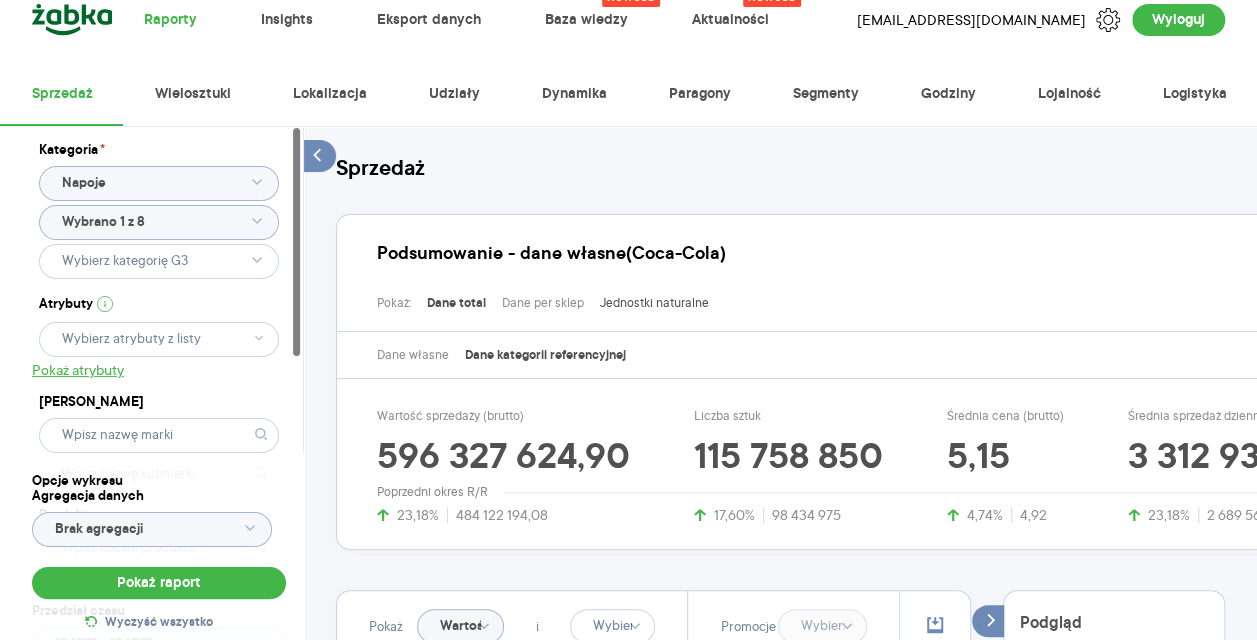 click on "Jednostki naturalne" at bounding box center [654, 303] 